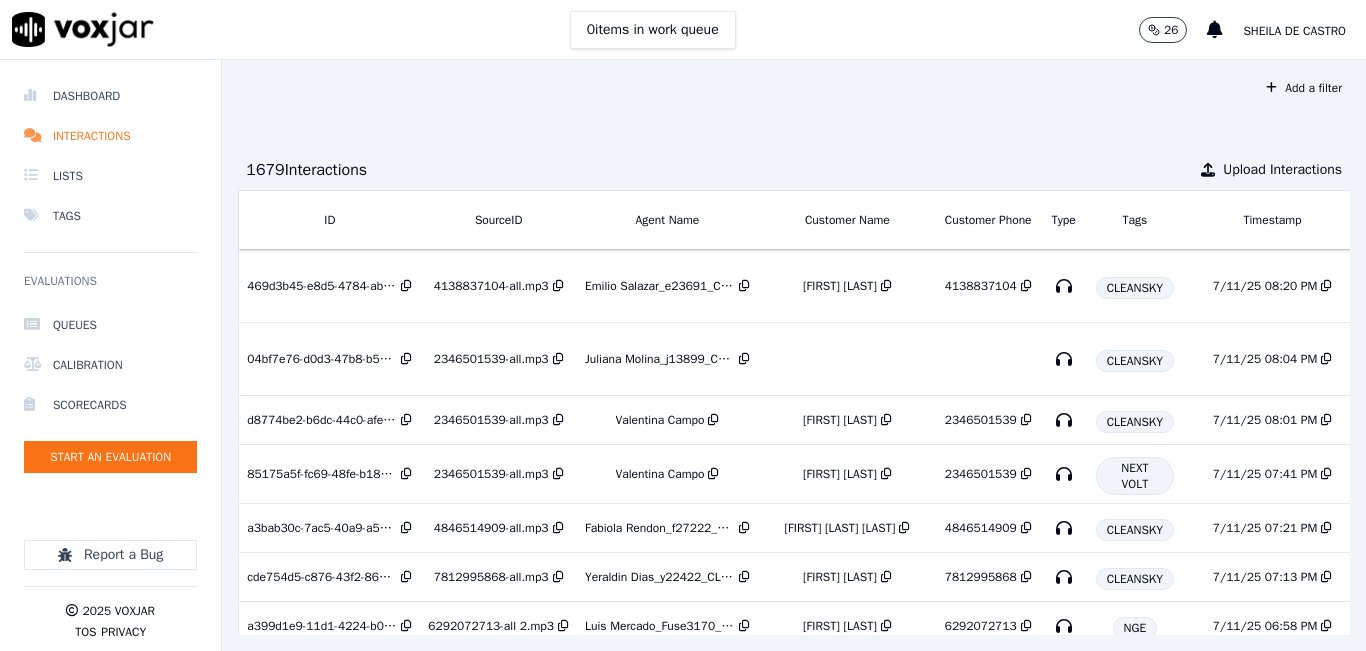 scroll, scrollTop: 0, scrollLeft: 0, axis: both 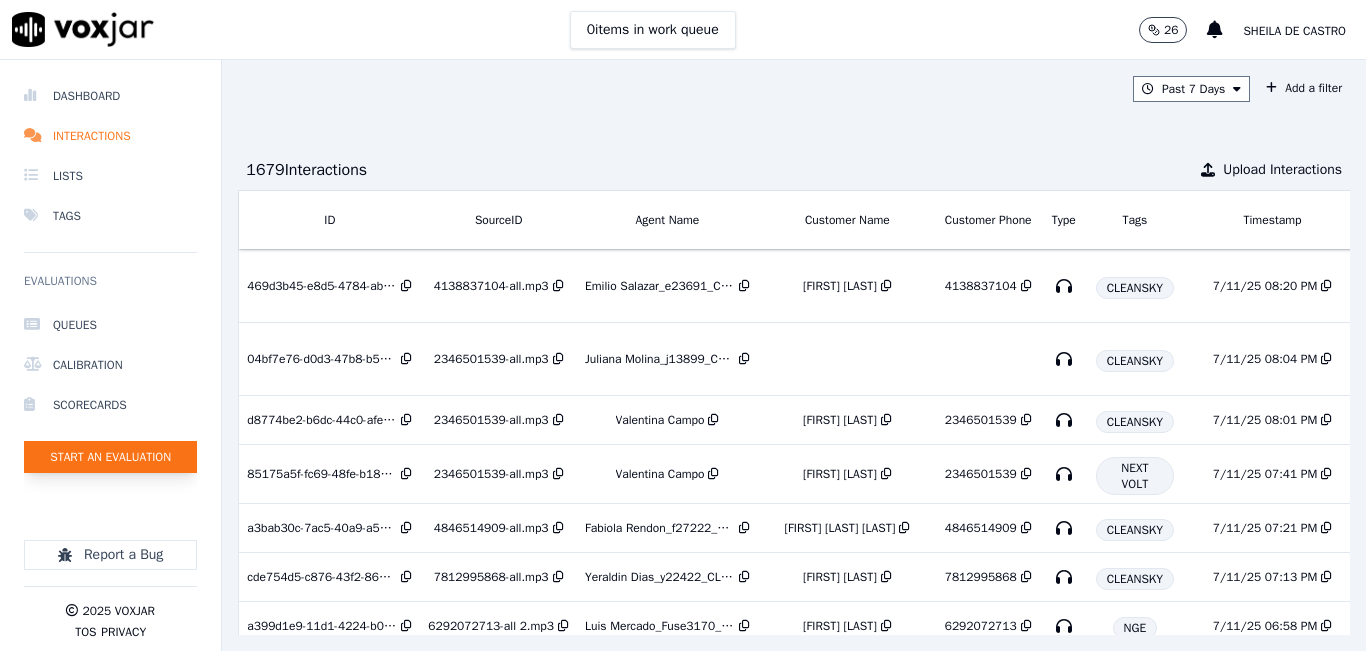 click on "Start an Evaluation" 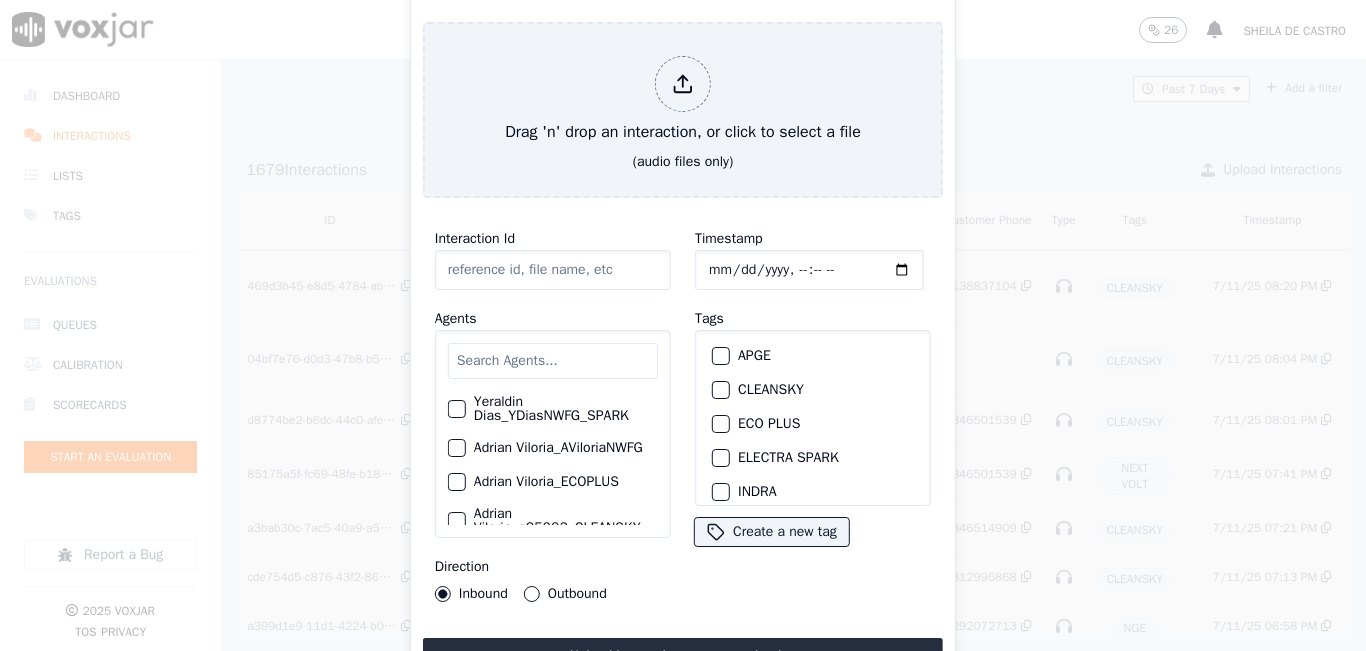 click at bounding box center (553, 361) 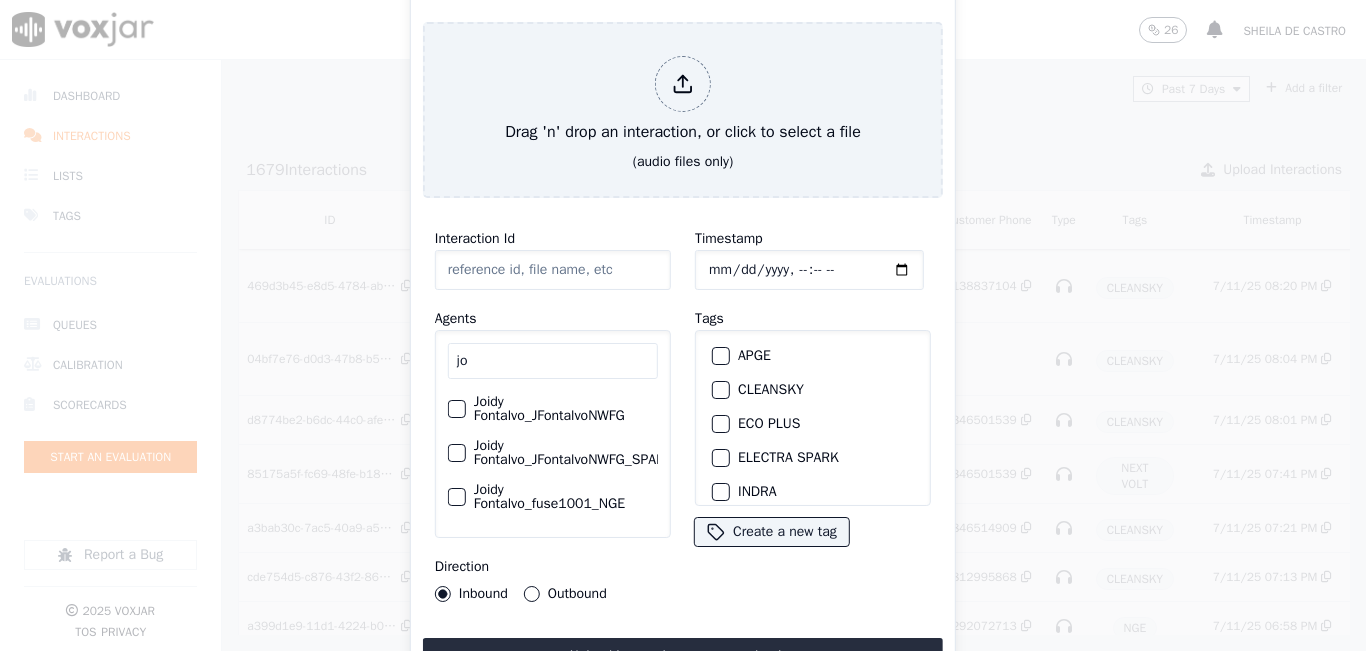 type on "j" 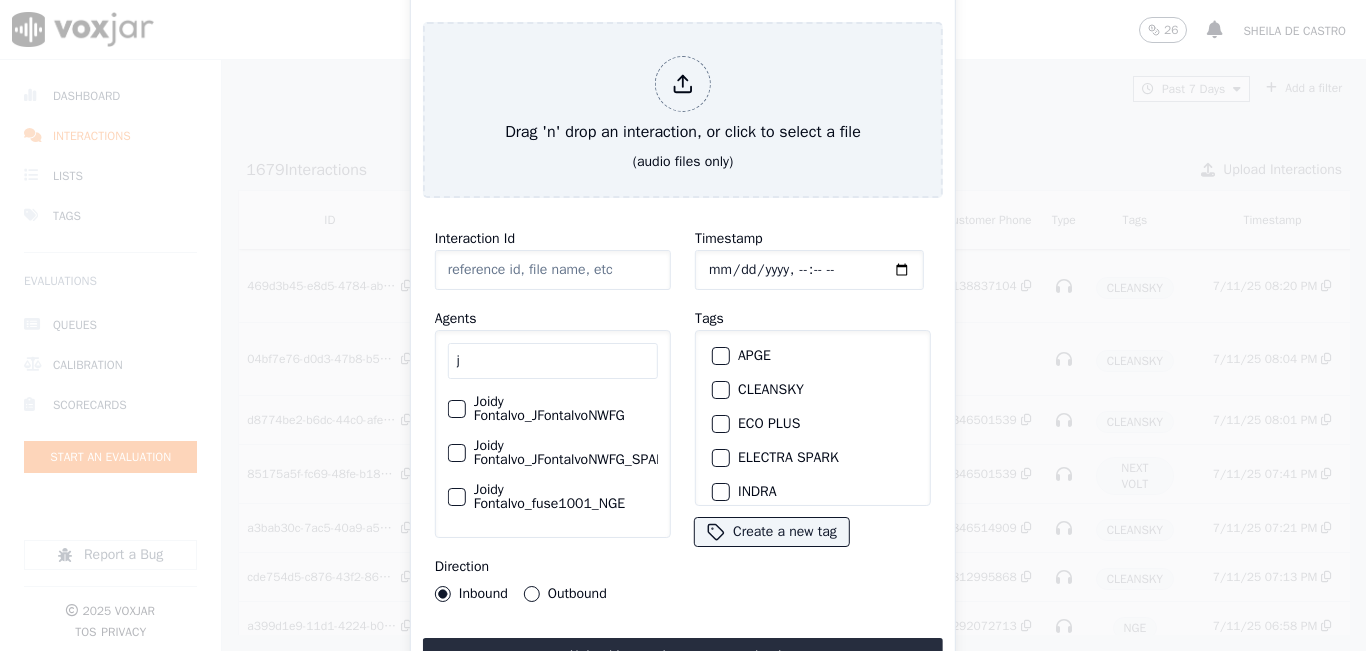 type 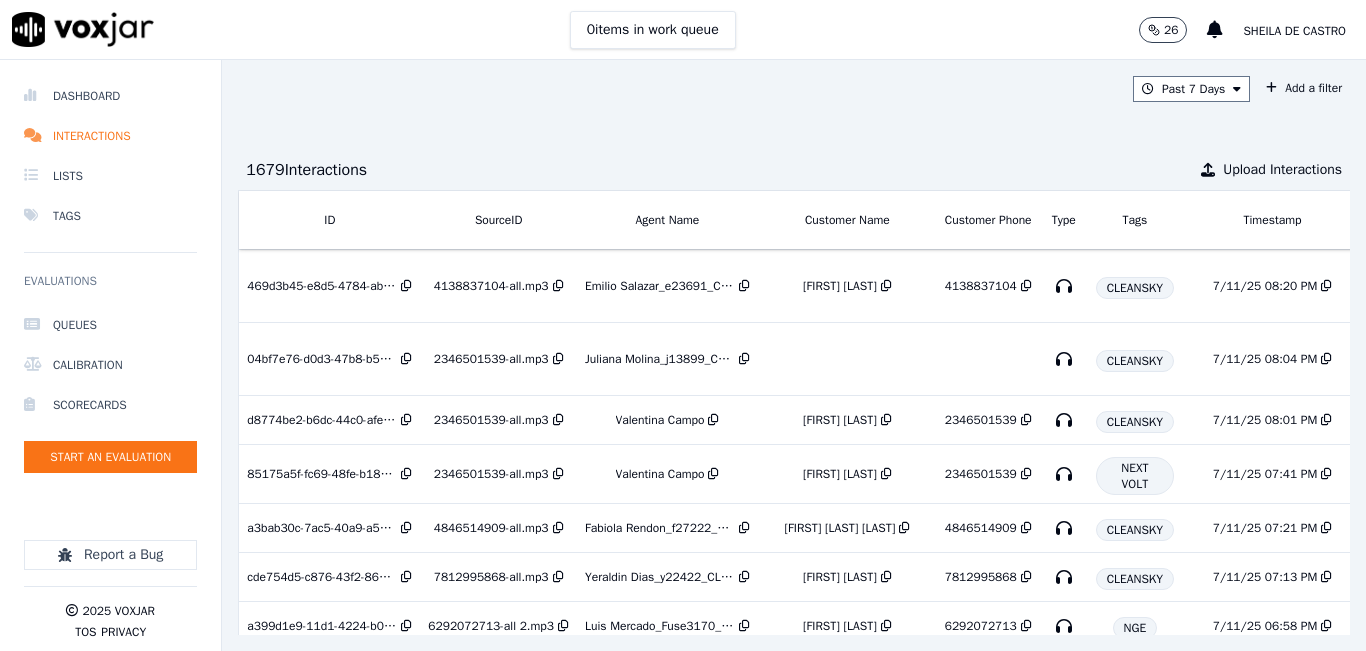 click on "26         [FIRST] [LAST]" 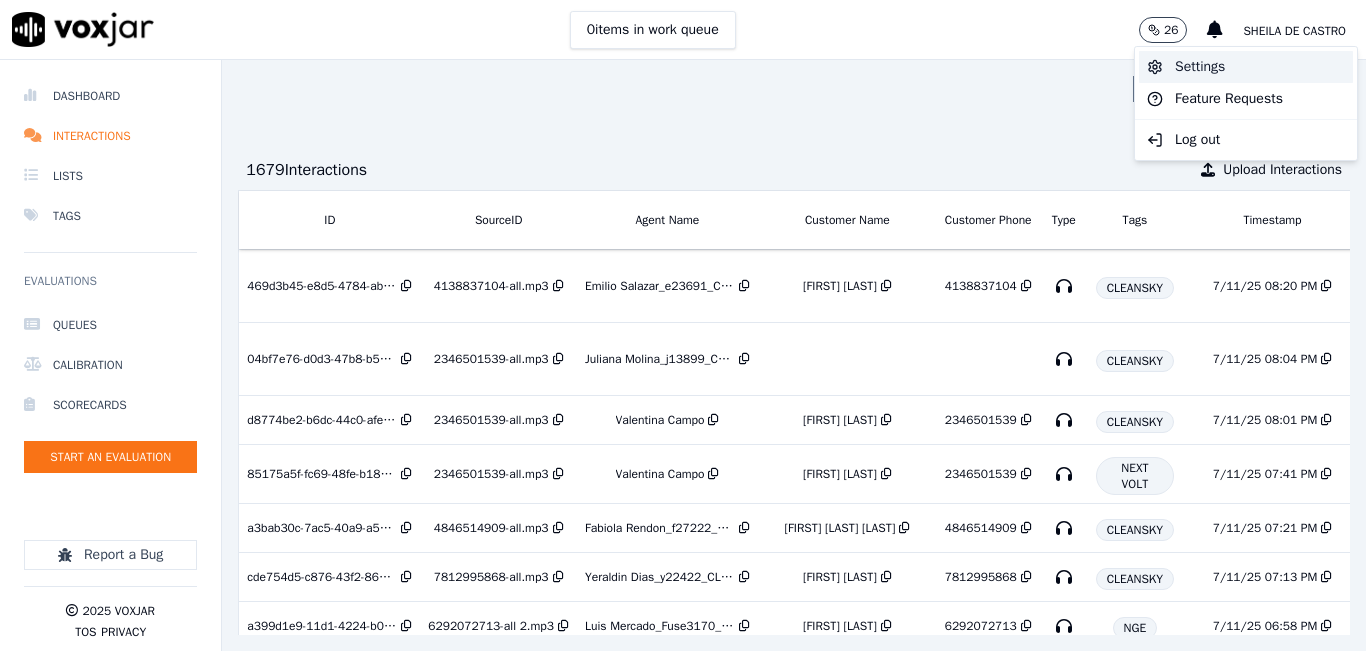 click on "Settings" at bounding box center (1246, 67) 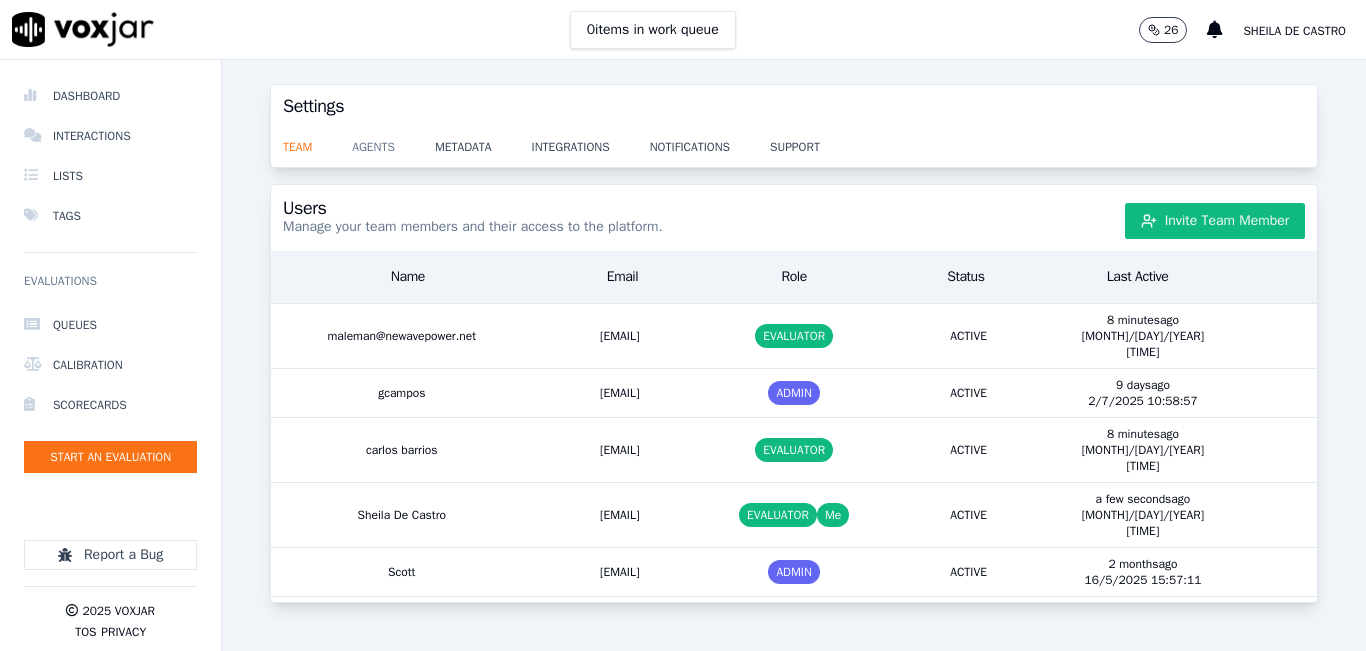 click on "agents" at bounding box center (393, 141) 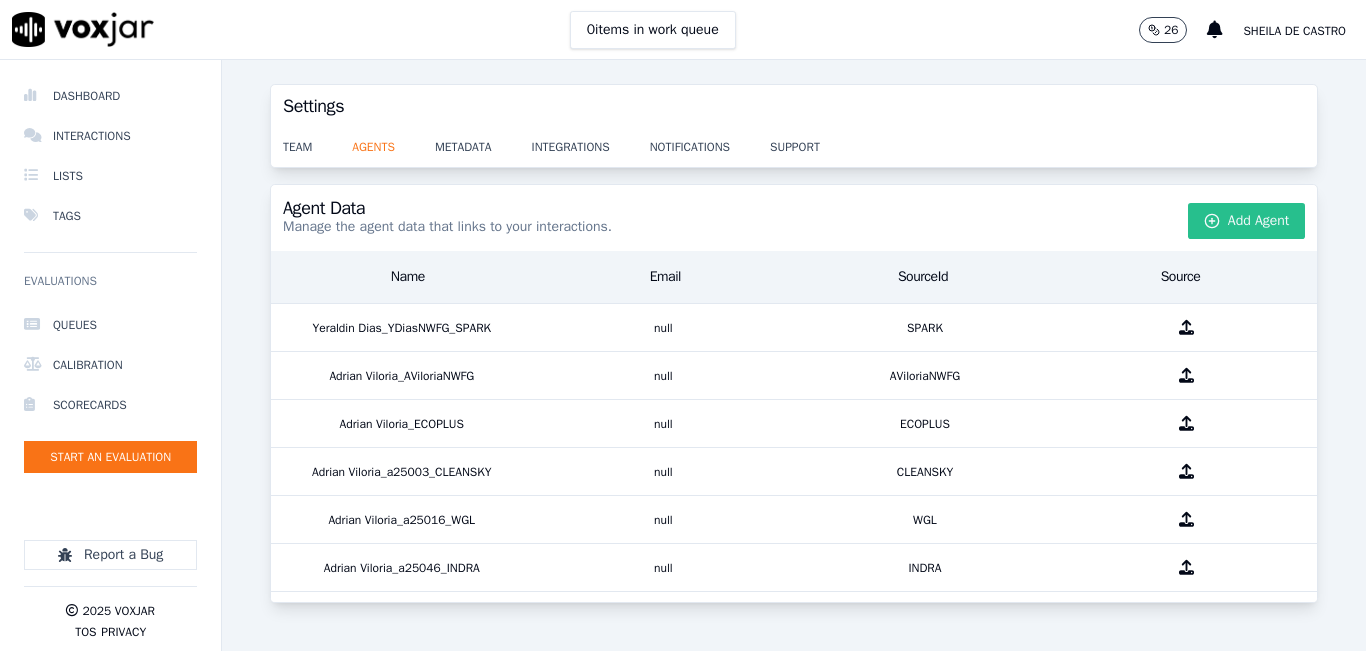 click on "Add Agent" at bounding box center [1247, 221] 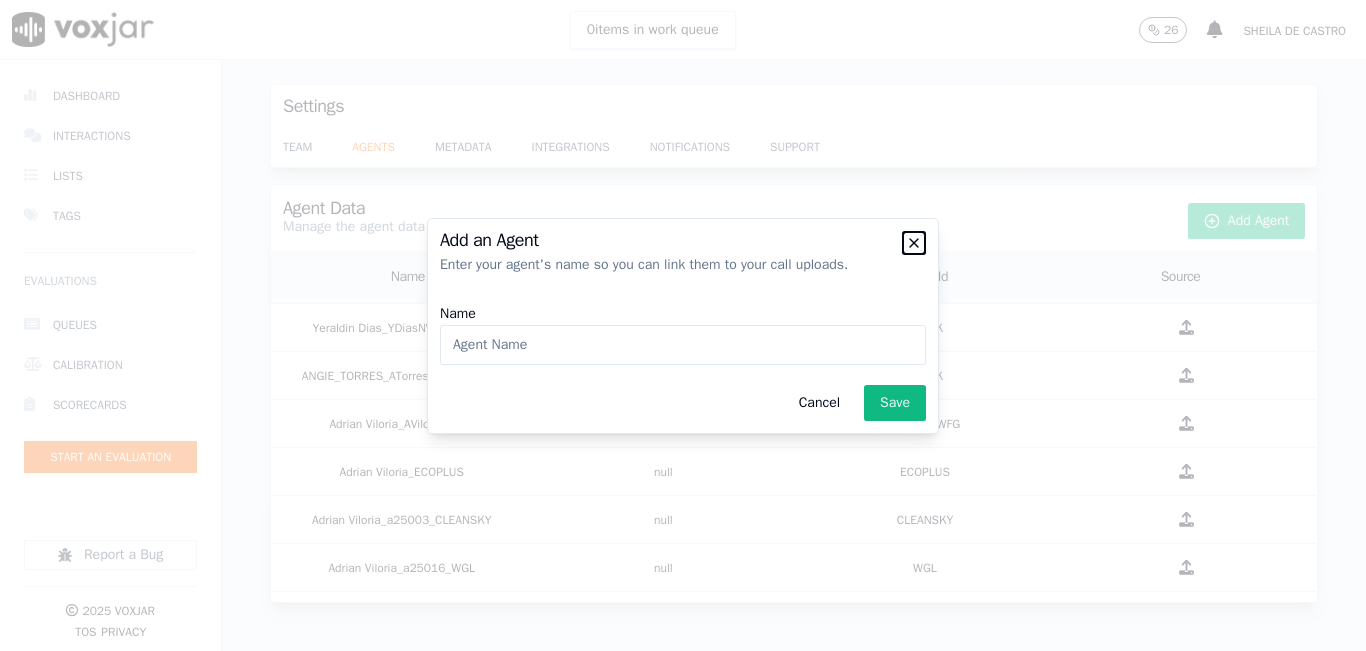 click 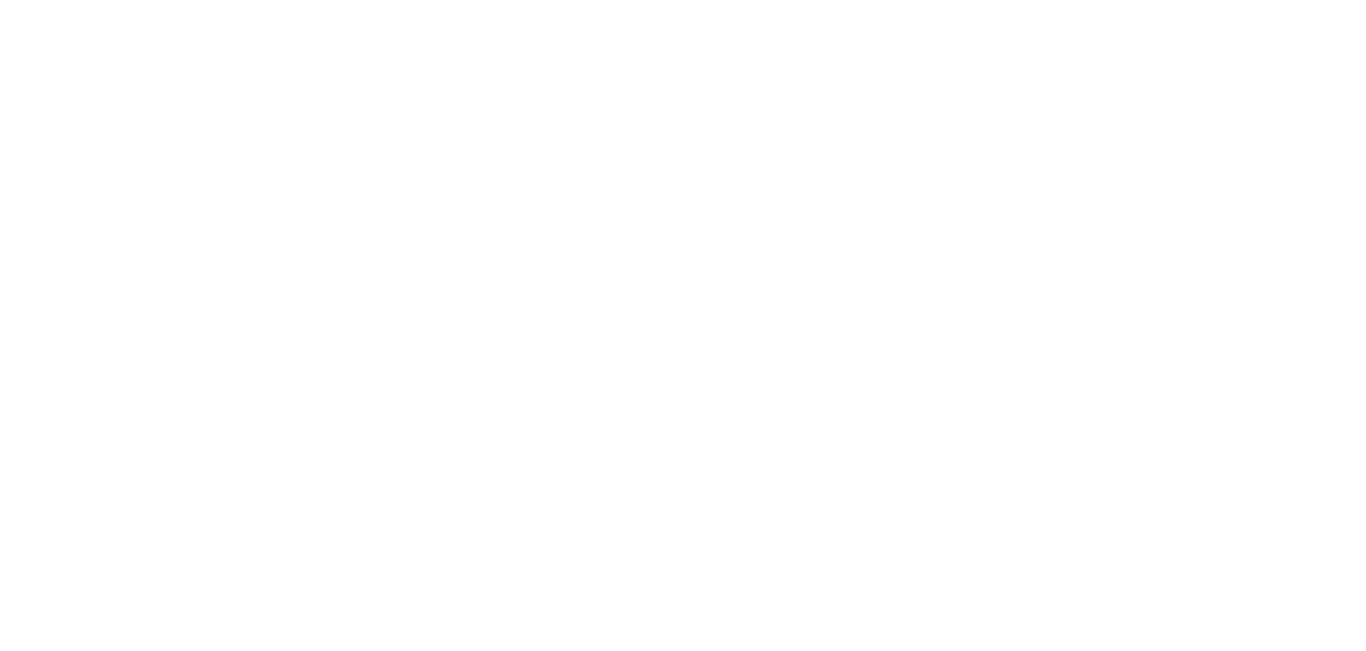 scroll, scrollTop: 0, scrollLeft: 0, axis: both 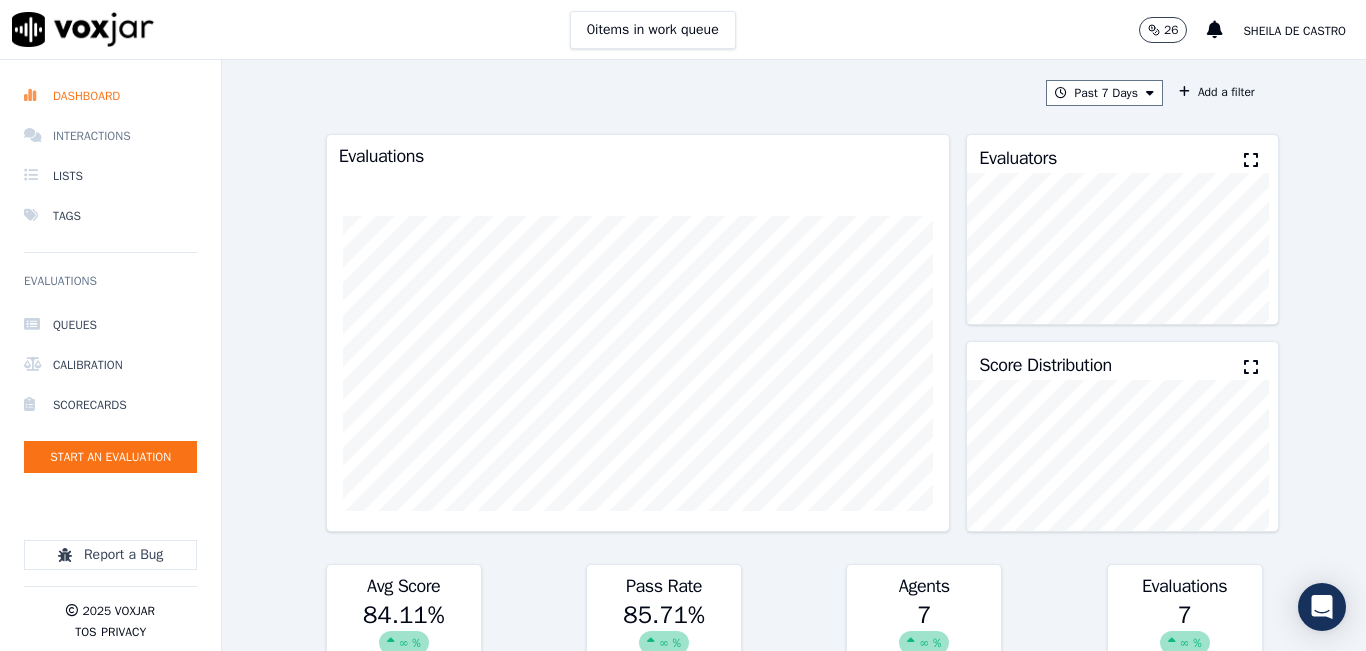 click on "Interactions" at bounding box center [110, 136] 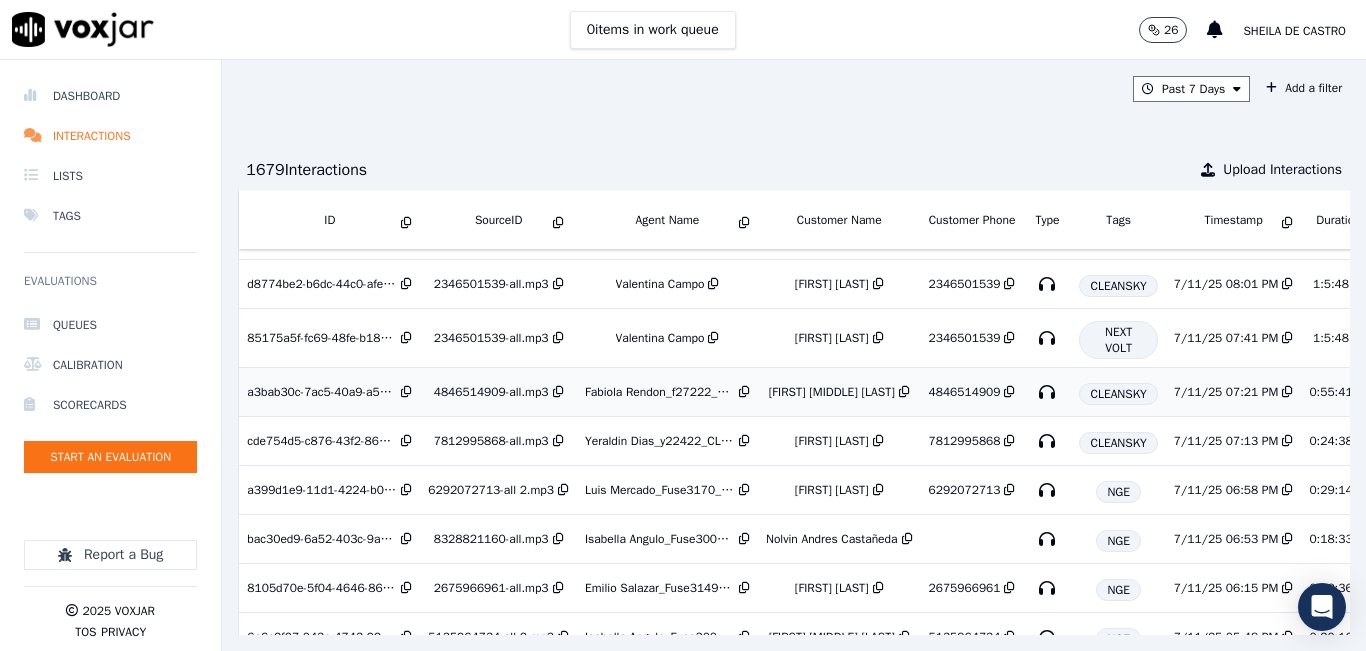 scroll, scrollTop: 100, scrollLeft: 0, axis: vertical 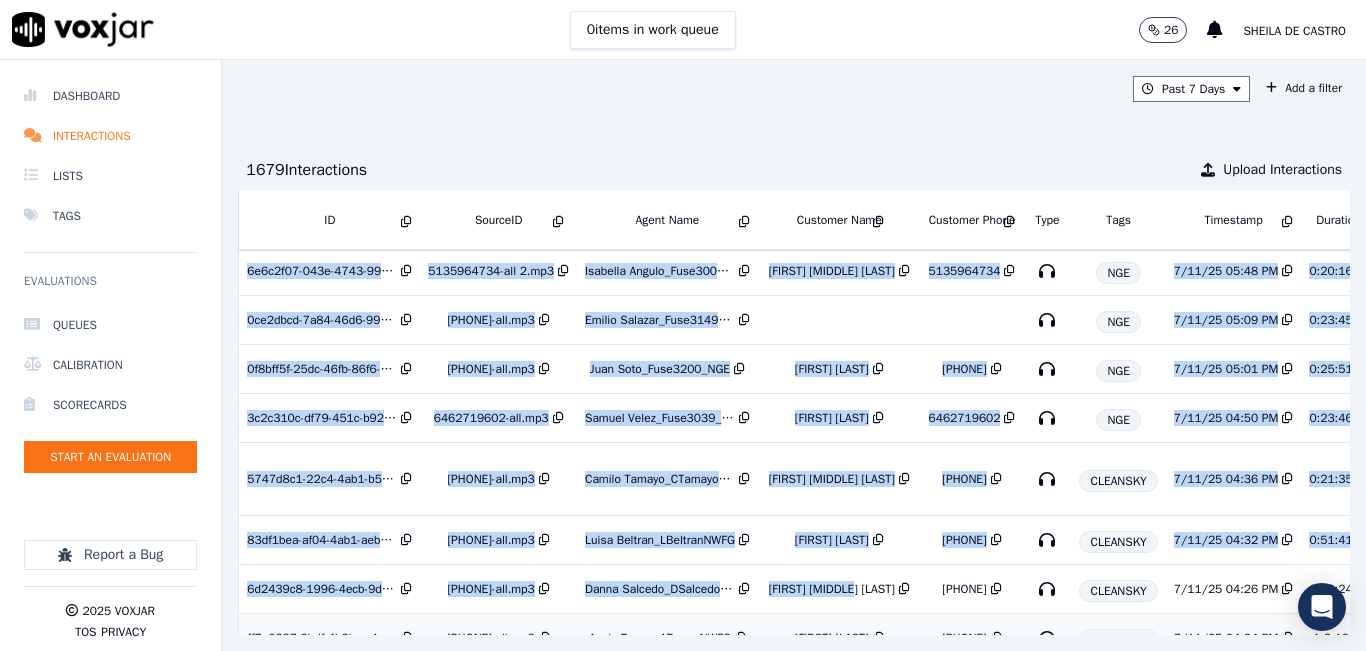 drag, startPoint x: 749, startPoint y: 587, endPoint x: 850, endPoint y: 584, distance: 101.04455 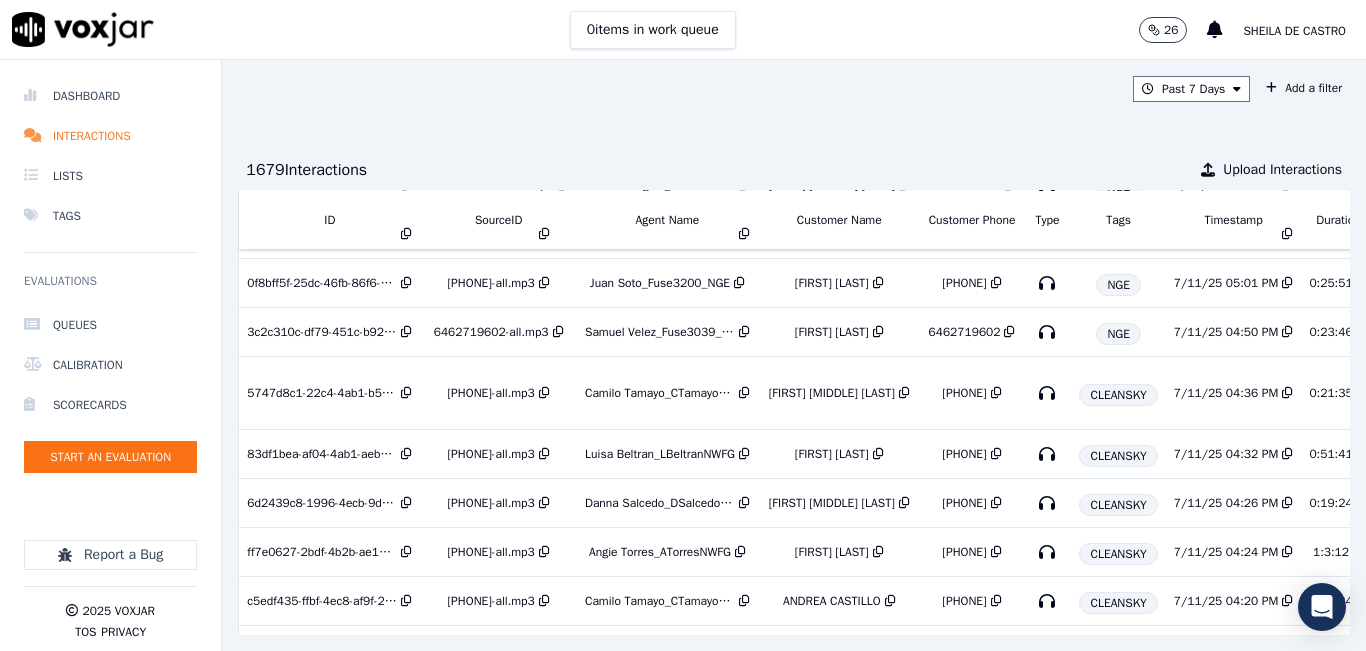 click on "Past 7 Days
Add a filter
1679  Interaction s       Upload Interactions     ID   SourceID   Agent Name   Customer Name   Customer Phone   Type   Tags   Timestamp   Duration   Direction   Source     Export Scores         469d3b45-e8d5-4784-ab66-69a895660265     4138837104-all.mp3     Emilio Salazar_e23691_CLEANSKY     Isabel Alfonso     4138837104       CLEANSKY 7/11/25 08:20 PM     0:26:47     OUTBOUND         No Evaluation Yet     04bf7e76-d0d3-47b8-b52f-38410052f817     2346501539-all.mp3     Juliana Molina_j13899_CLEANSKY           CLEANSKY 7/11/25 08:04 PM     1:5:48     INBOUND         No Evaluation Yet     d8774be2-b6dc-44c0-afed-2008766ec619     2346501539-all.mp3     Valentina Campo     Alan D Dagner     2346501539       CLEANSKY 7/11/25 08:01 PM     1:5:48     INBOUND           85.29 %
85175a5f-fc69-48fe-b185-8277ccb94c9f     2346501539-all.mp3     Valentina Campo     Alan D Dagner     2346501539       NEXT VOLT 7/11/25 07:41 PM     1:5:48     INBOUND" at bounding box center (794, 355) 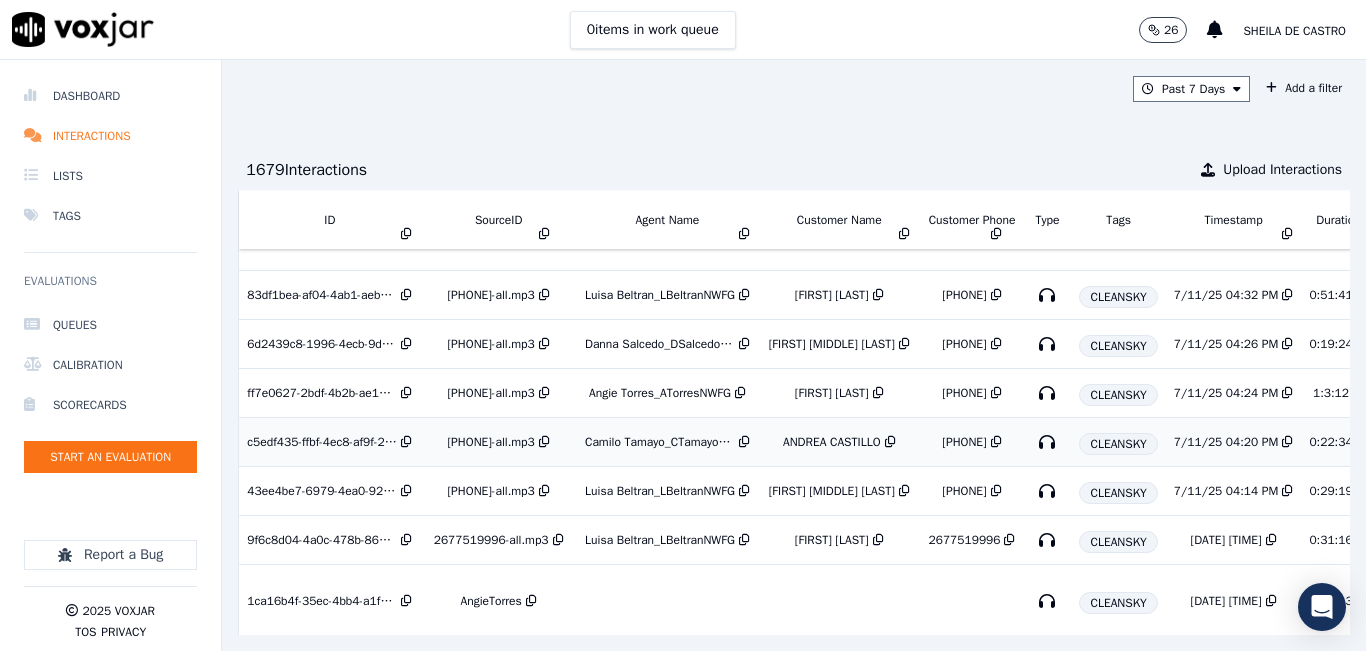scroll, scrollTop: 847, scrollLeft: 0, axis: vertical 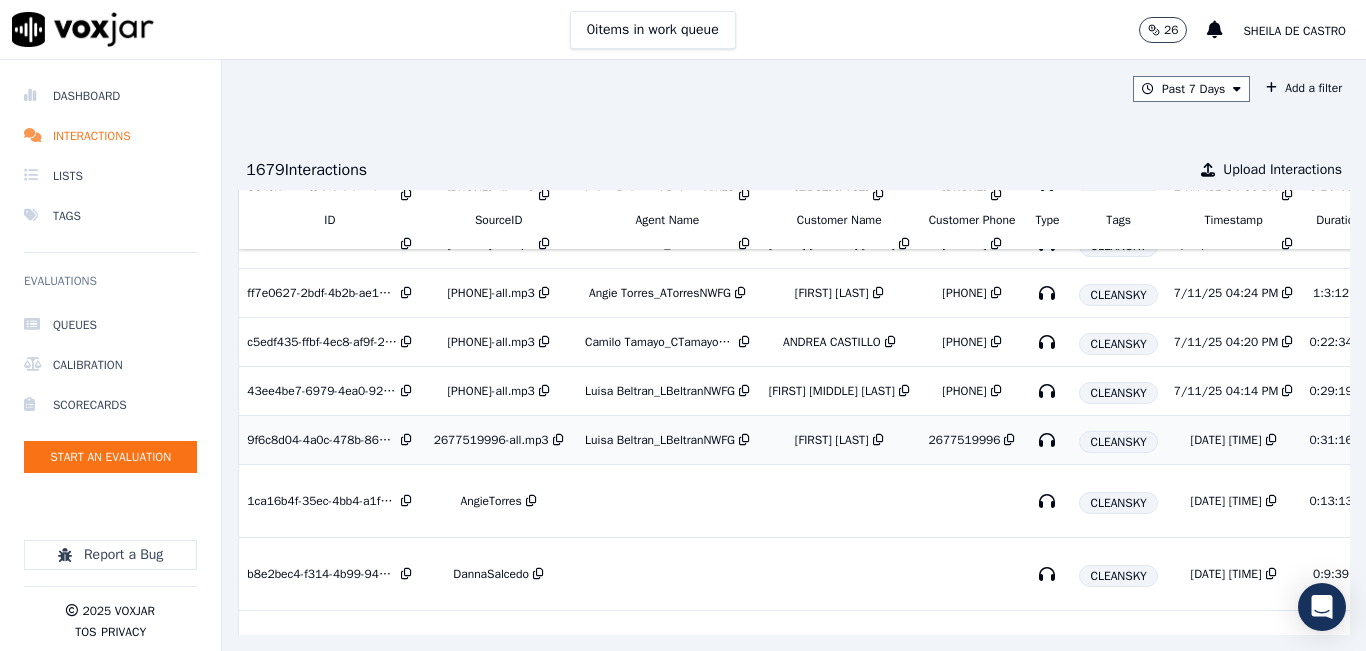 click on "Luisa Beltran_LBeltranNWFG" at bounding box center [660, 440] 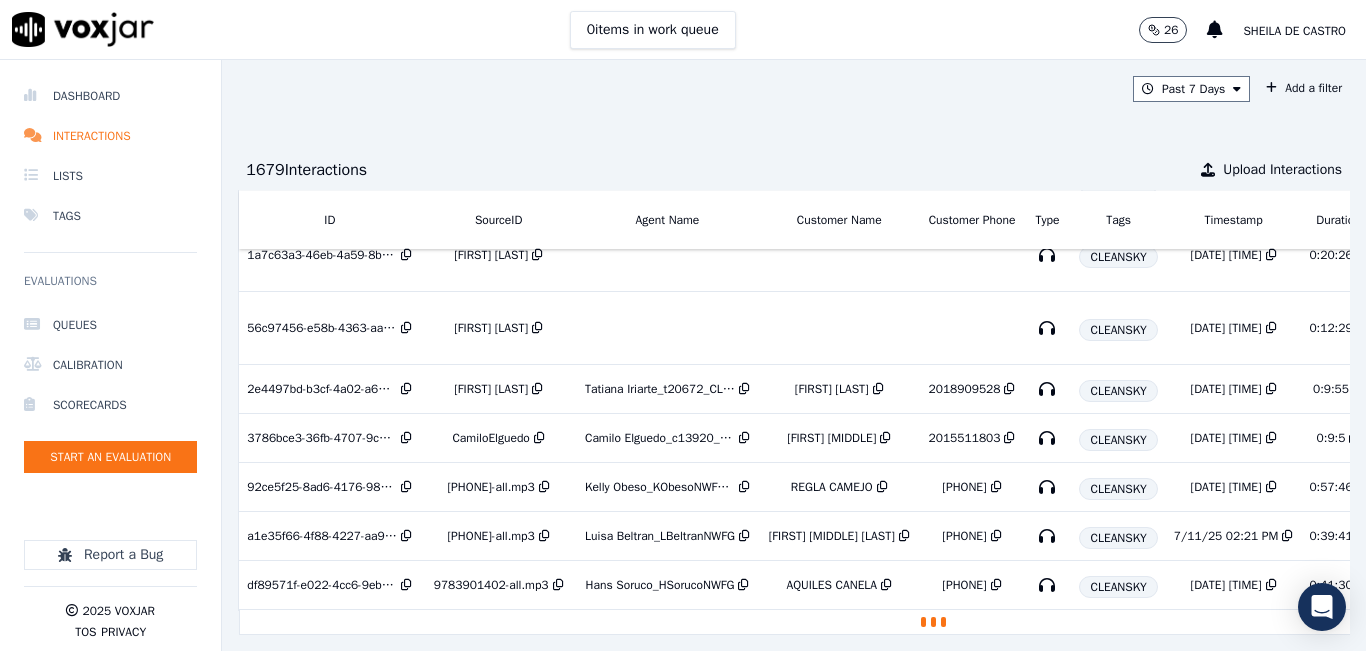 scroll, scrollTop: 2063, scrollLeft: 0, axis: vertical 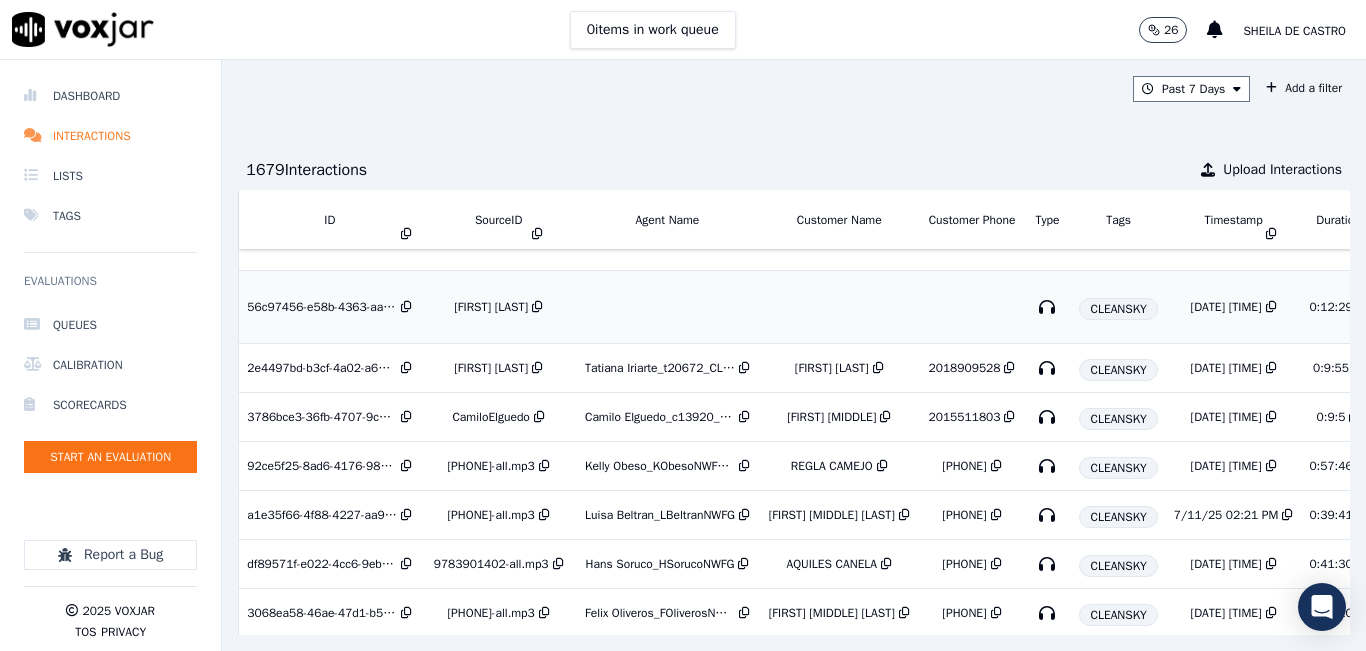 click on "[FIRST][LAST]" at bounding box center (491, 307) 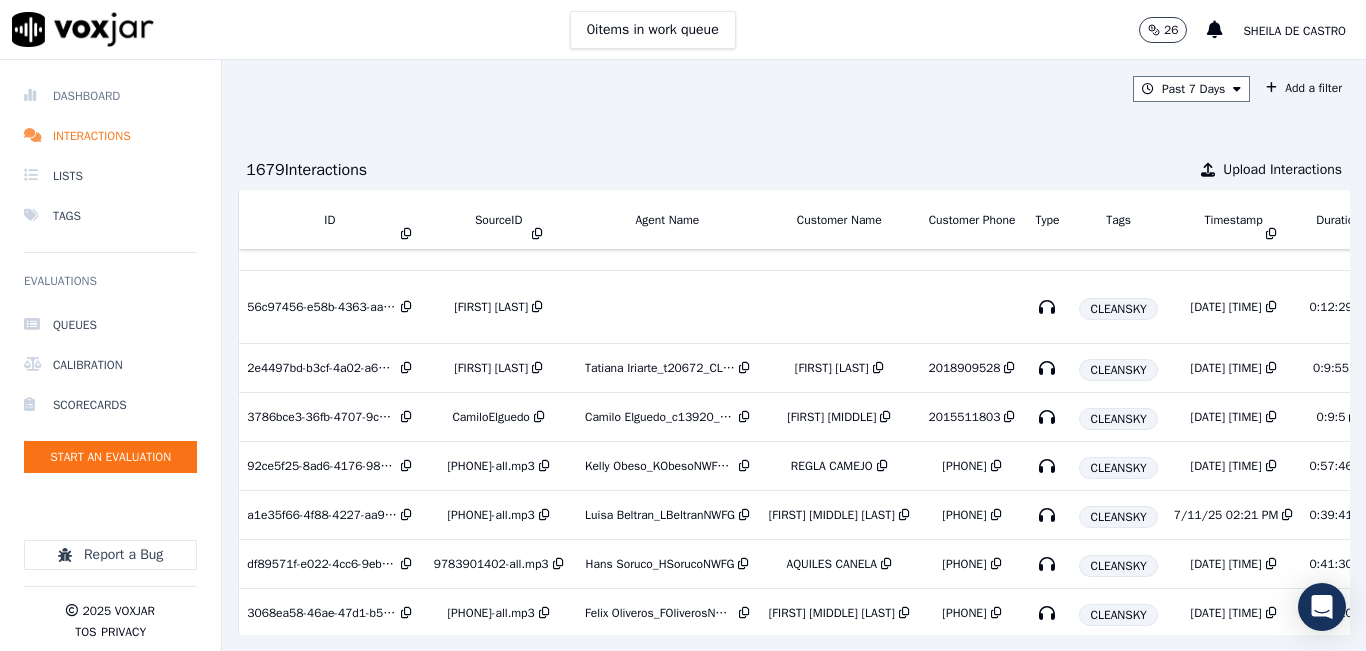 click on "Dashboard" at bounding box center [110, 96] 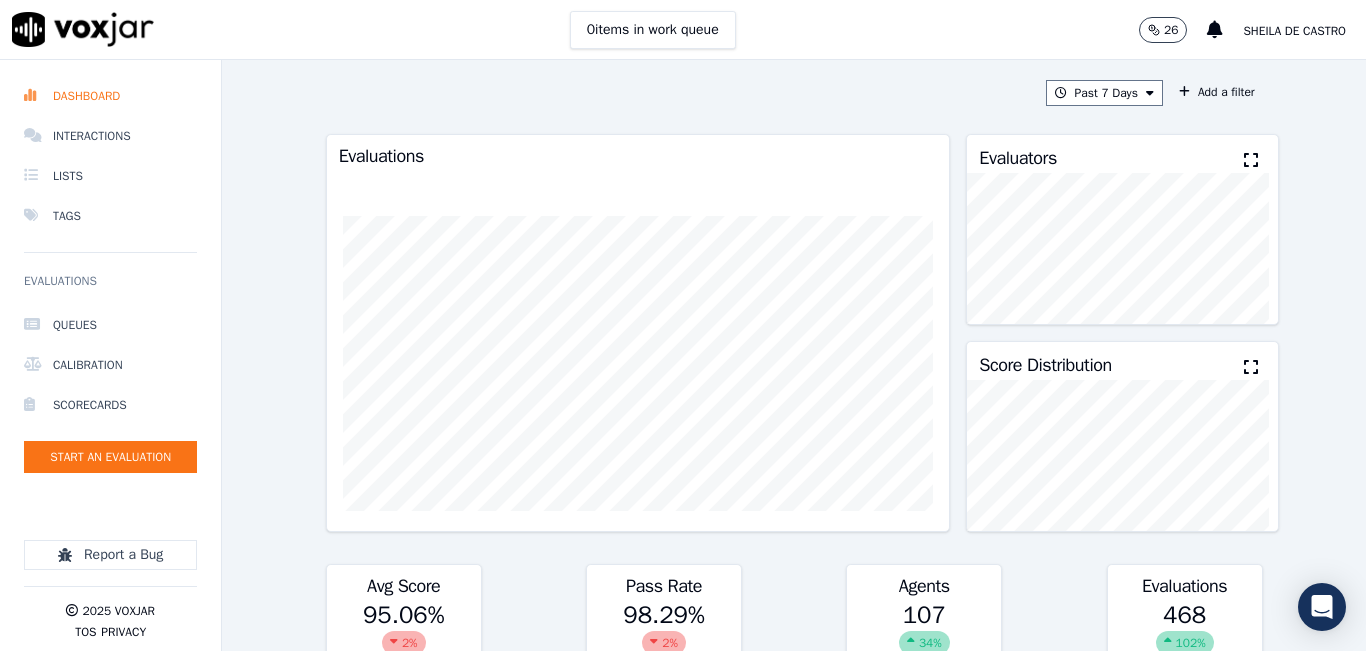 click on "Evaluators" at bounding box center (1122, 154) 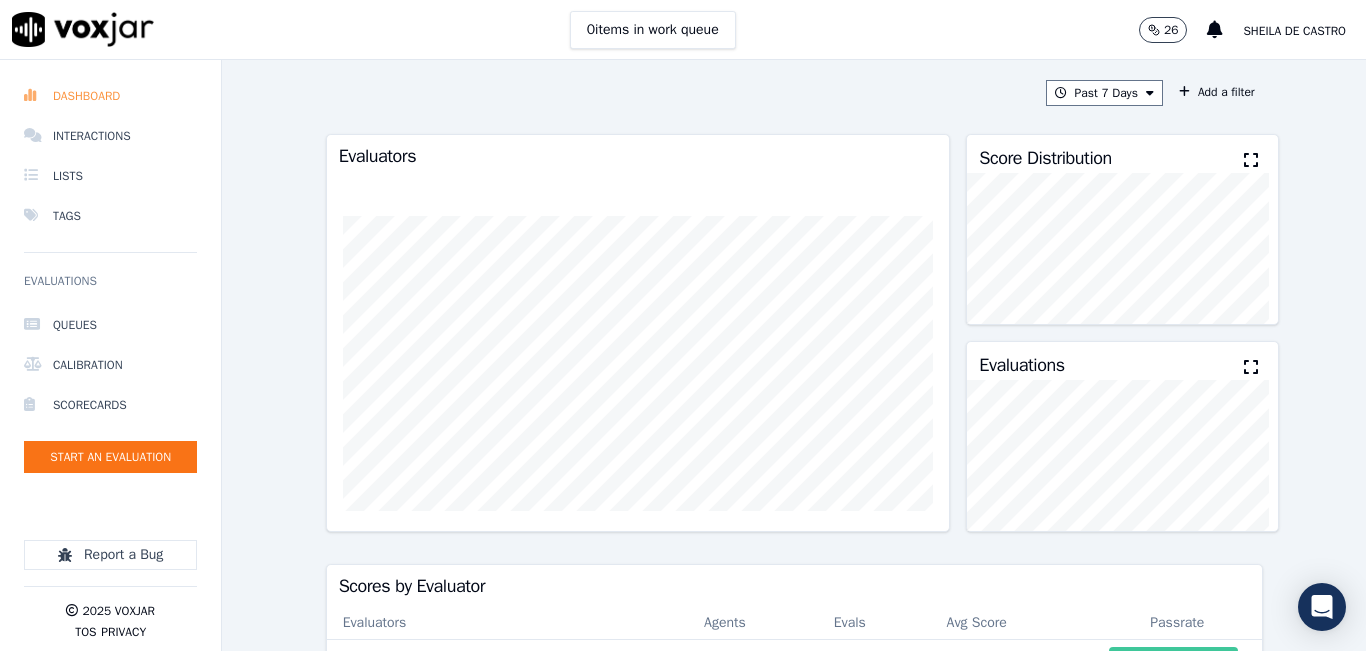 click on "Dashboard" at bounding box center [110, 96] 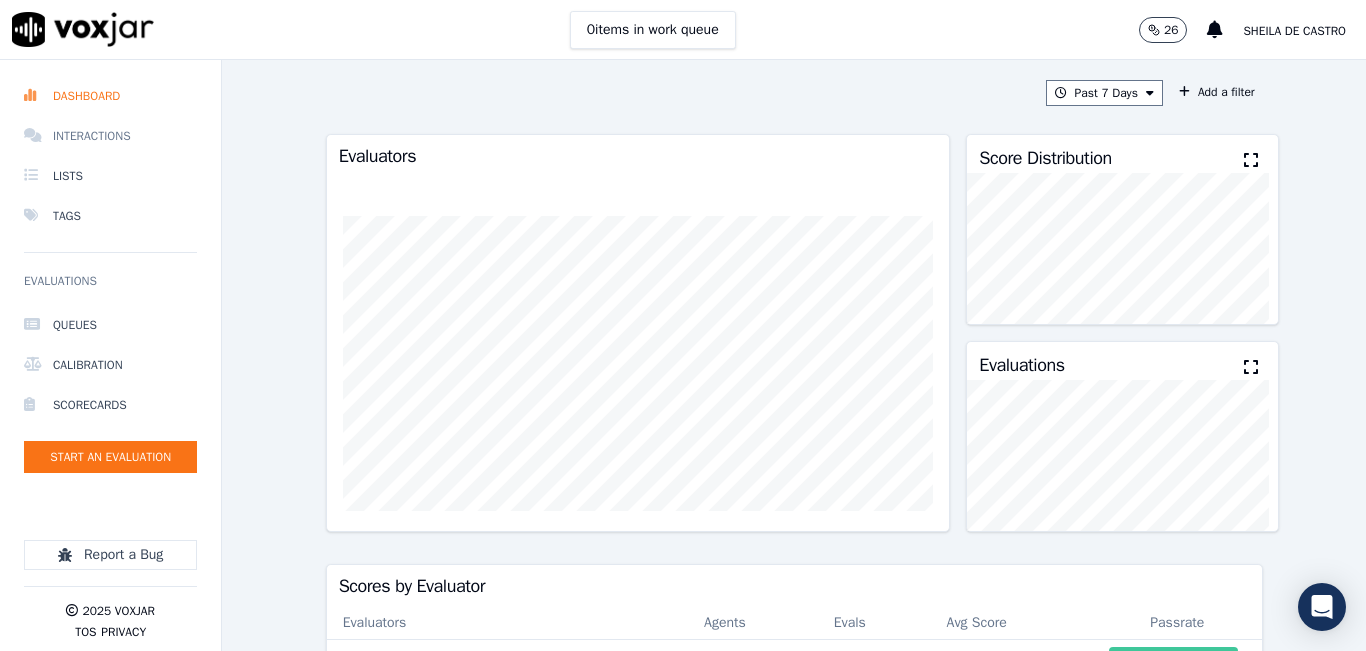 click on "Interactions" at bounding box center [110, 136] 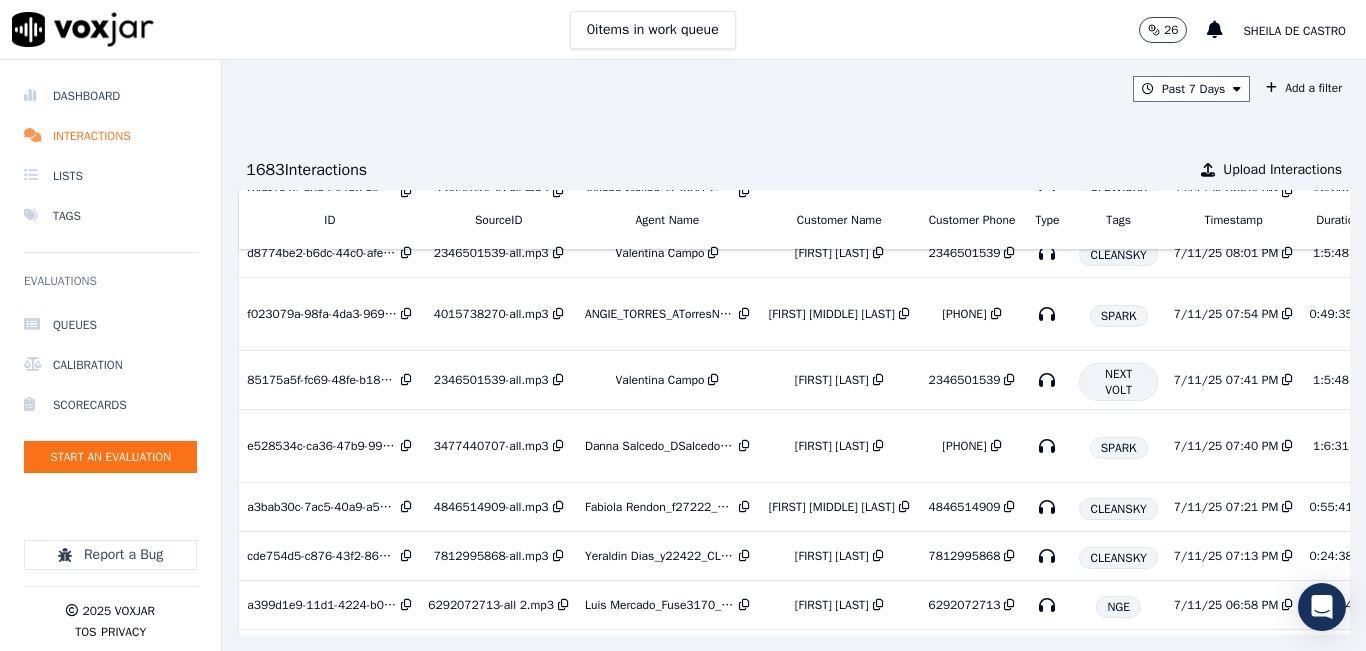 scroll, scrollTop: 300, scrollLeft: 0, axis: vertical 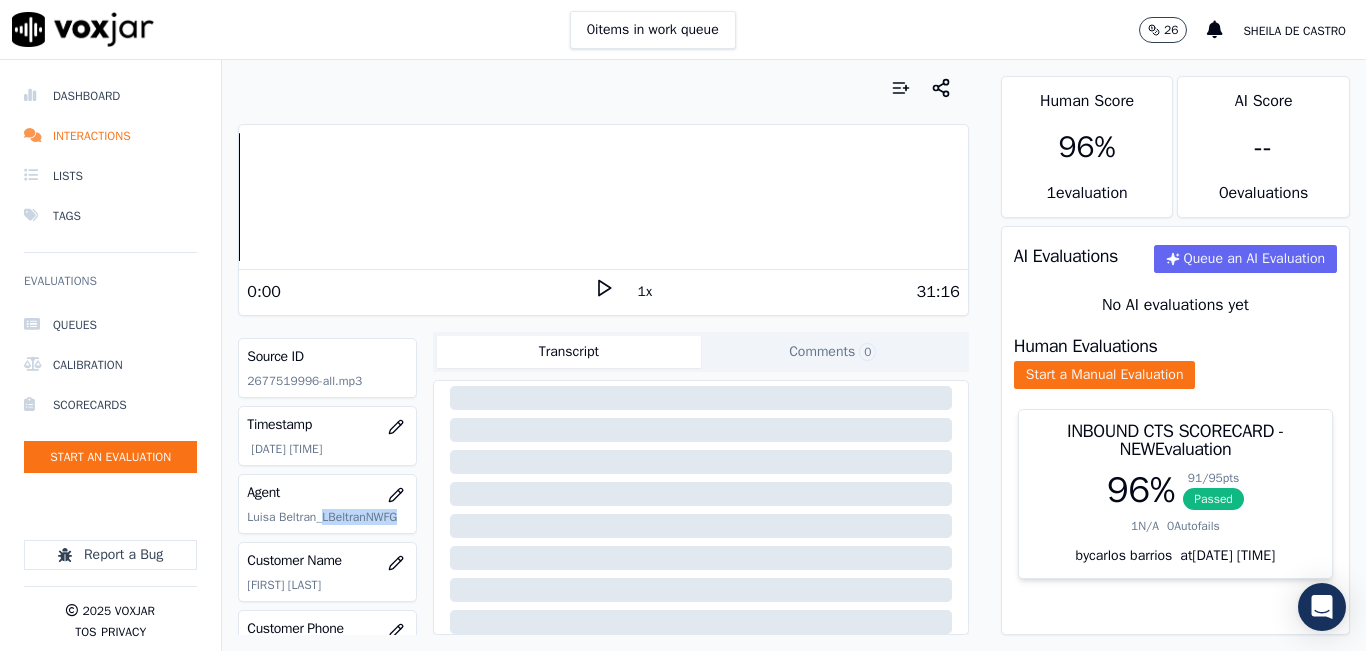 drag, startPoint x: 290, startPoint y: 540, endPoint x: 396, endPoint y: 540, distance: 106 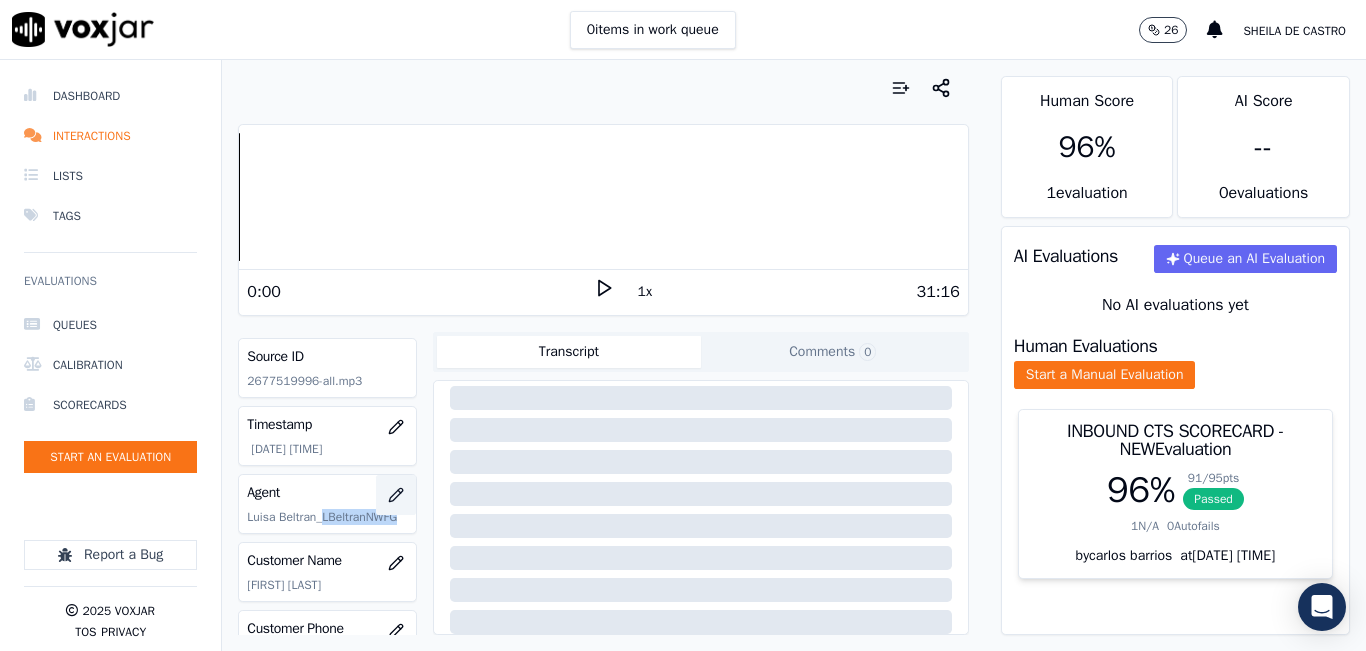 click 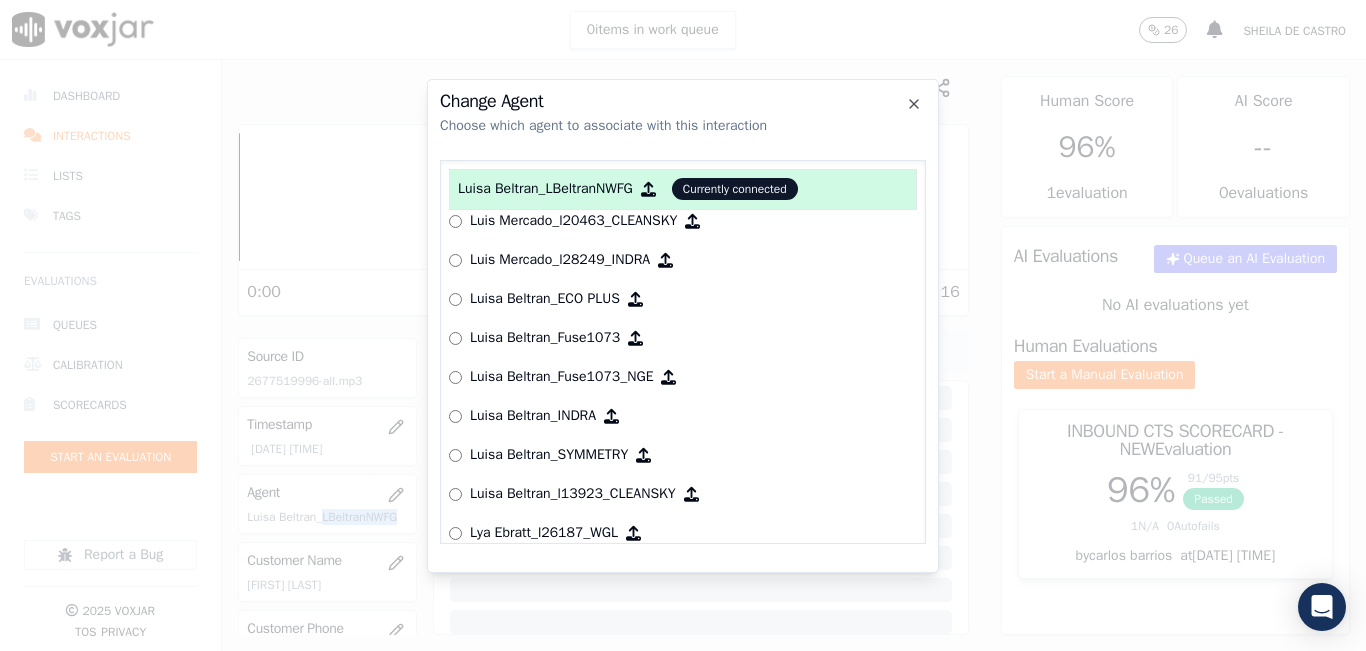 scroll, scrollTop: 6388, scrollLeft: 0, axis: vertical 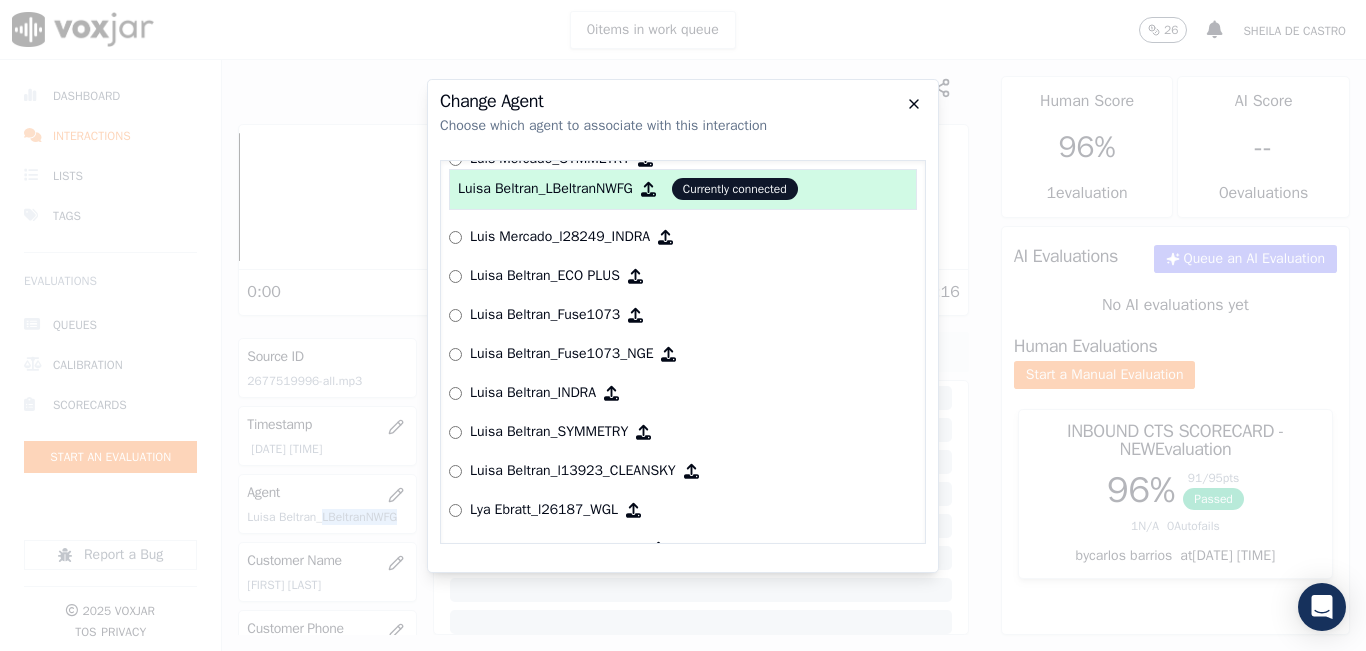 click 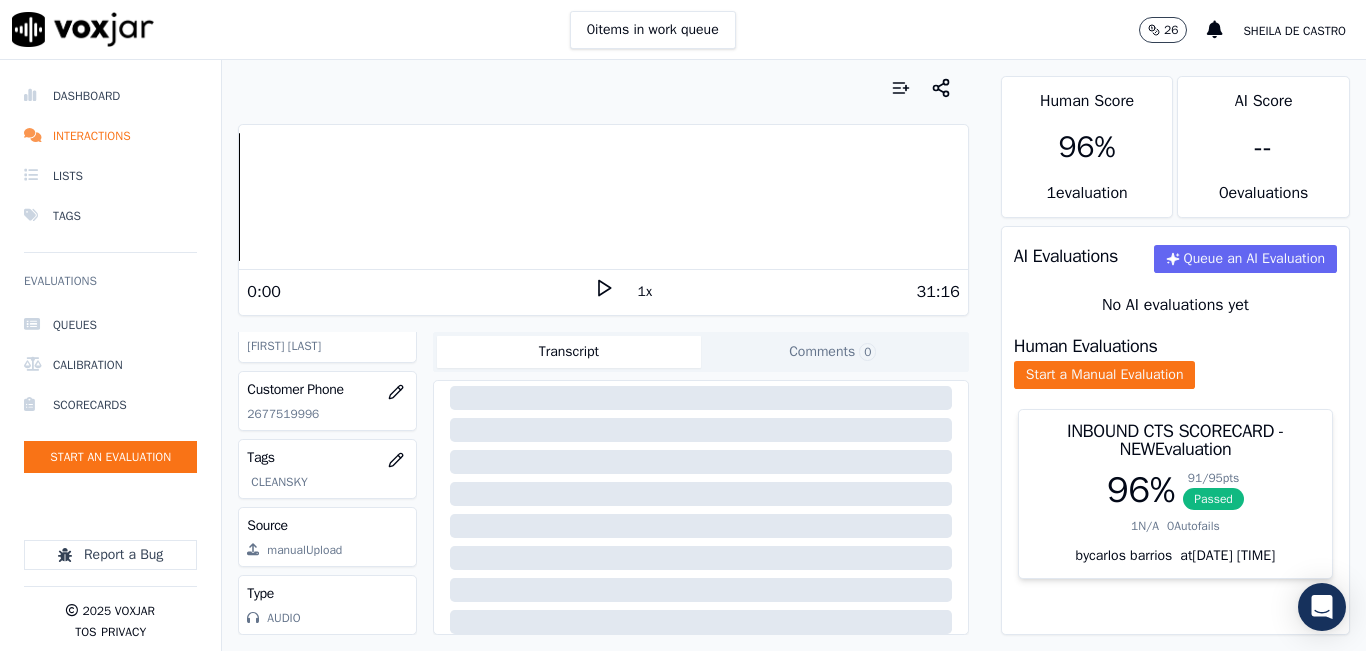 scroll, scrollTop: 378, scrollLeft: 0, axis: vertical 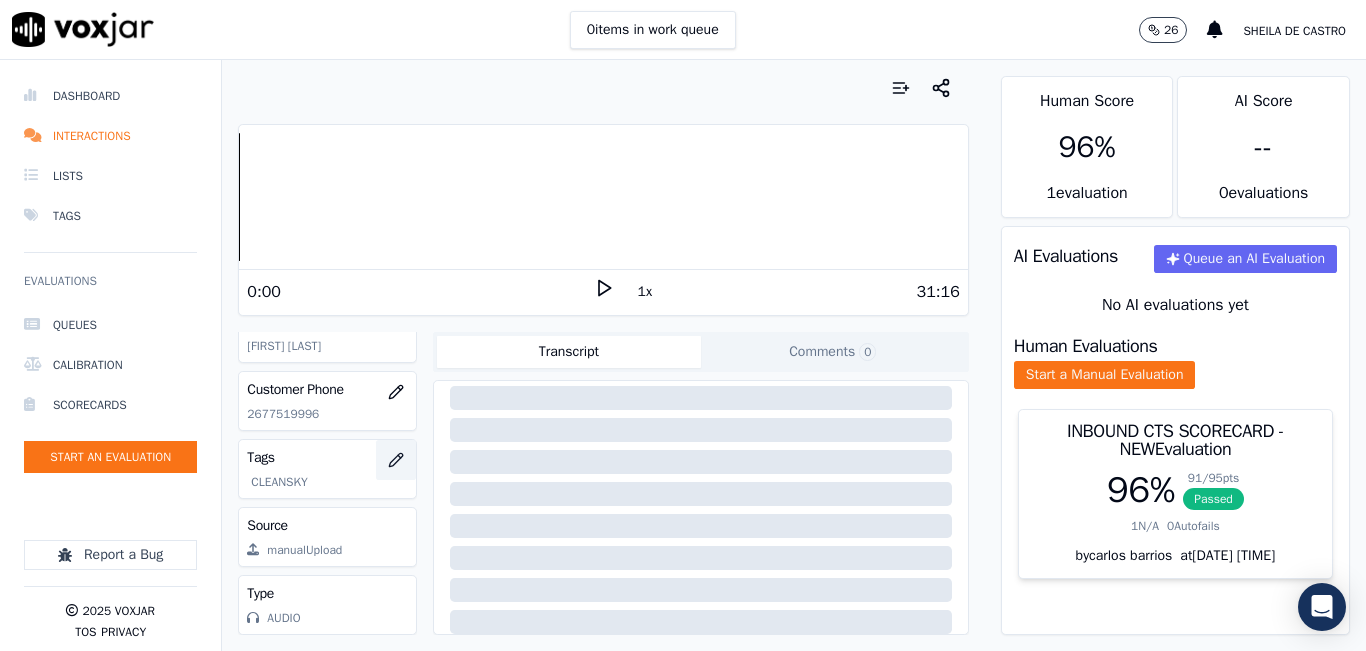 click 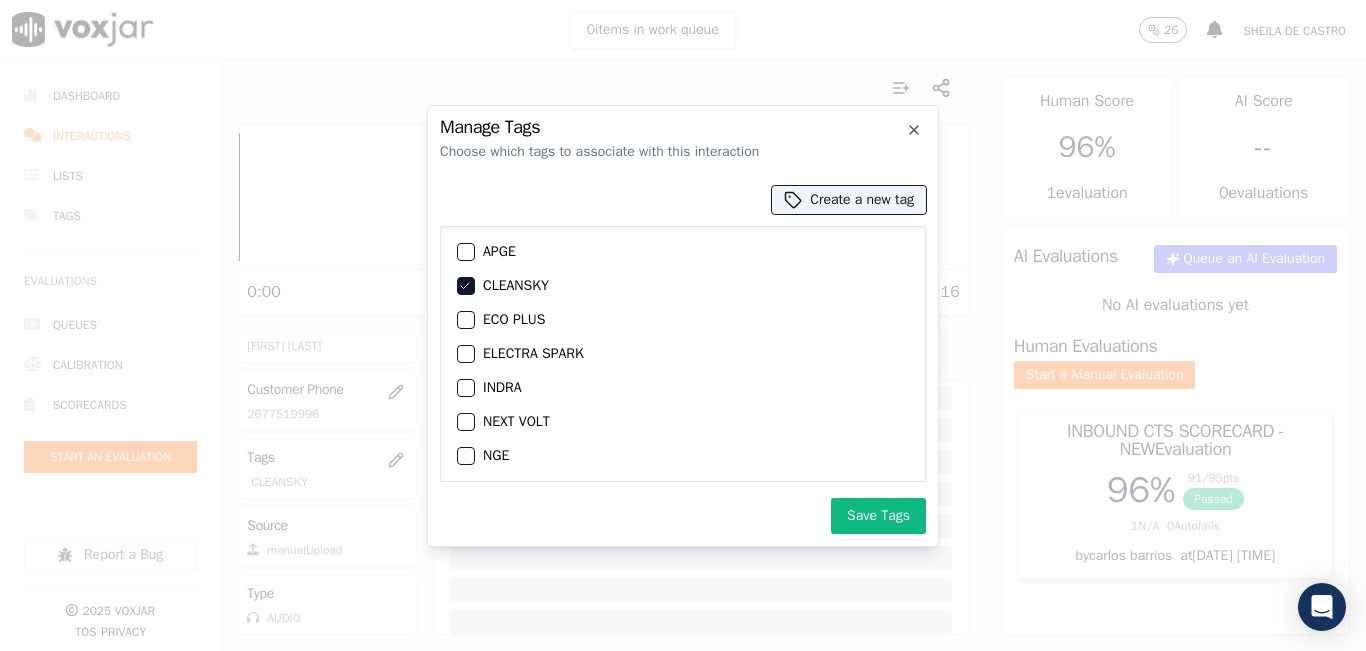 click on "Manage Tags   Choose which tags to associate with this interaction" at bounding box center [683, 140] 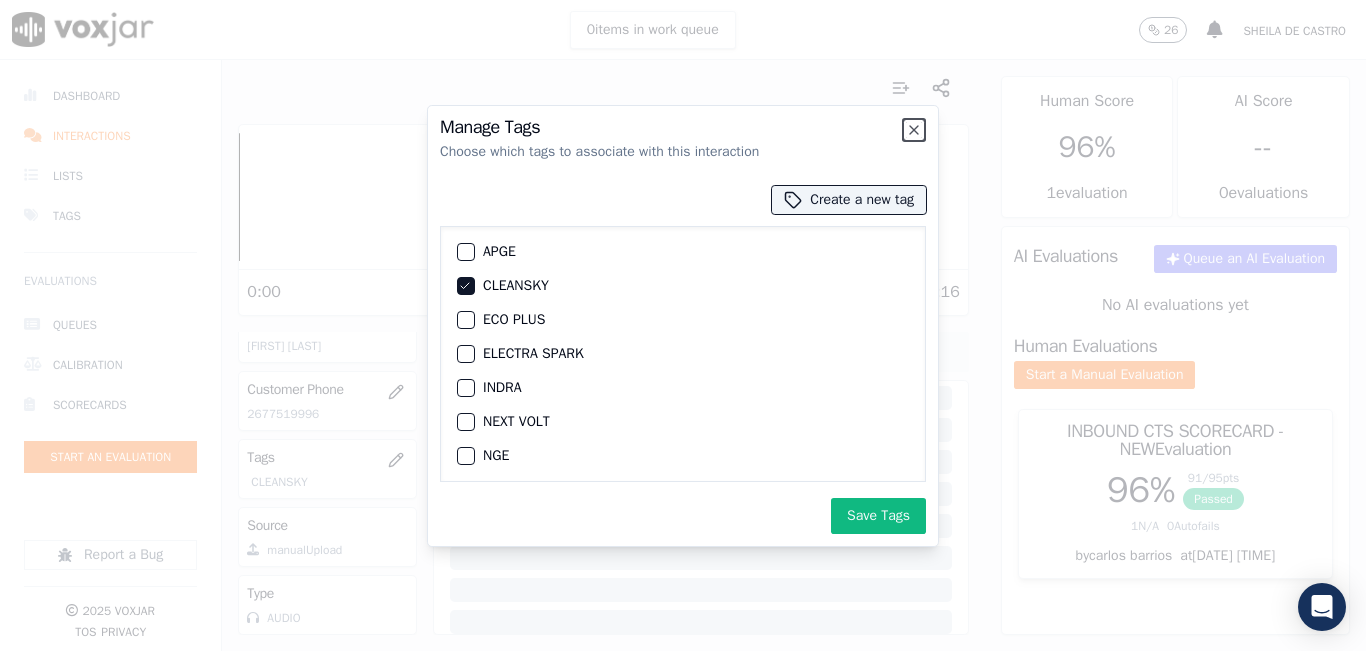 click on "Manage Tags   Choose which tags to associate with this interaction
Create a new tag         APGE   CLEANSKY   ECO PLUS   ELECTRA SPARK   INDRA   NEXT VOLT   NGE   NO SALES INTERACTION   POLARIS   RUSHMORE   SPARK   SYMMETRY   WGL         Save Tags     Close" 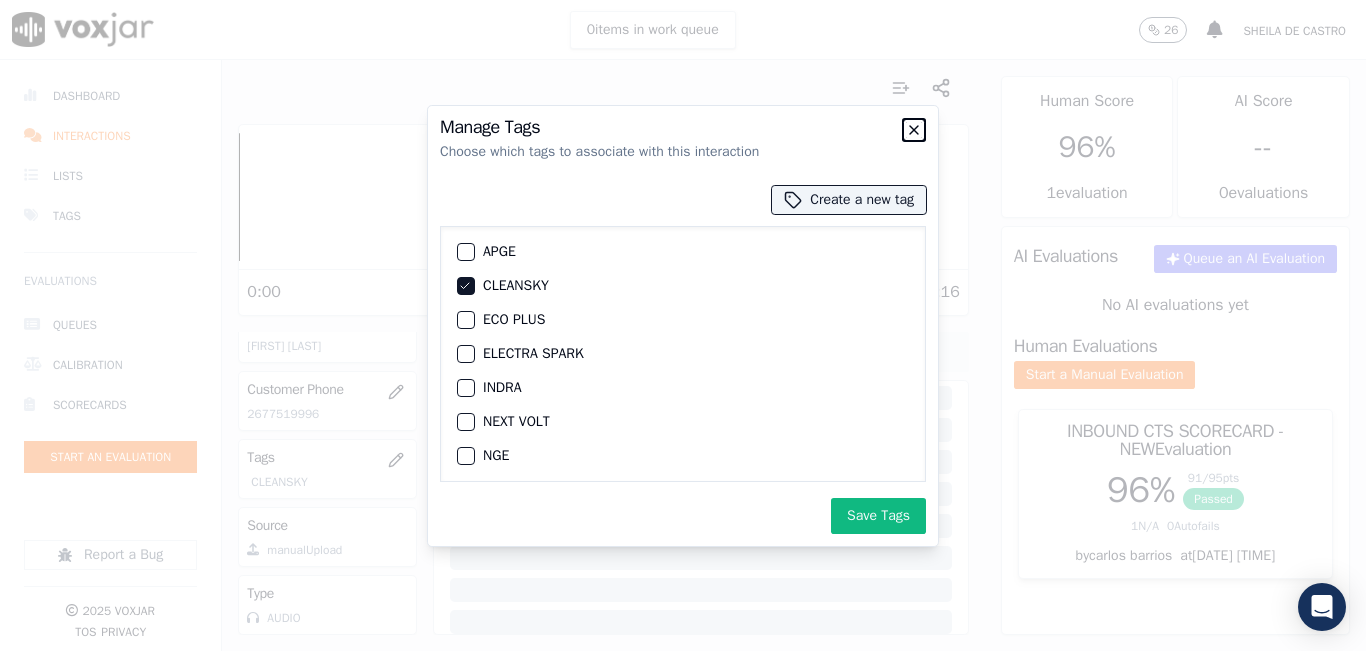 click 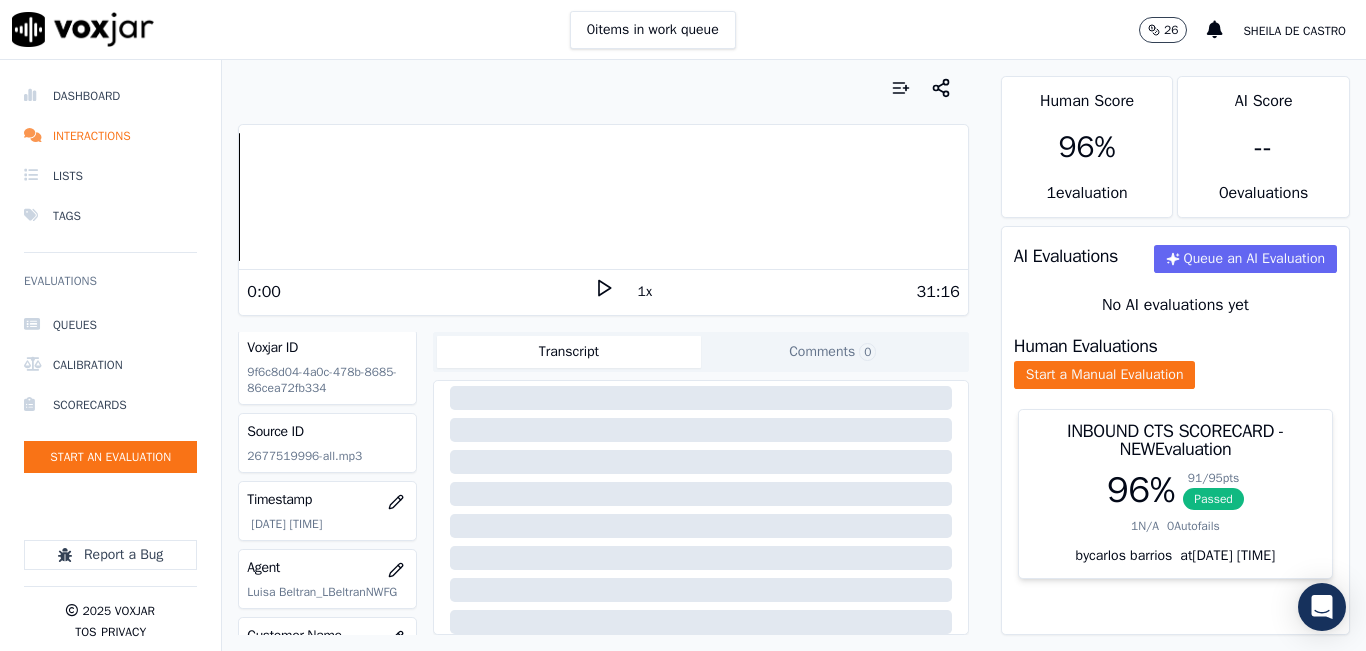 scroll, scrollTop: 0, scrollLeft: 0, axis: both 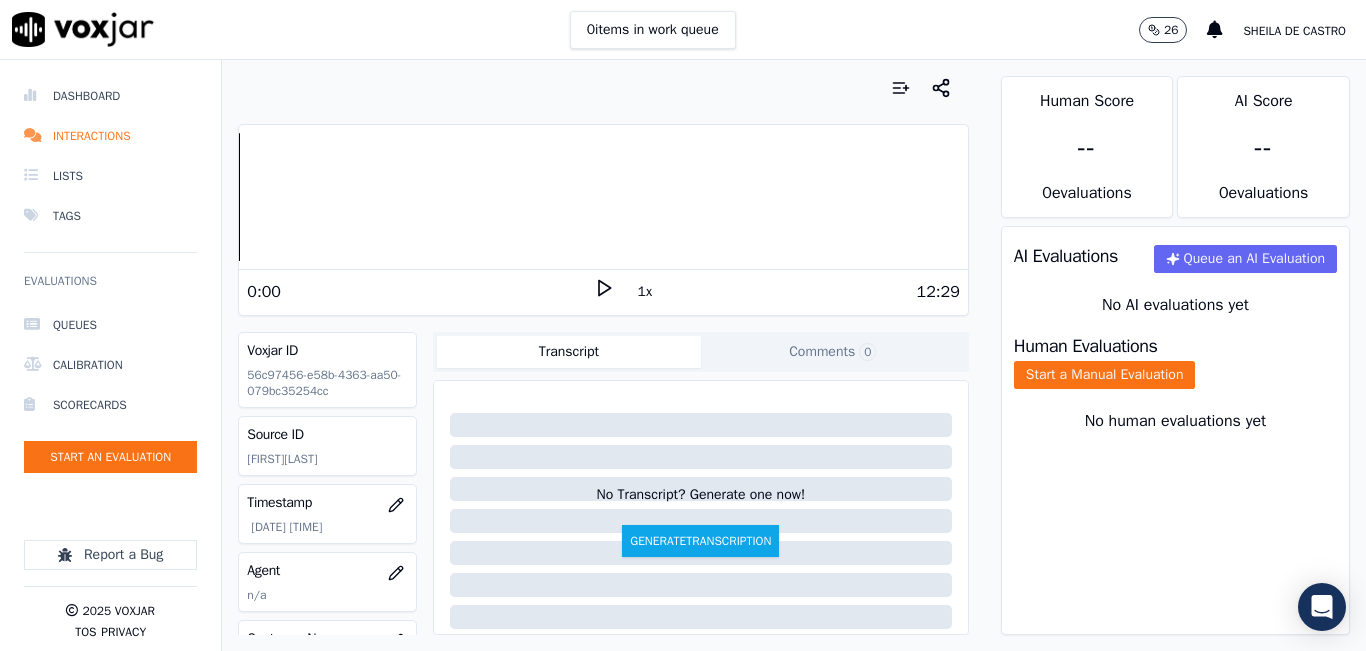 click on "0  items in work queue     26         Sheila De Castro" at bounding box center (683, 30) 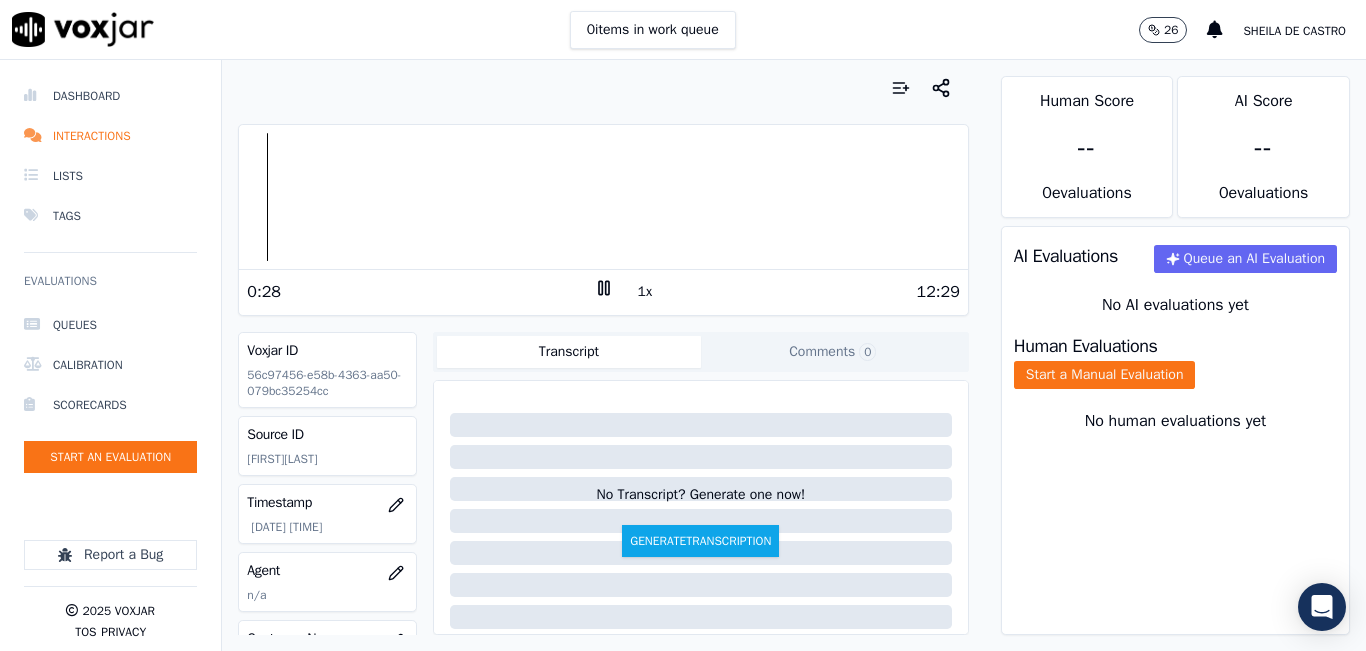 click on "Comments  0" 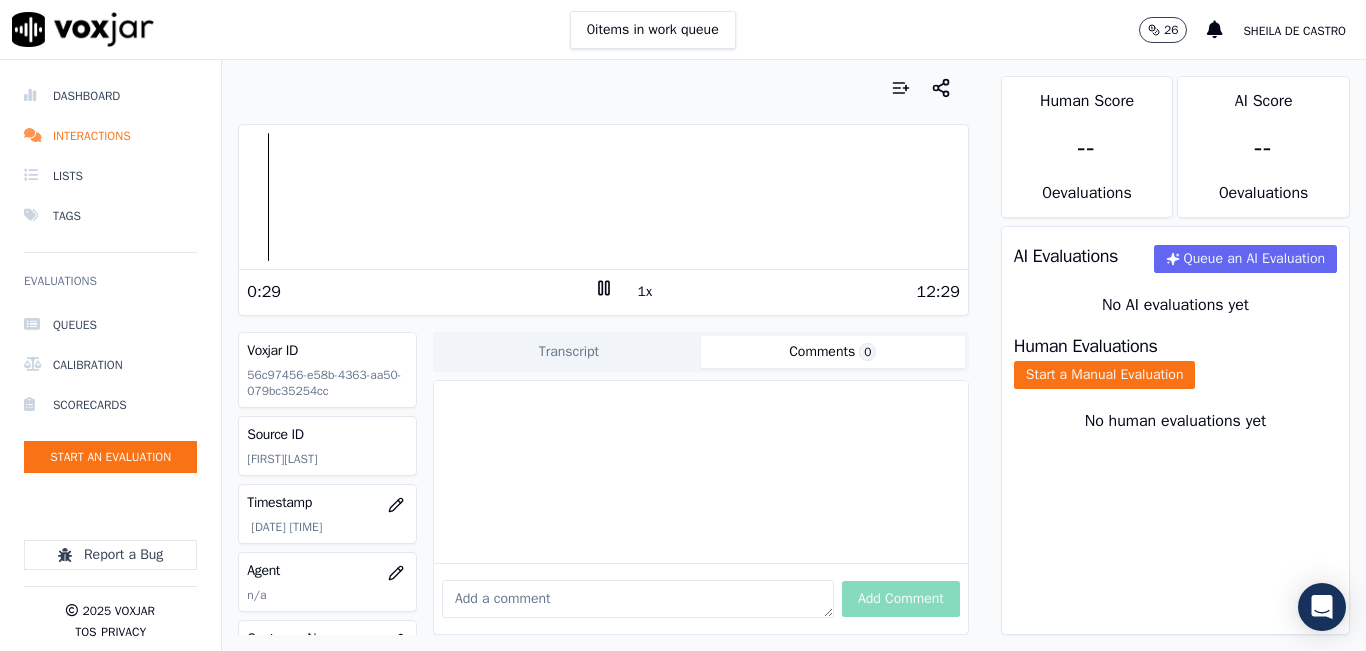 click at bounding box center [638, 599] 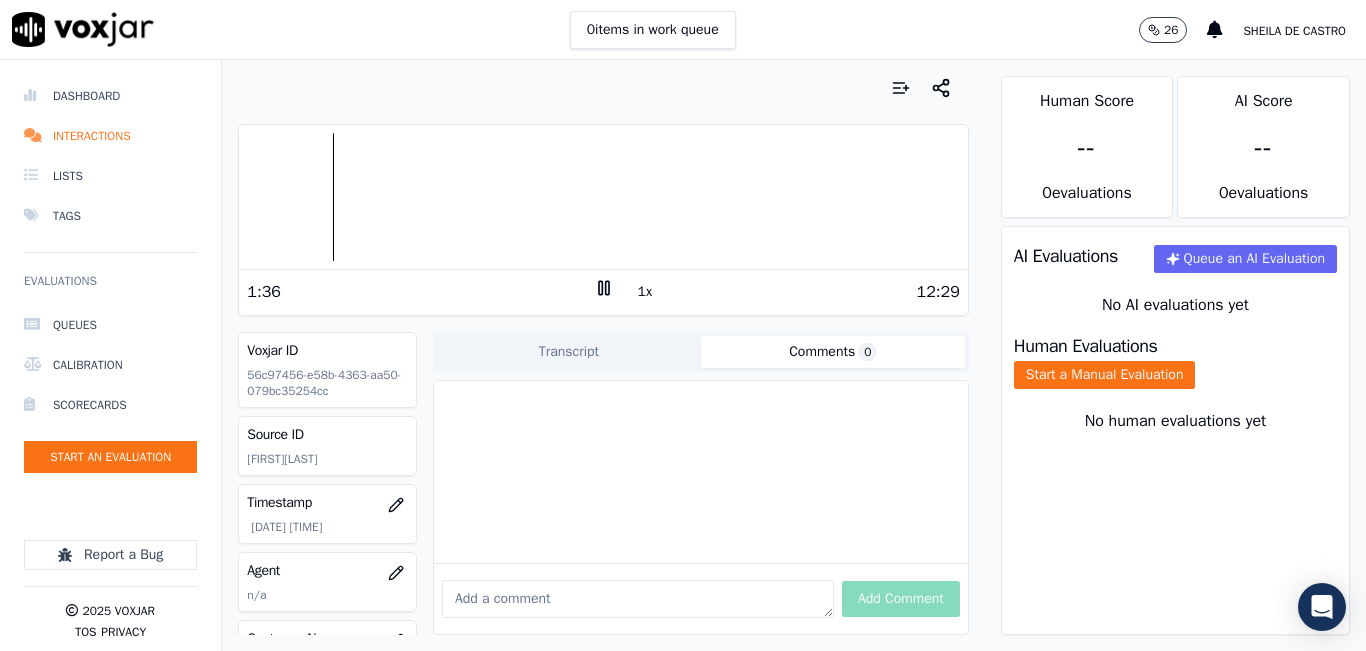 click at bounding box center (638, 599) 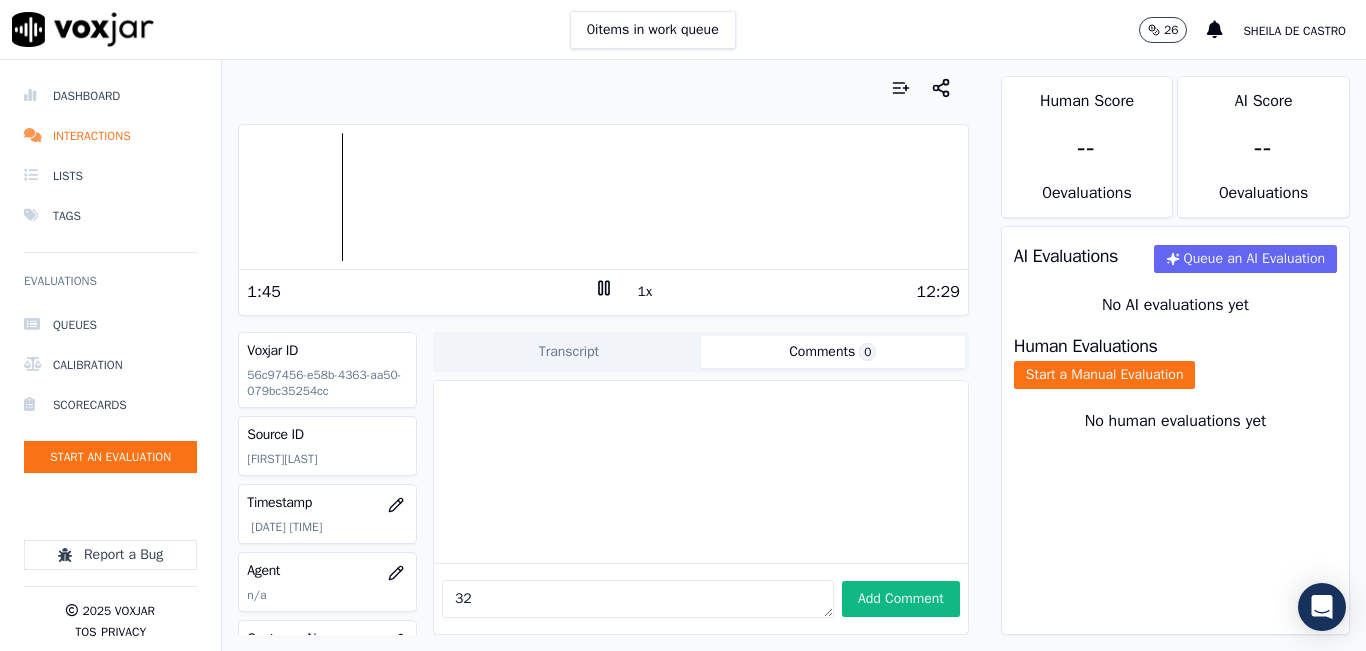 type on "3" 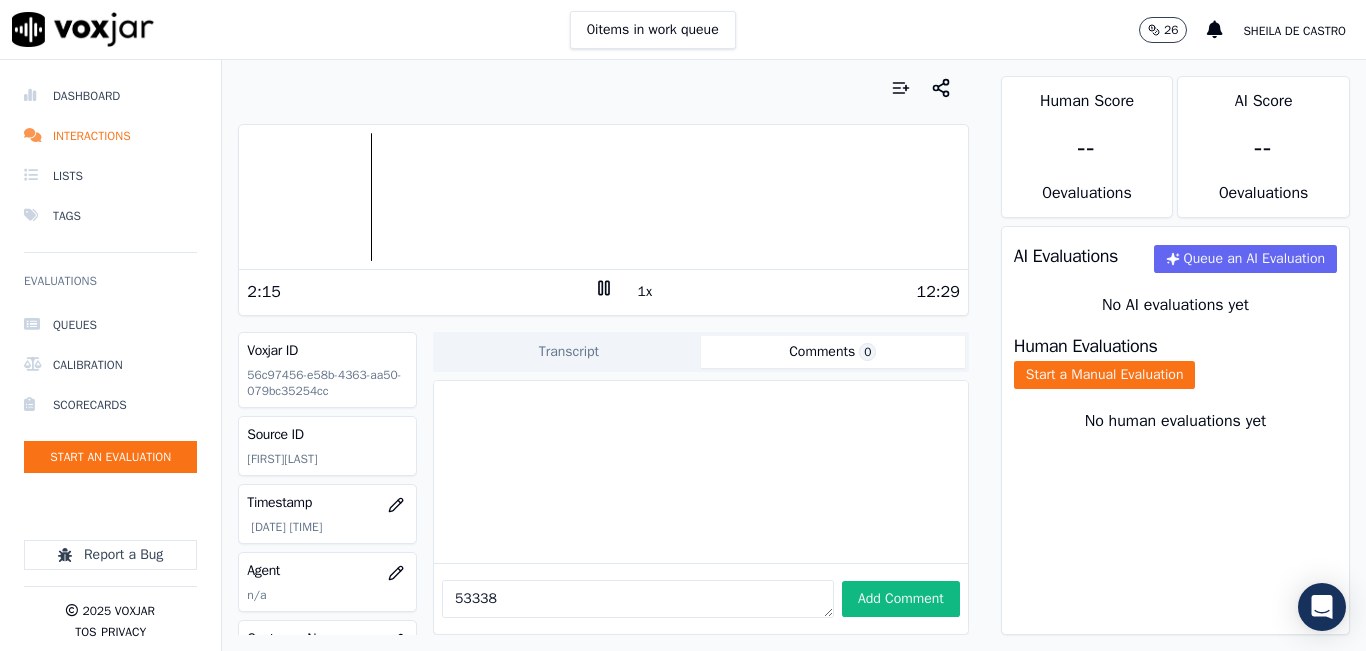 click 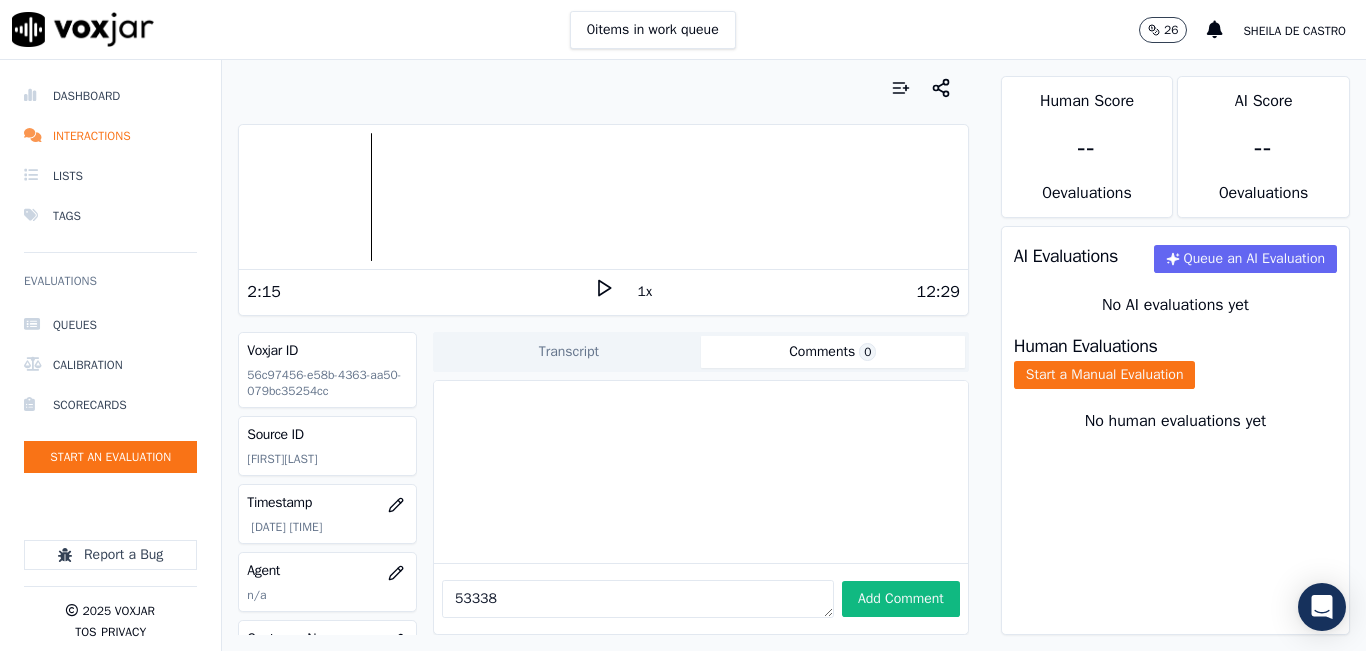 click on "2:15     1x   12:29" at bounding box center (603, 291) 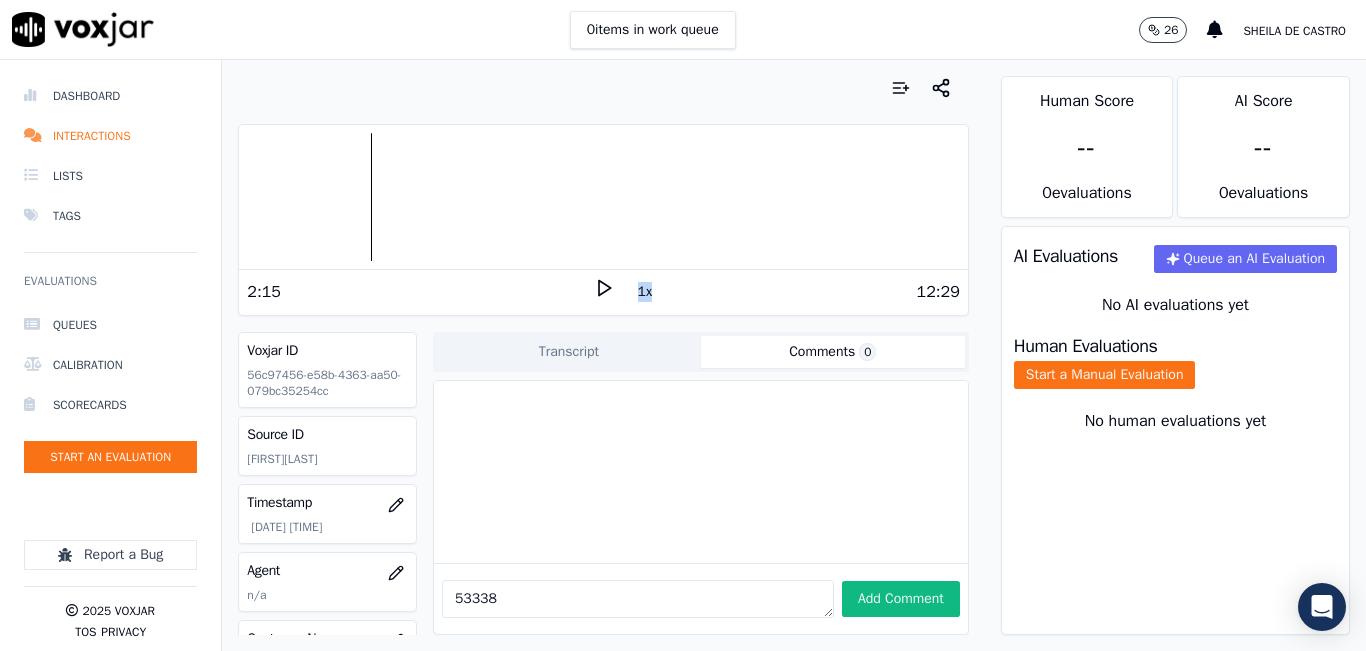 click on "2:15     1x   12:29" at bounding box center [603, 291] 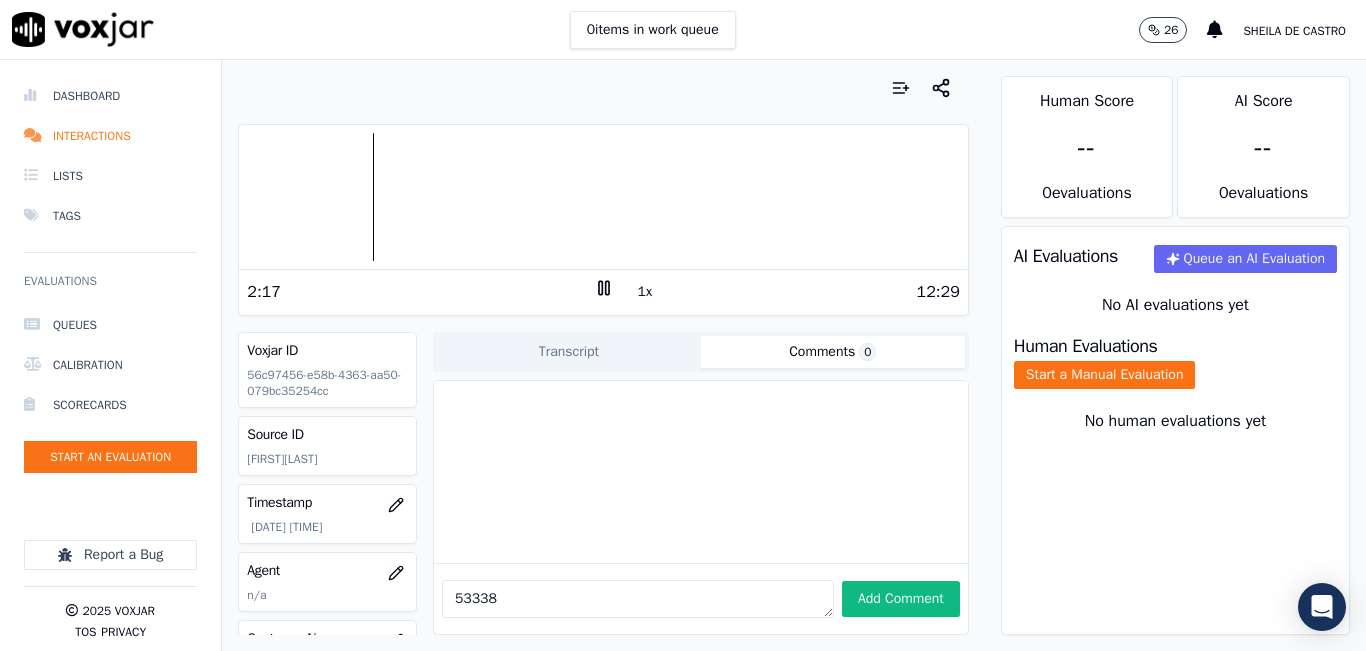 click at bounding box center (603, 88) 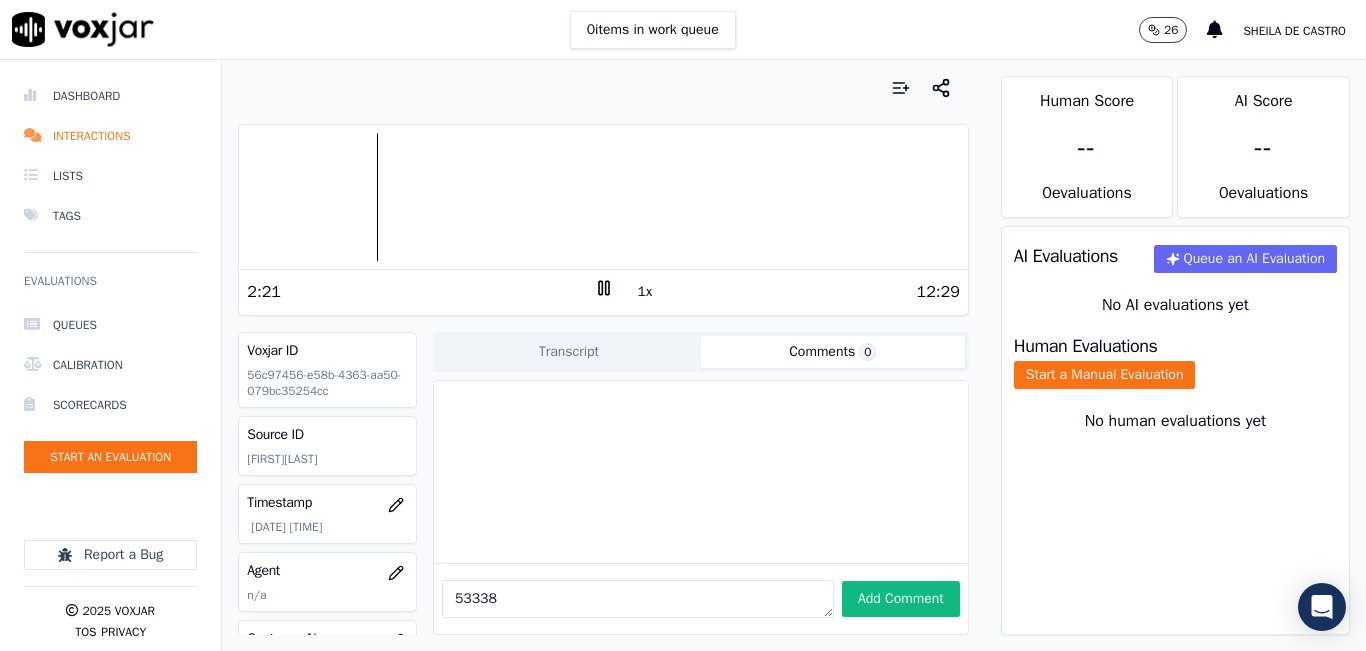 drag, startPoint x: 577, startPoint y: 571, endPoint x: 565, endPoint y: 577, distance: 13.416408 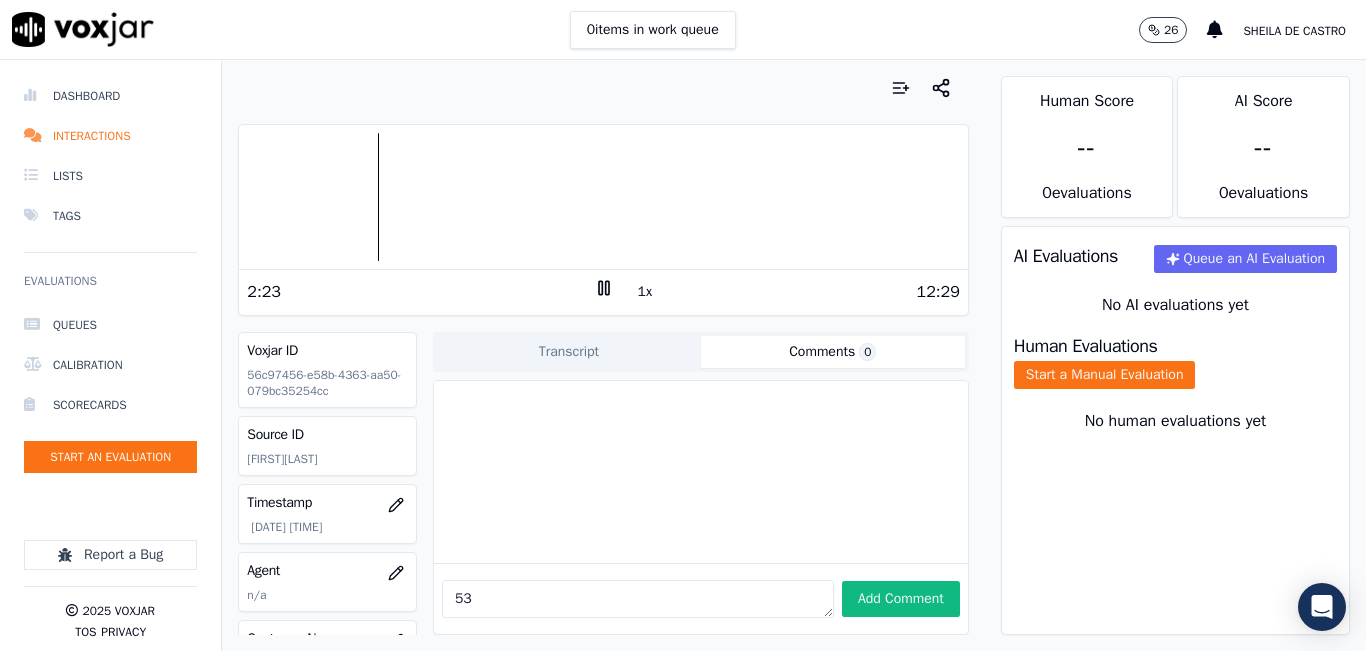 type on "5" 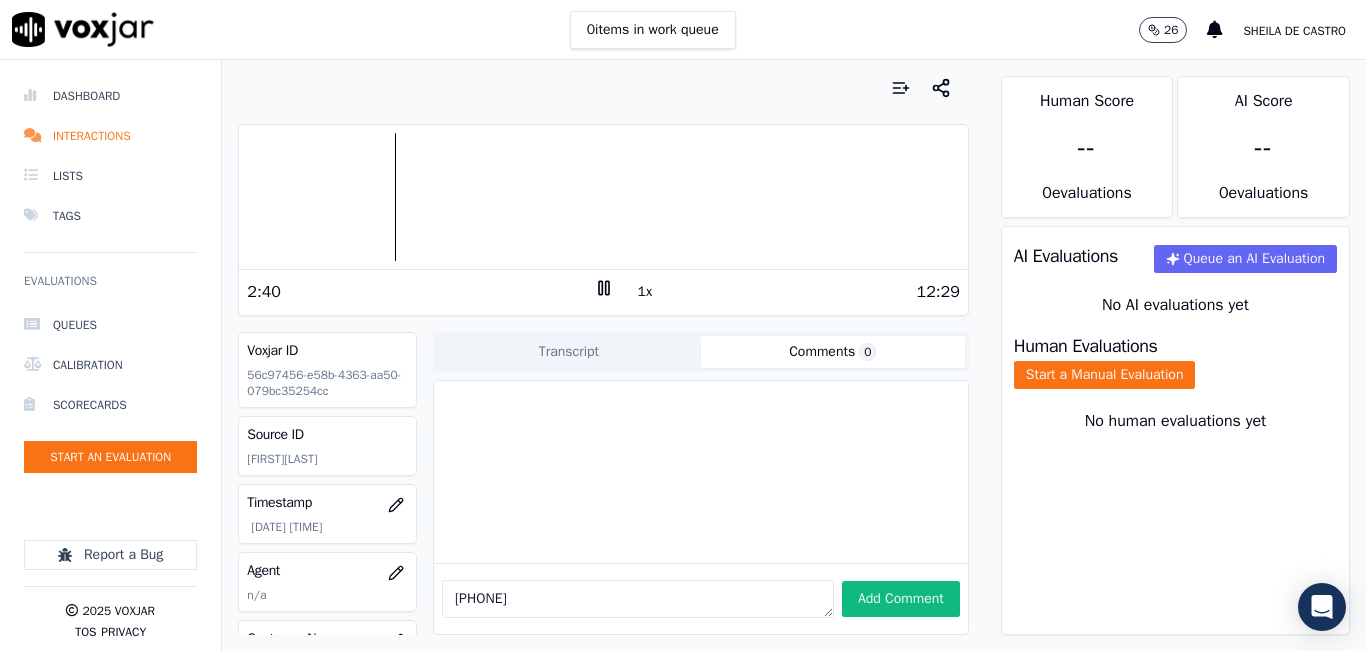 type on "2158200022" 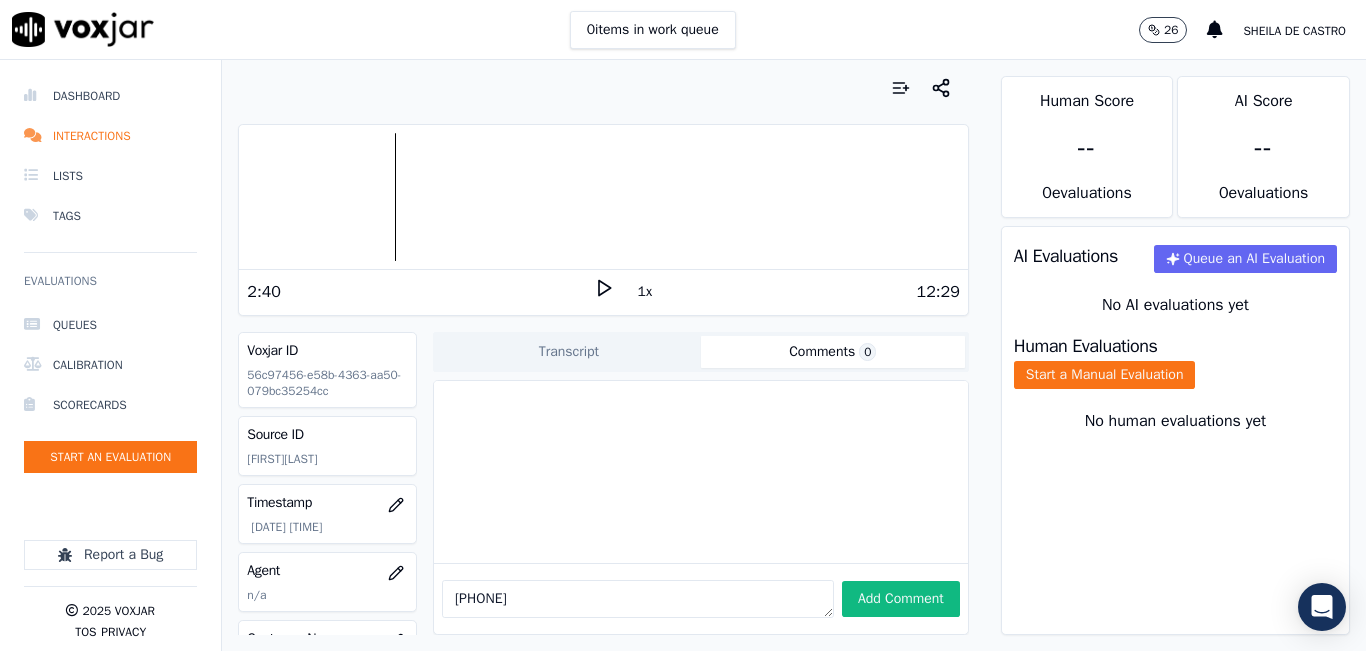 click on "2158200022" at bounding box center [638, 599] 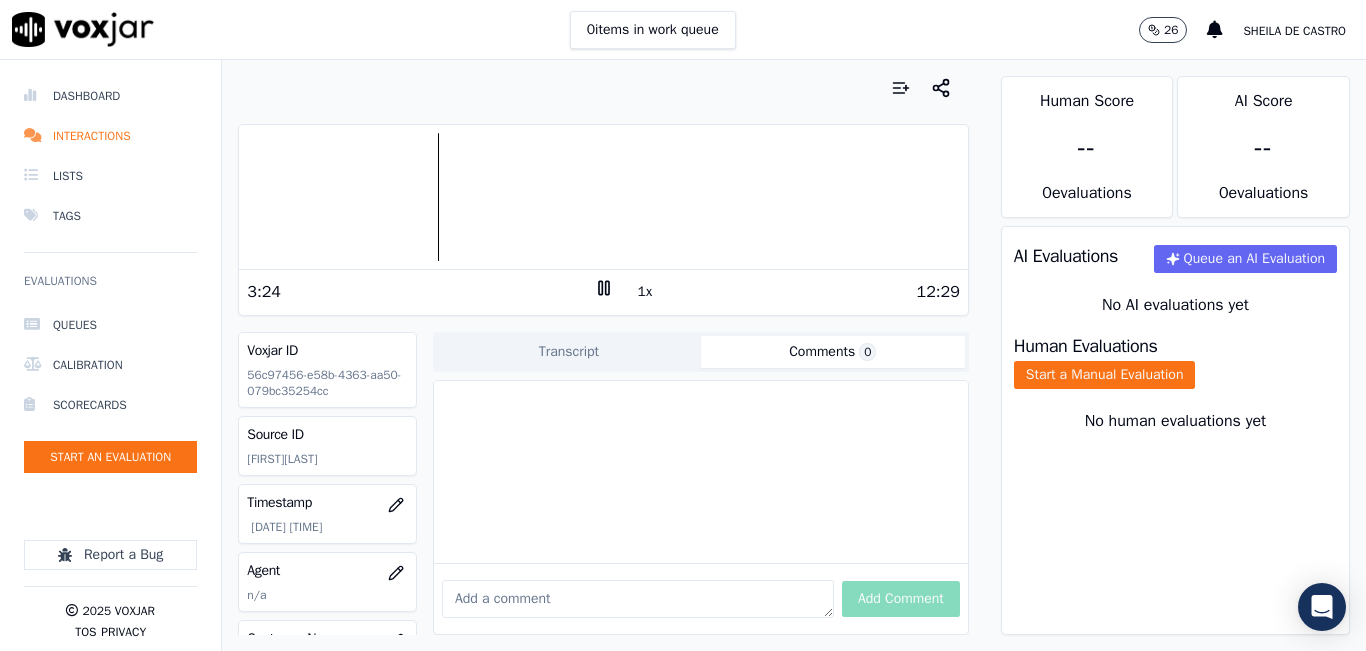 type 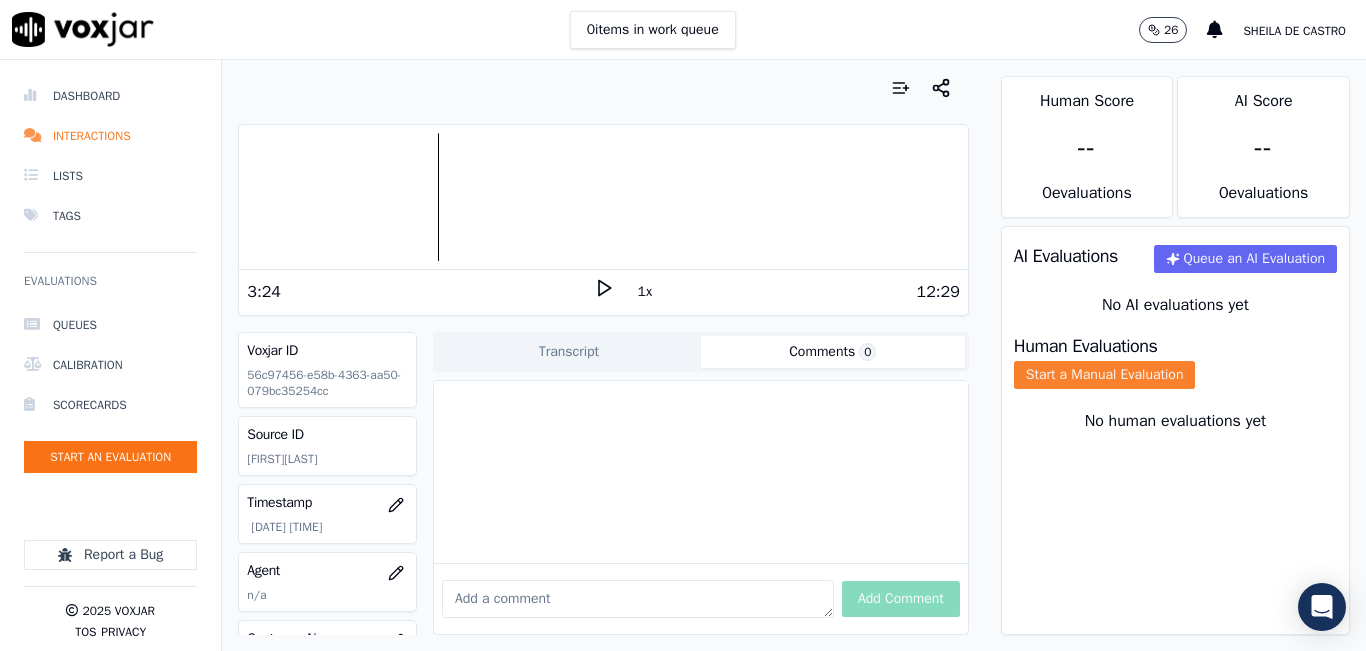click on "Start a Manual Evaluation" 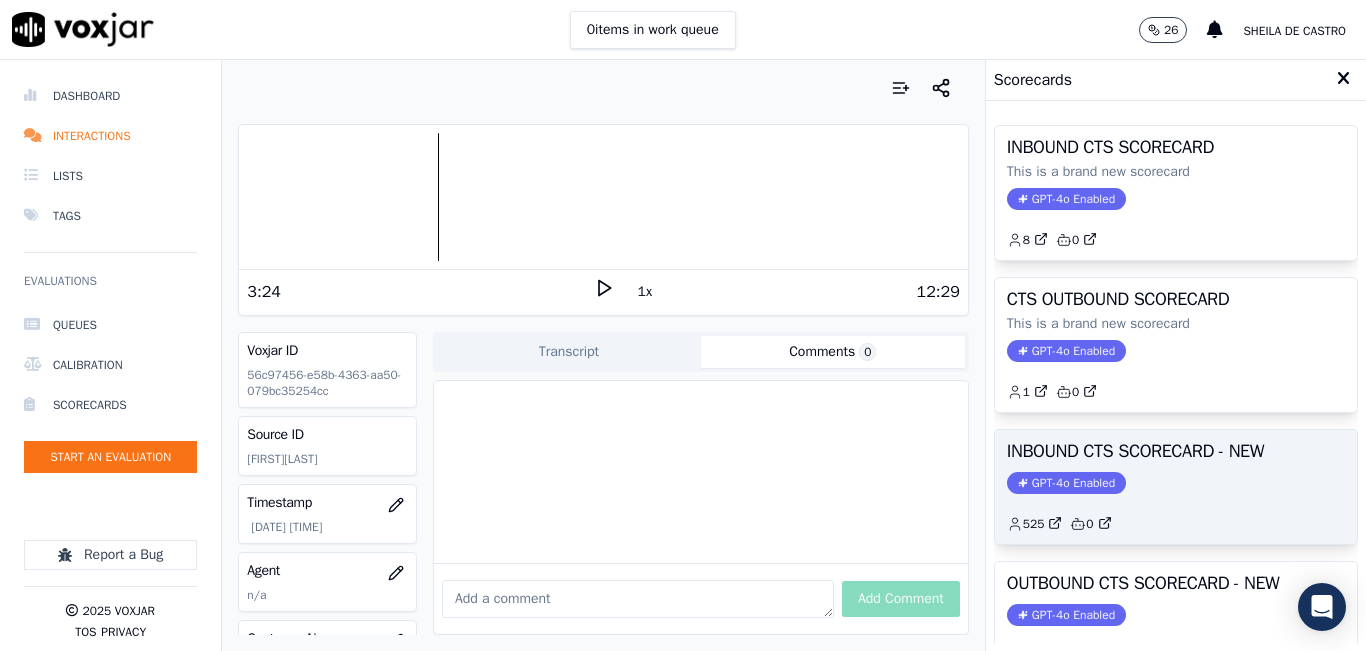 click on "GPT-4o Enabled" 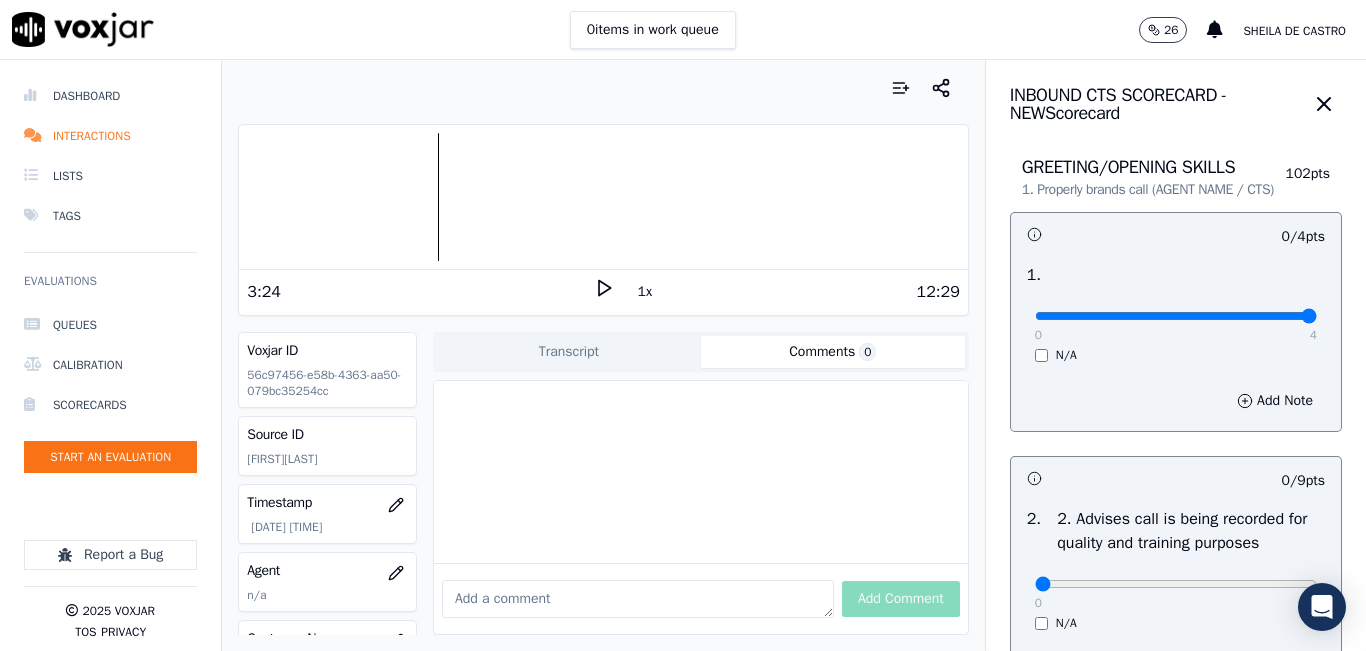 type on "4" 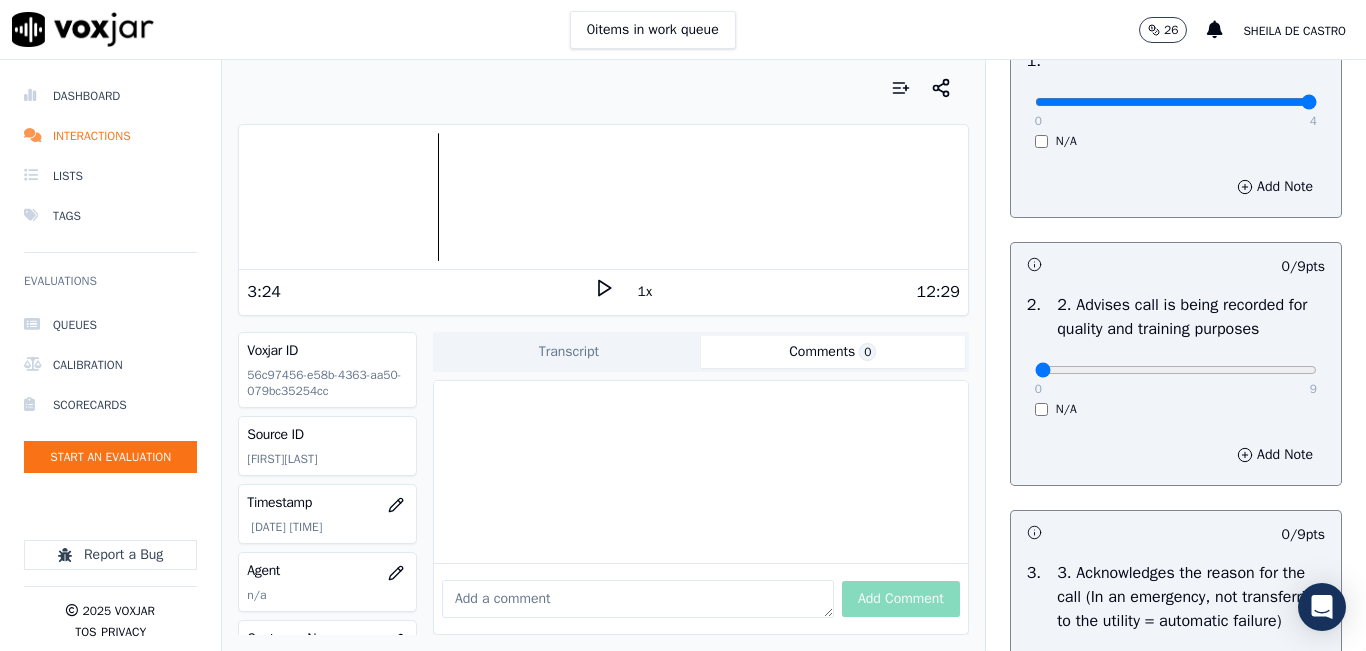 scroll, scrollTop: 300, scrollLeft: 0, axis: vertical 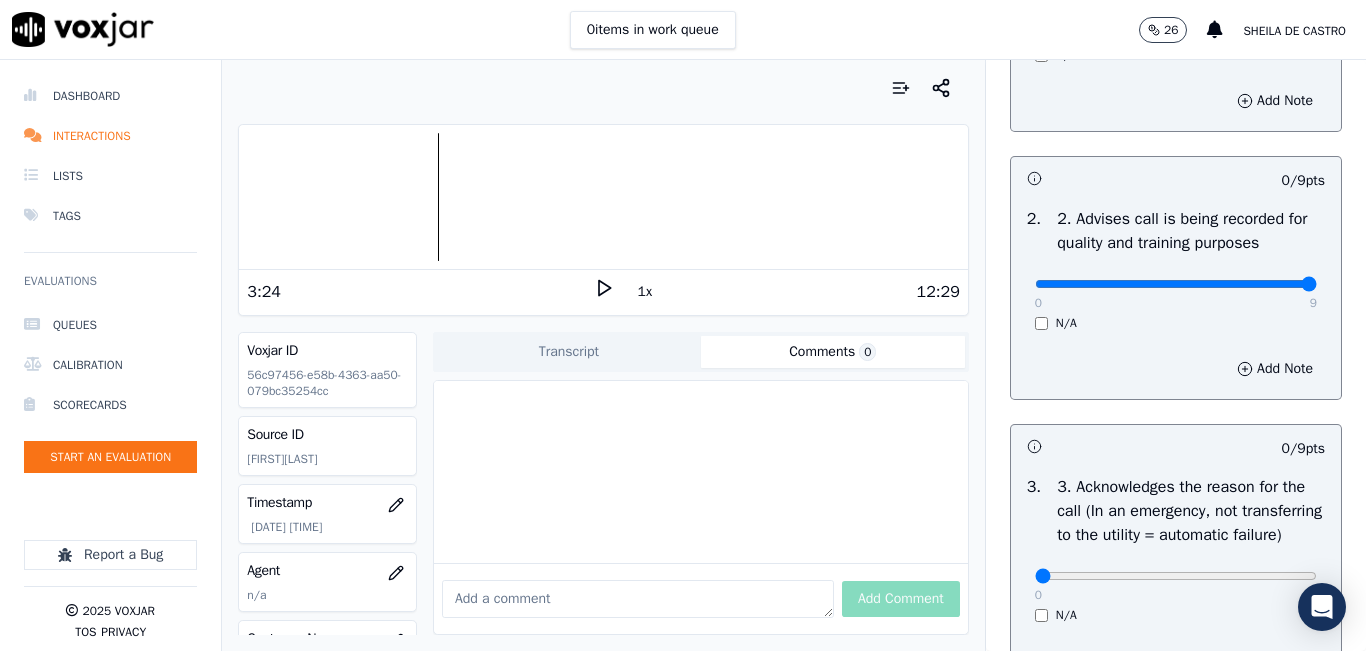type on "9" 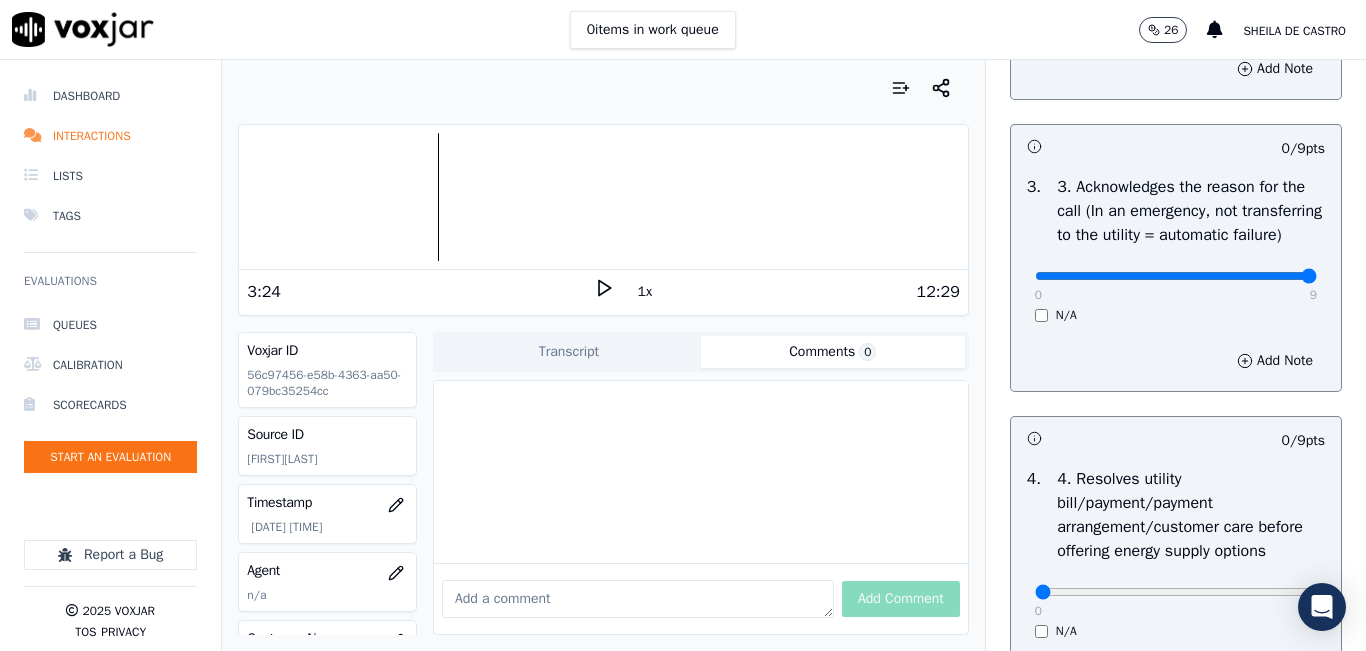 type on "9" 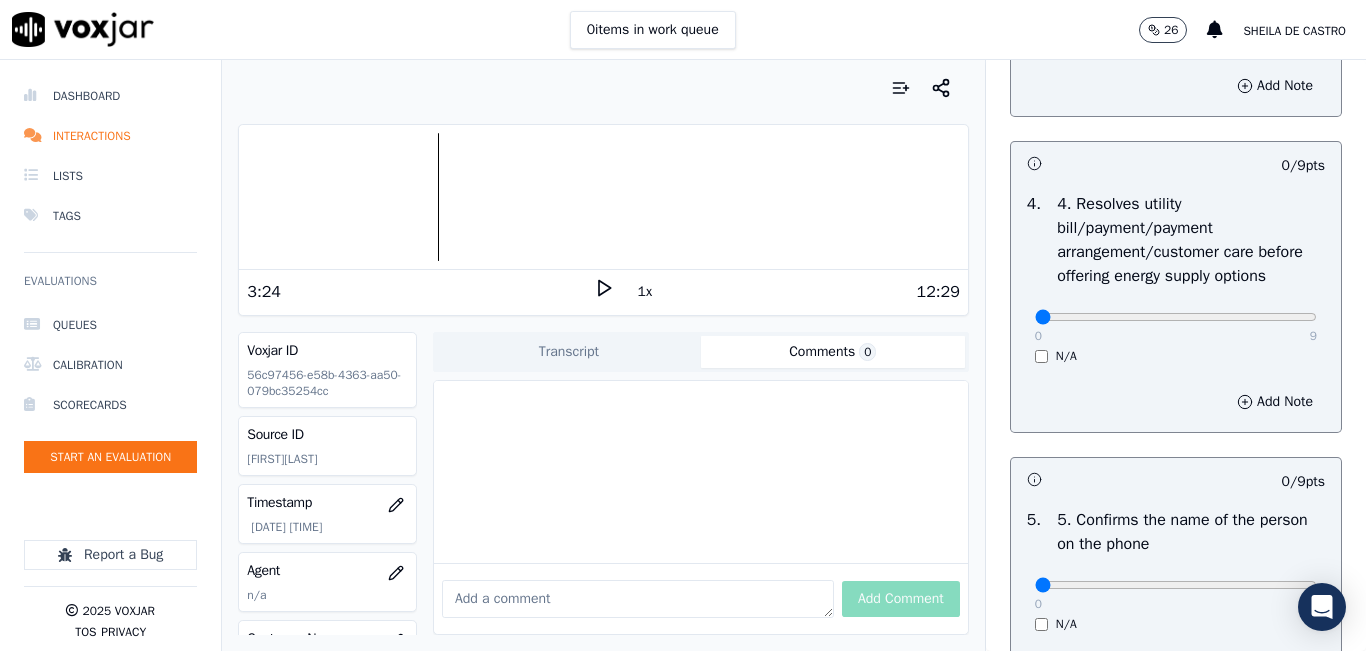 scroll, scrollTop: 900, scrollLeft: 0, axis: vertical 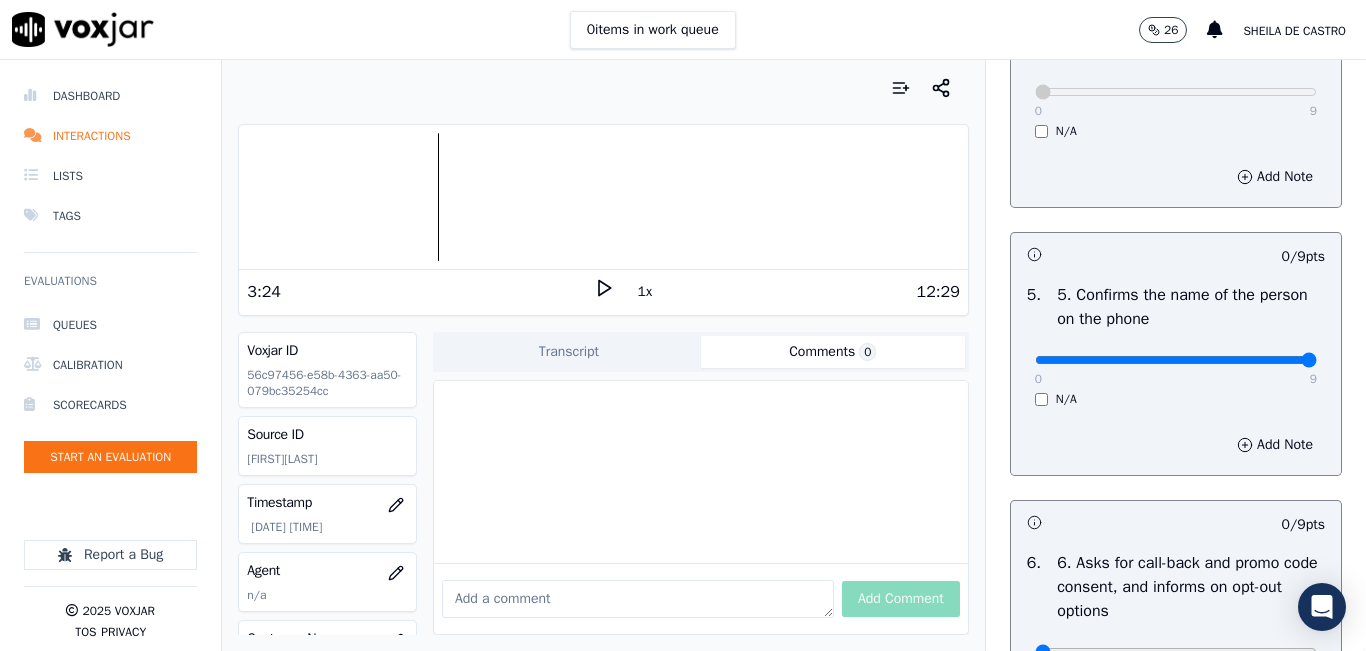 type on "9" 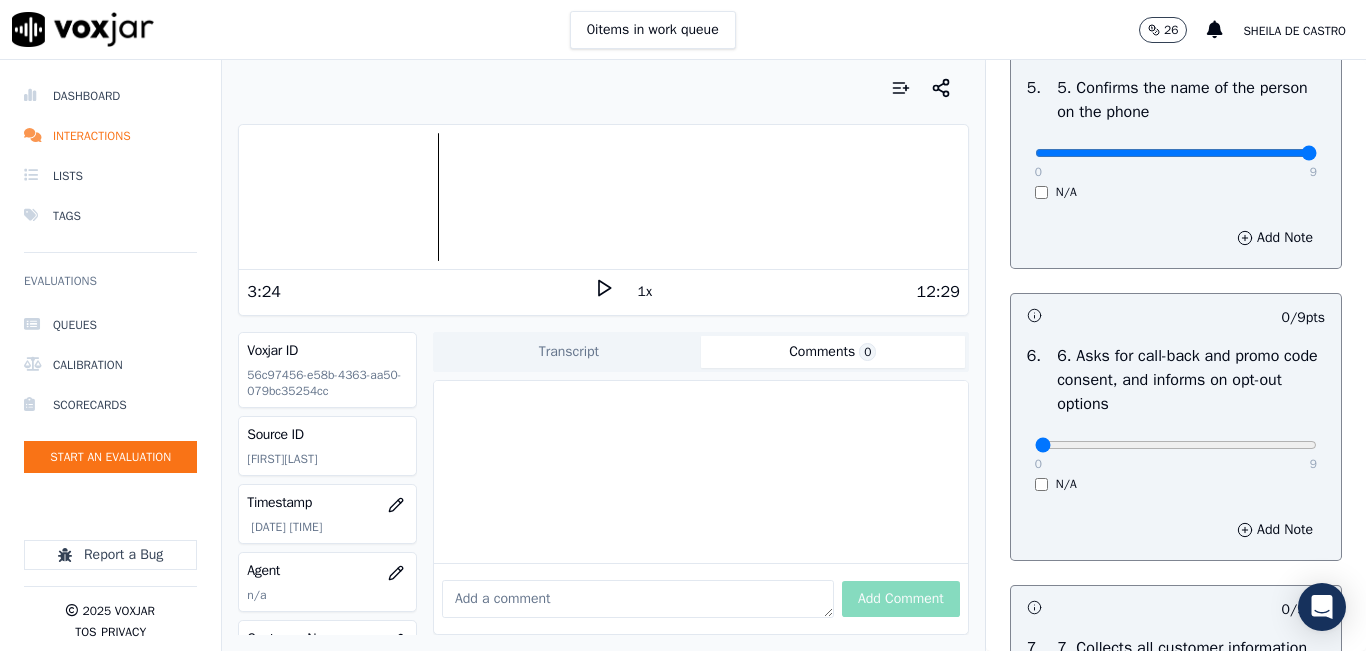 scroll, scrollTop: 1400, scrollLeft: 0, axis: vertical 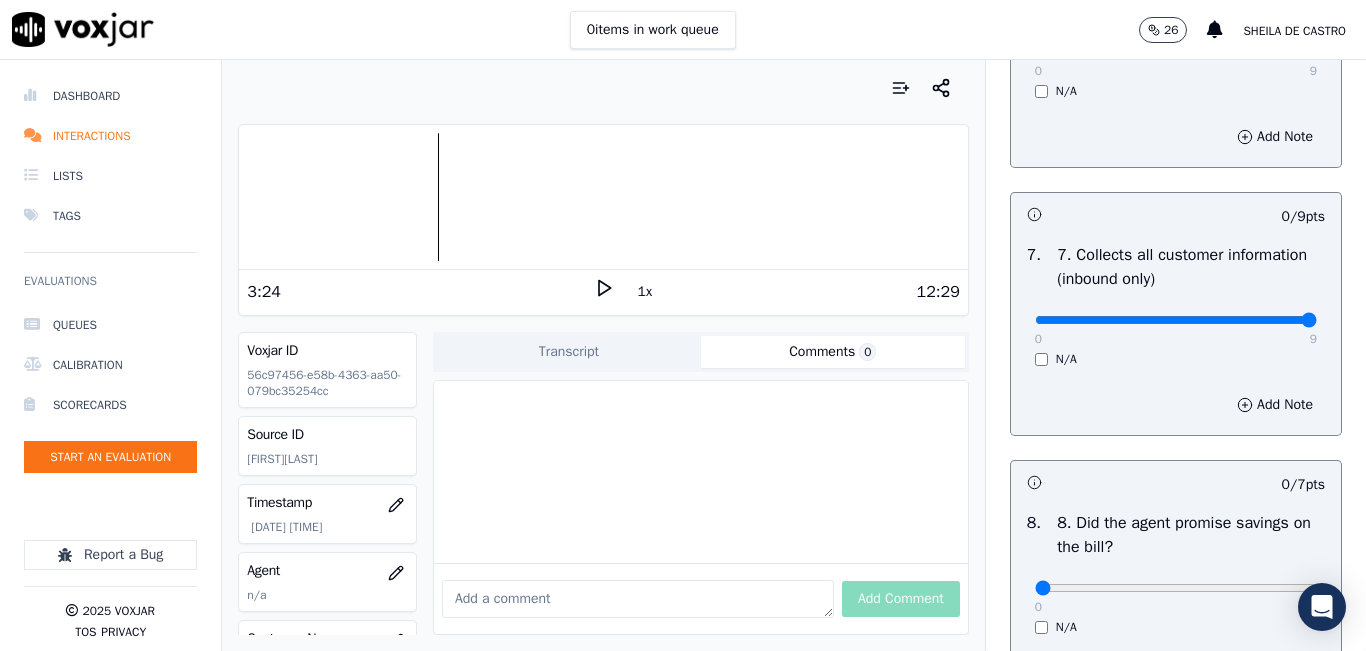 type on "9" 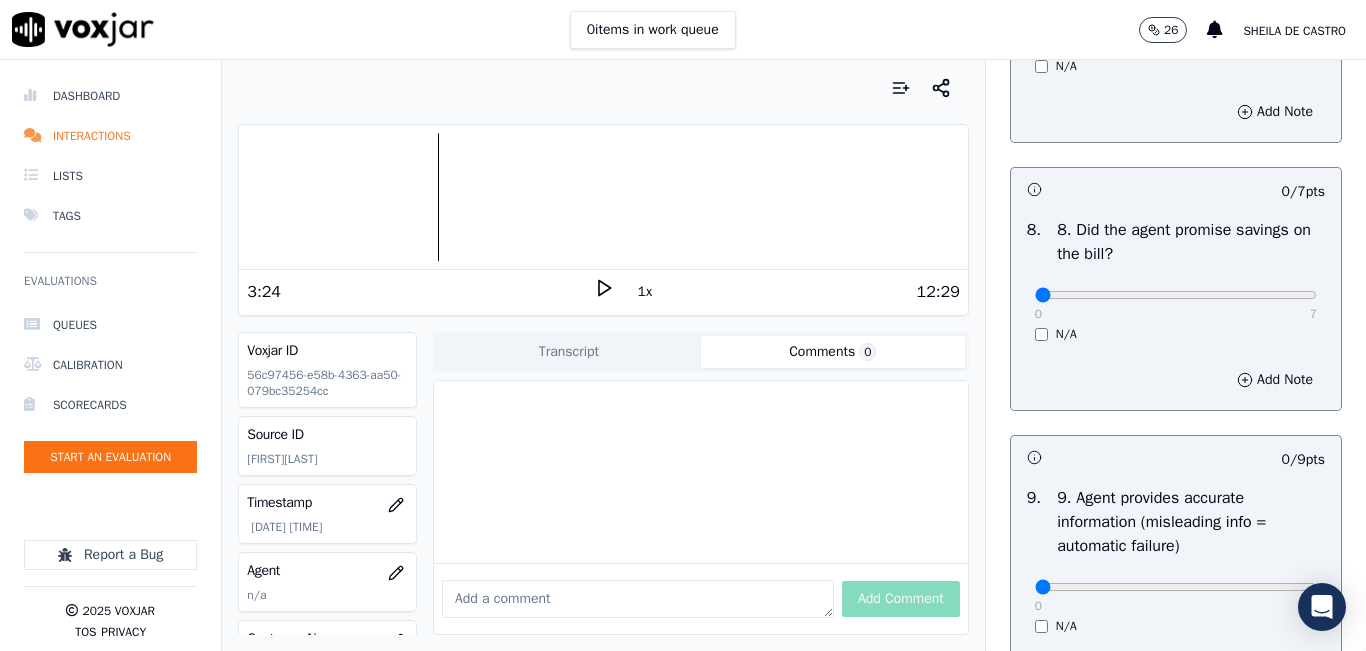 scroll, scrollTop: 2000, scrollLeft: 0, axis: vertical 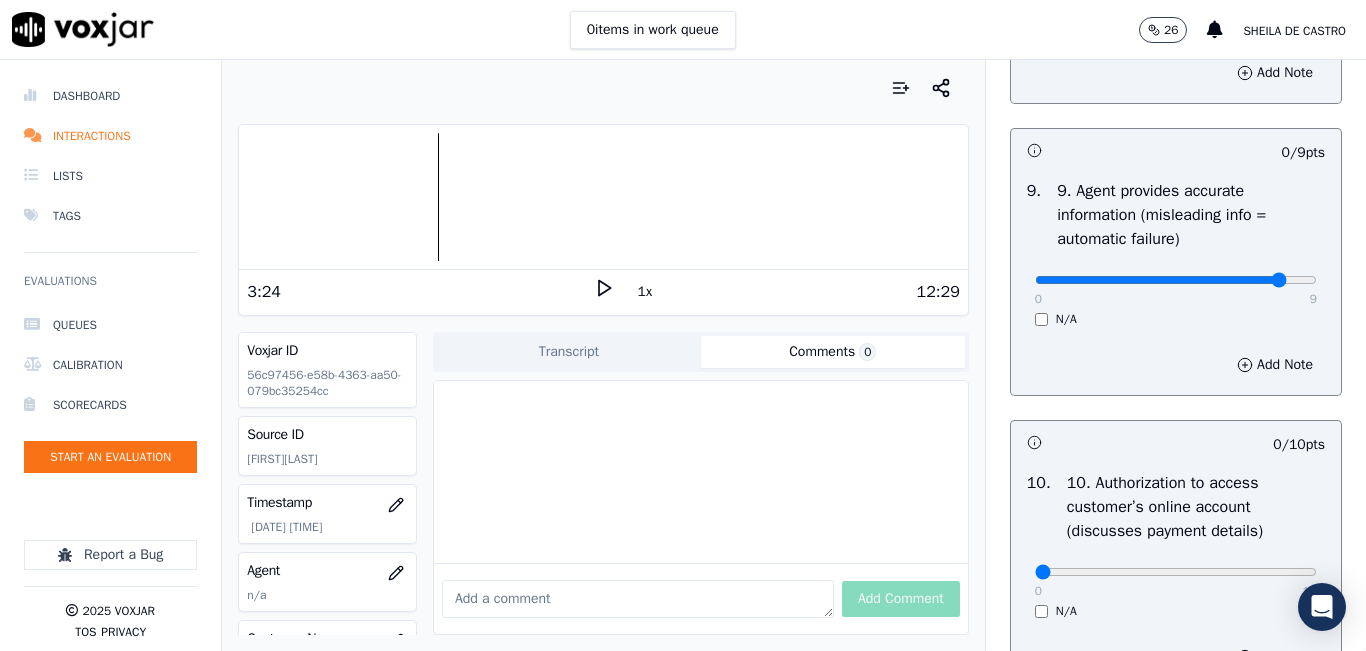 click at bounding box center (1176, -1984) 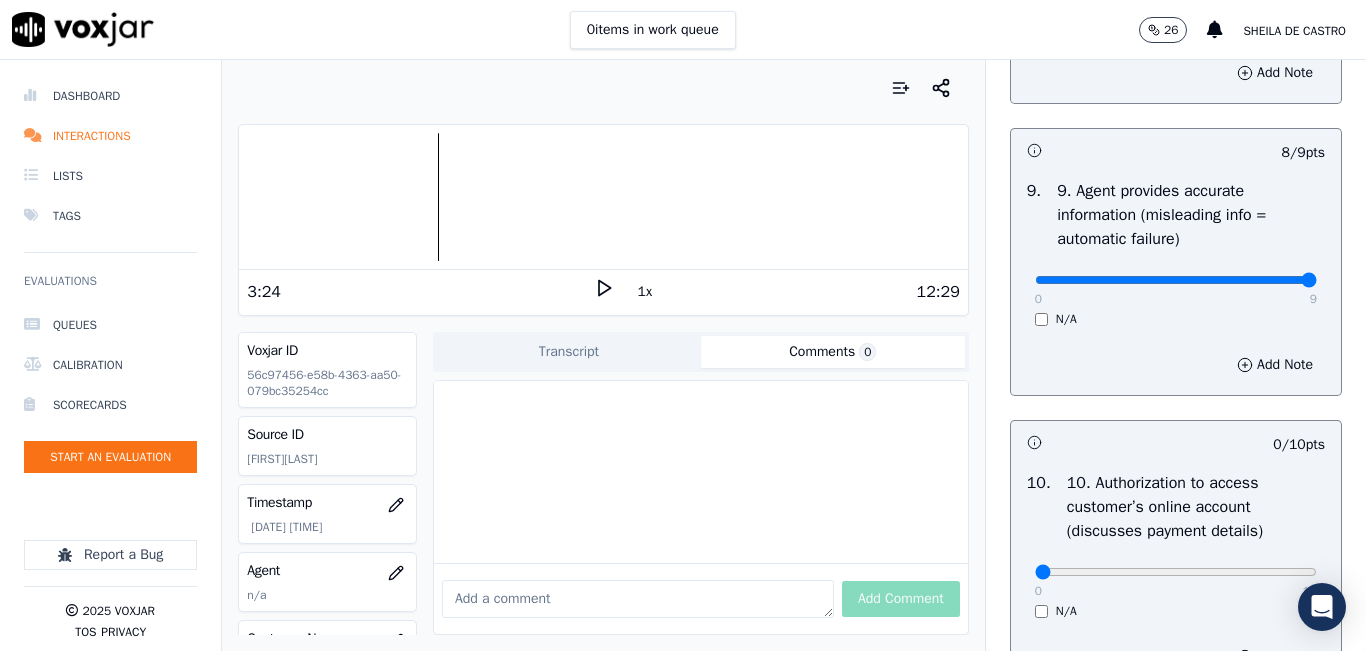 type on "9" 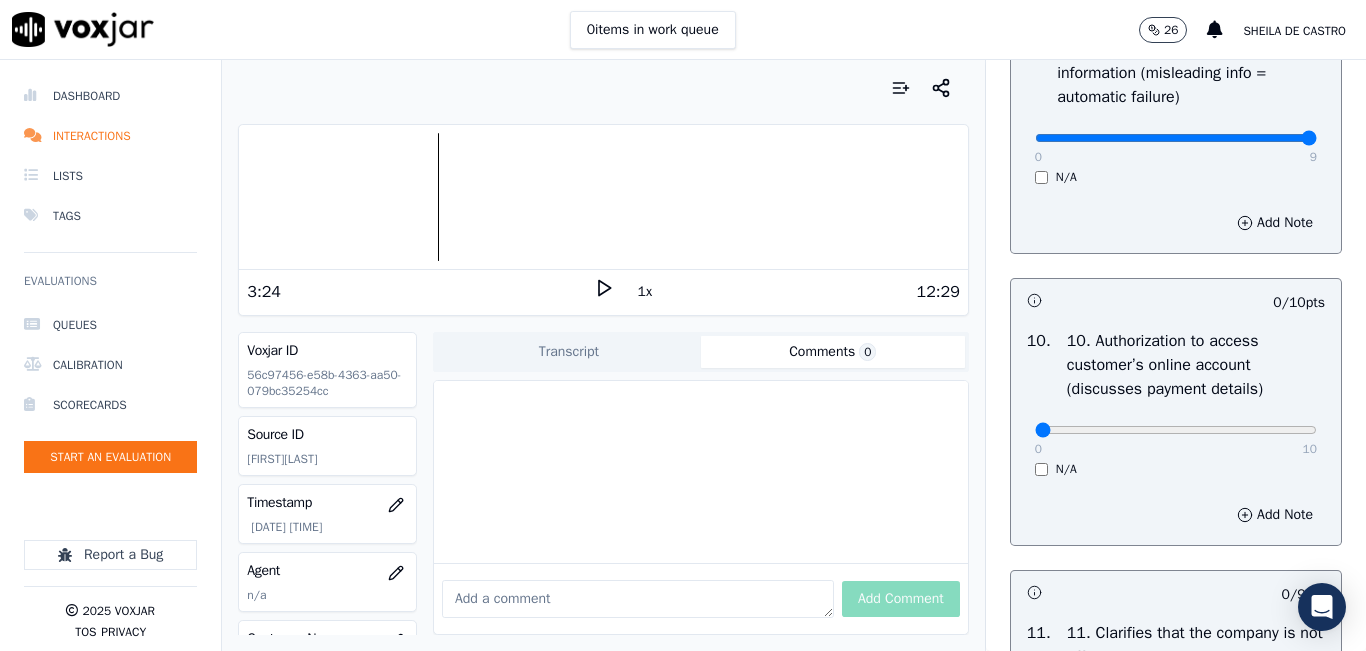 scroll, scrollTop: 2500, scrollLeft: 0, axis: vertical 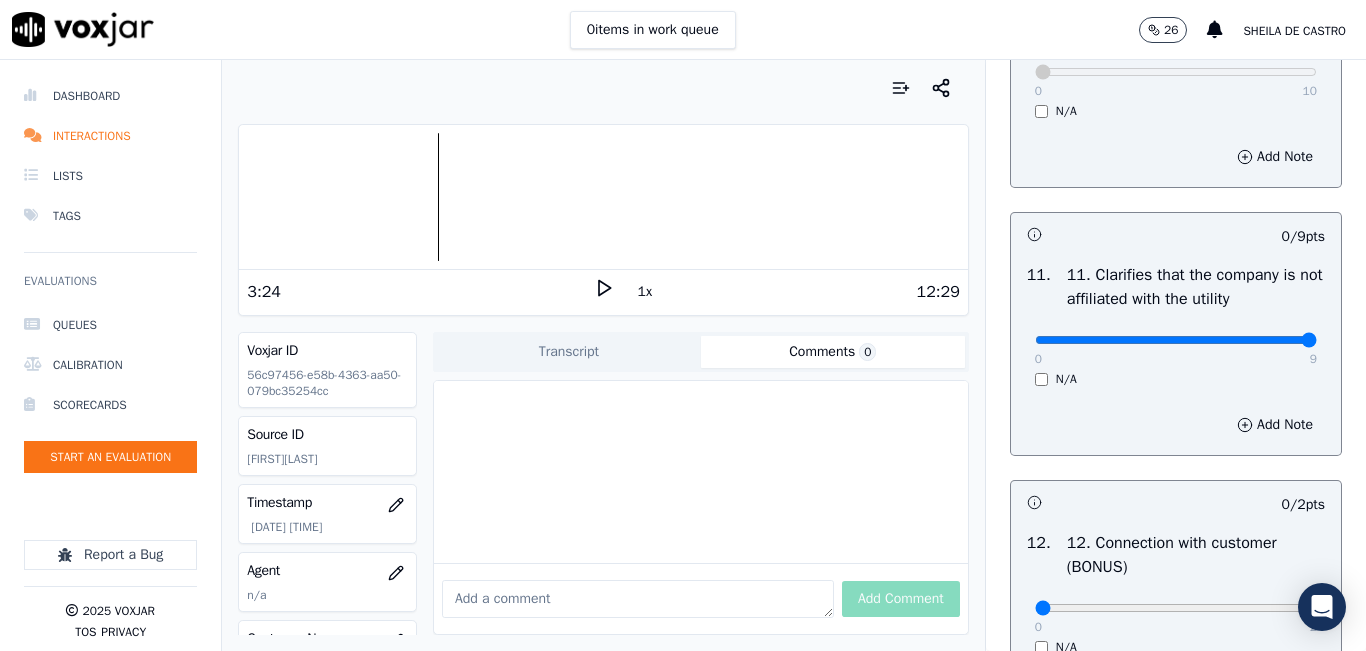 type on "9" 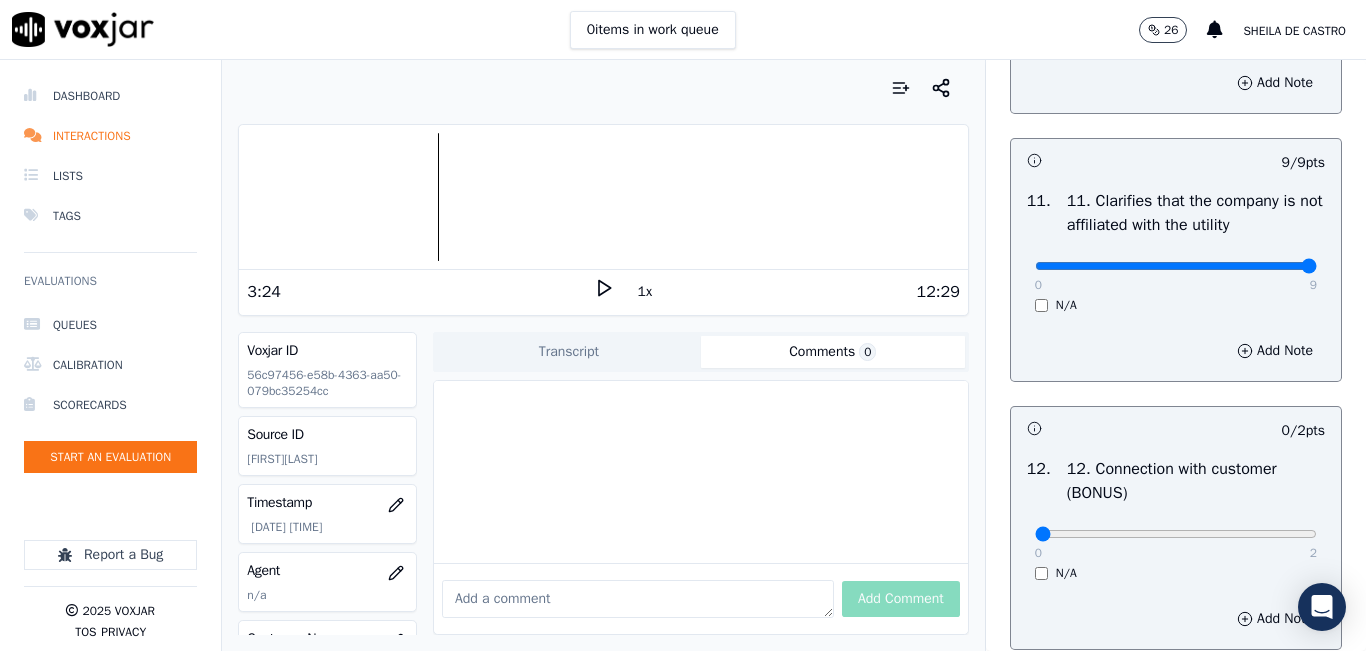 scroll, scrollTop: 3100, scrollLeft: 0, axis: vertical 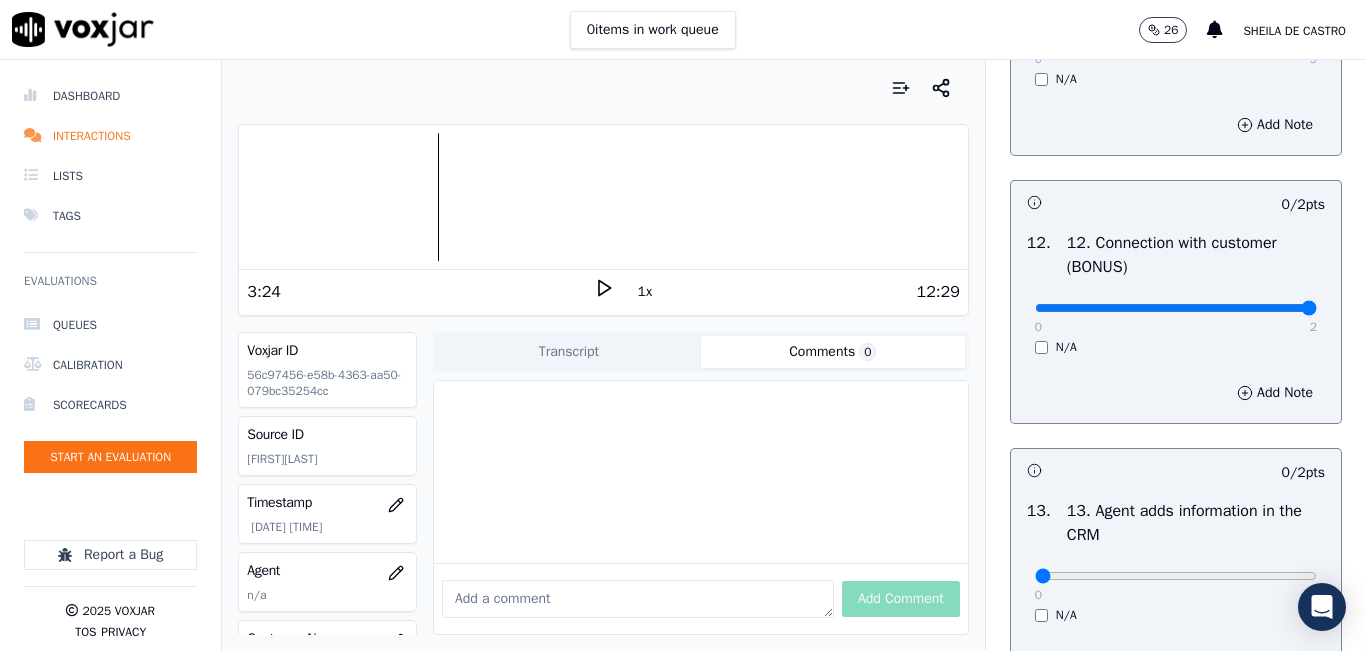 type on "2" 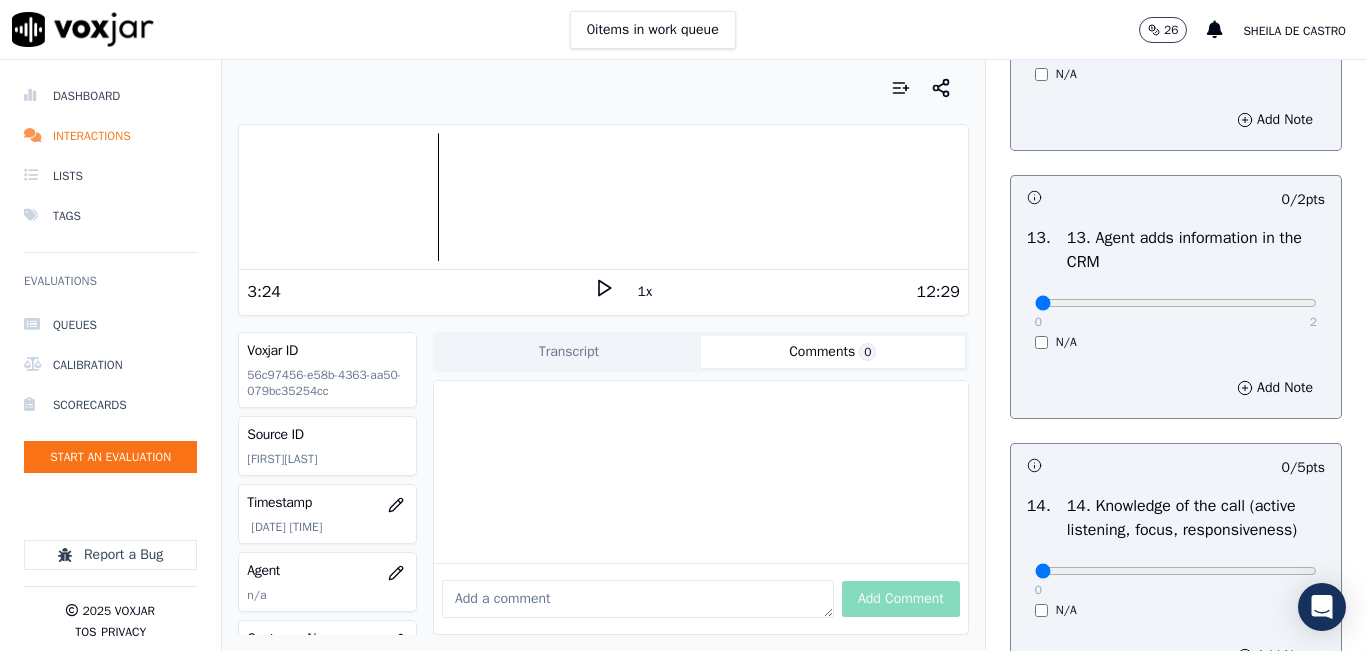 scroll, scrollTop: 3400, scrollLeft: 0, axis: vertical 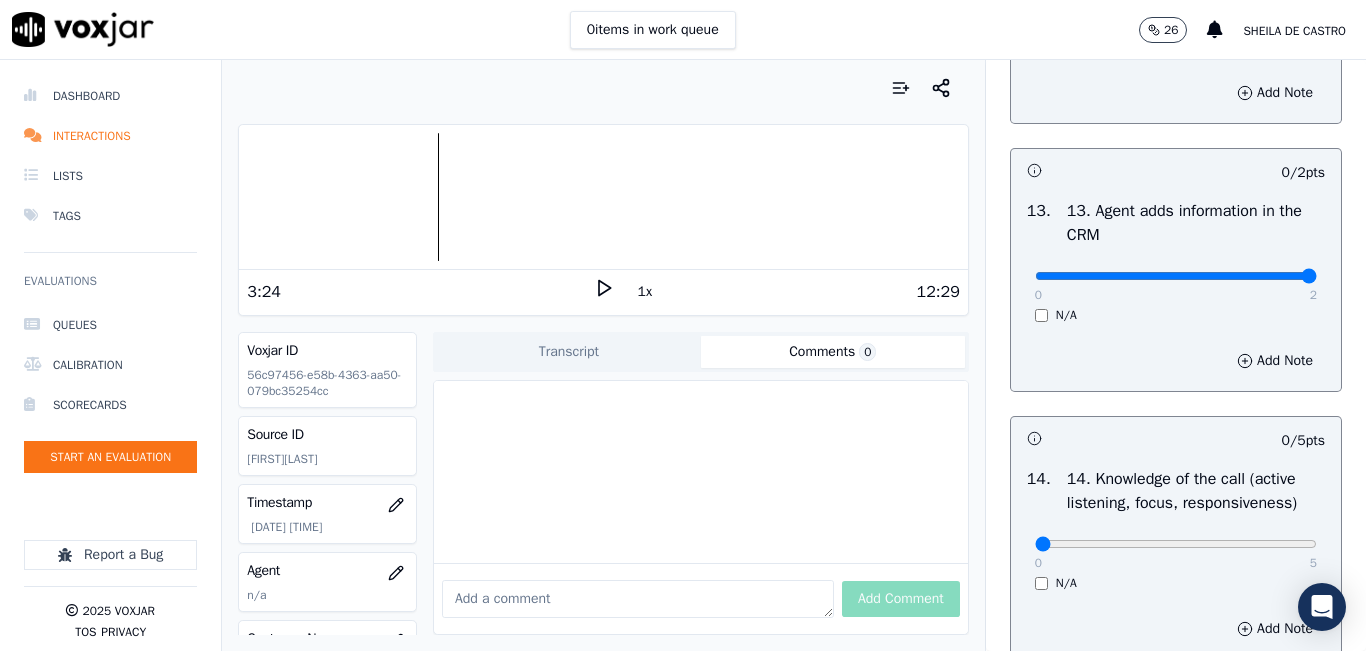 type on "2" 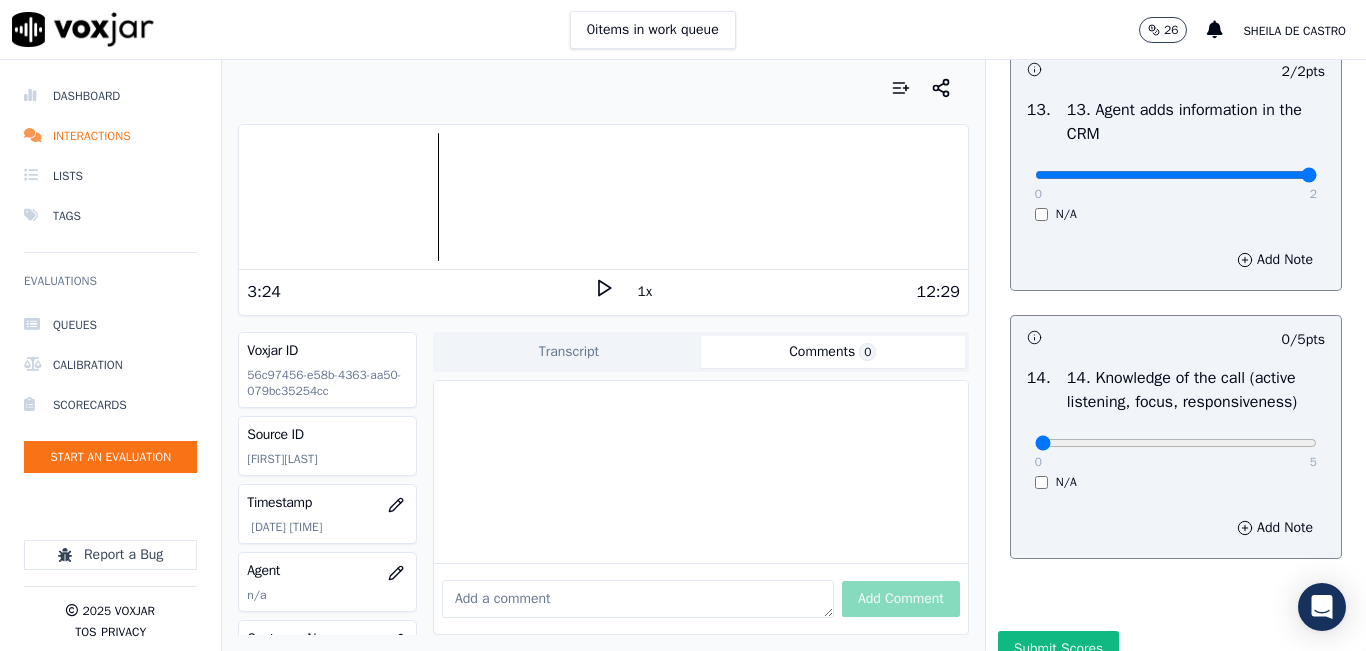 scroll, scrollTop: 3642, scrollLeft: 0, axis: vertical 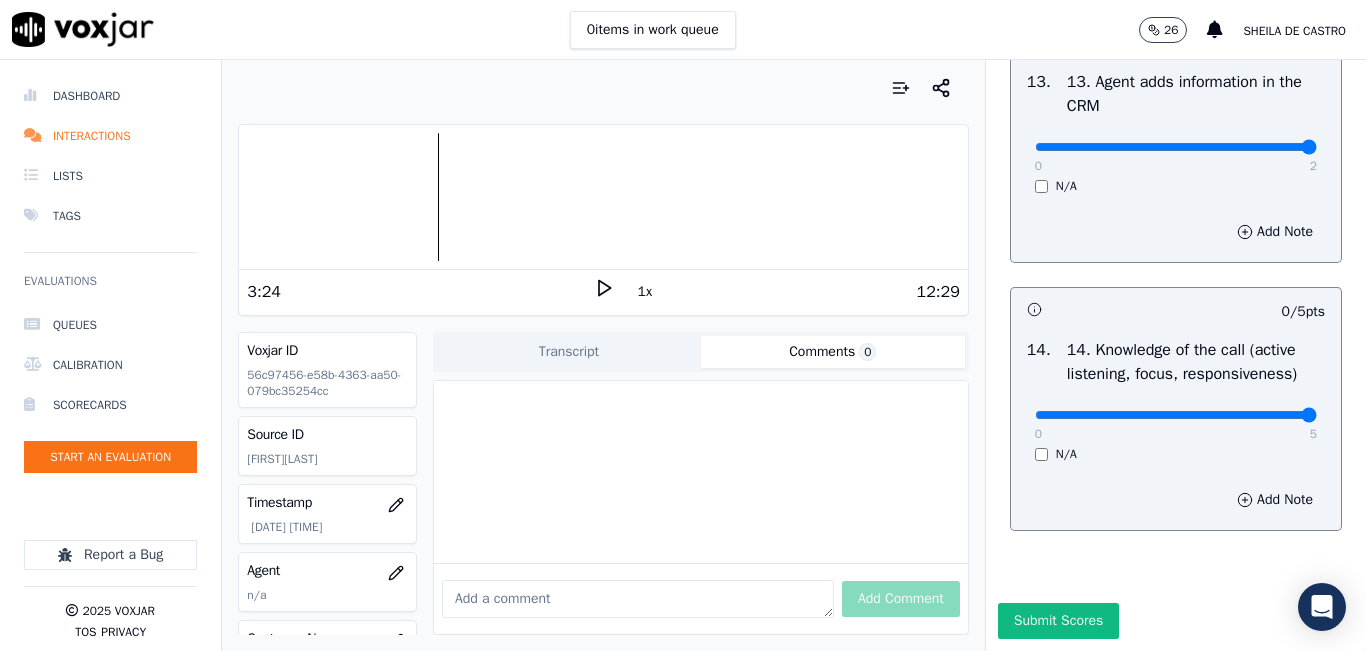 type on "5" 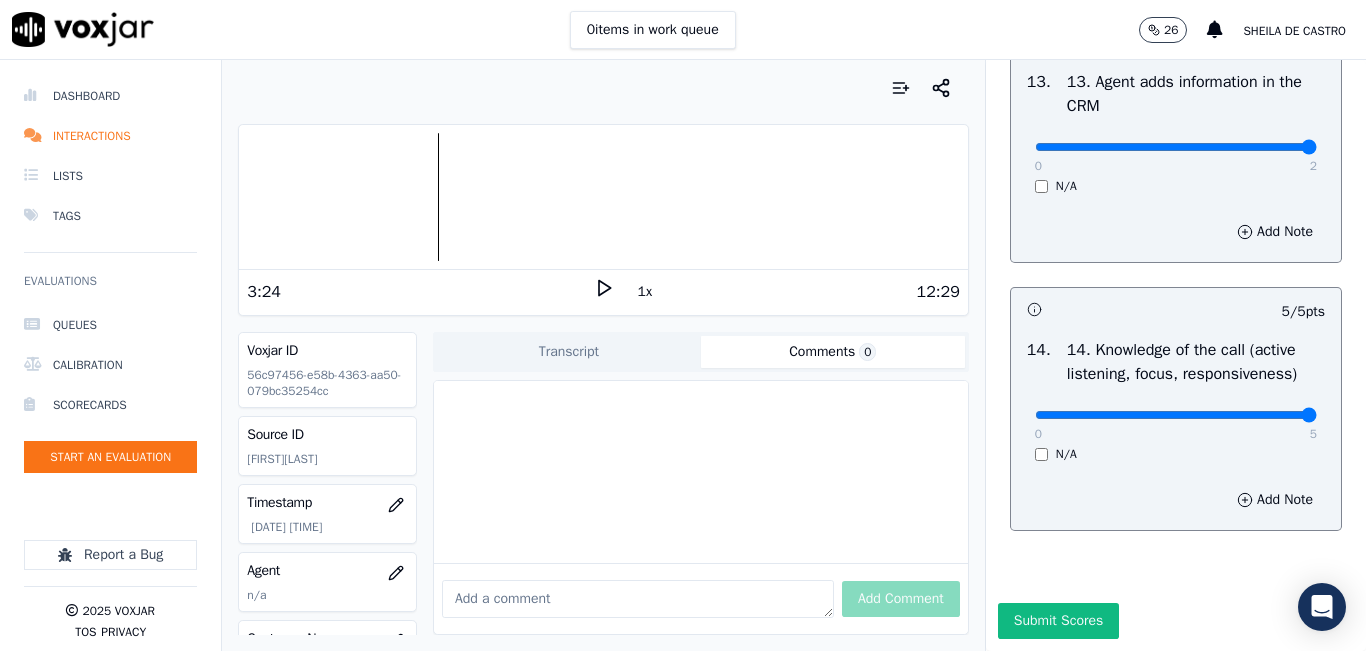 click on "Submit Scores" at bounding box center (1058, 621) 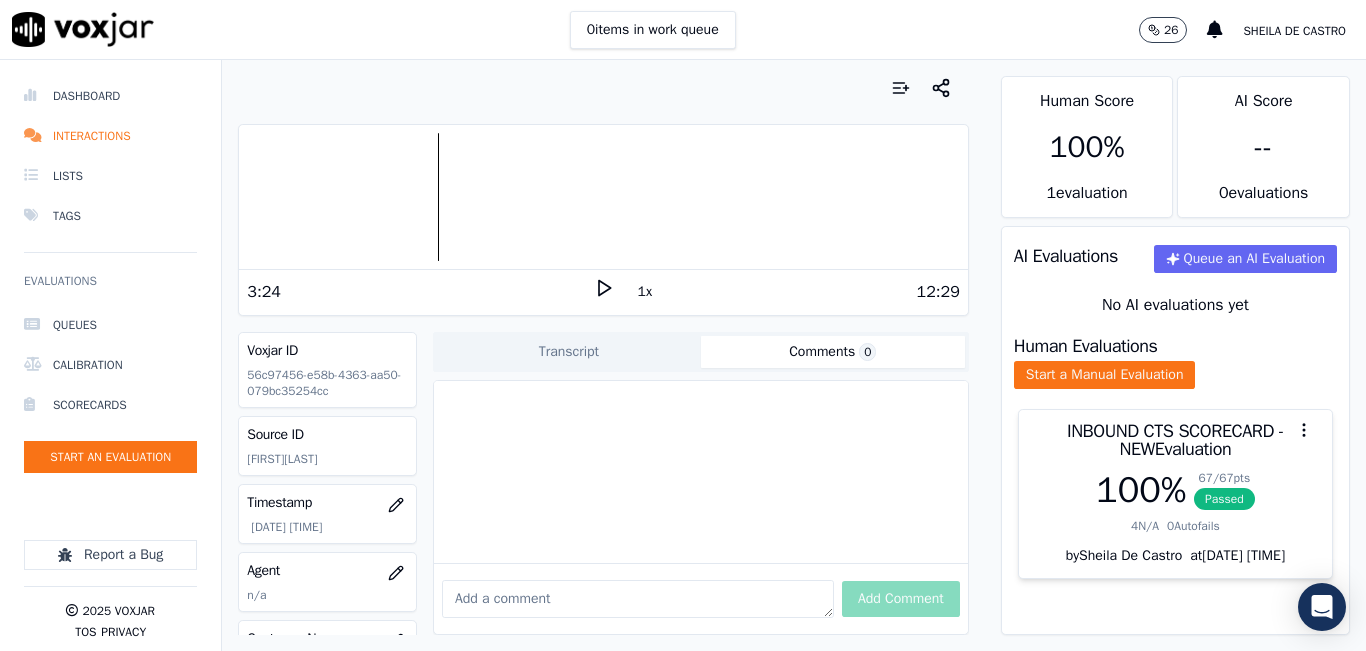 scroll, scrollTop: 100, scrollLeft: 0, axis: vertical 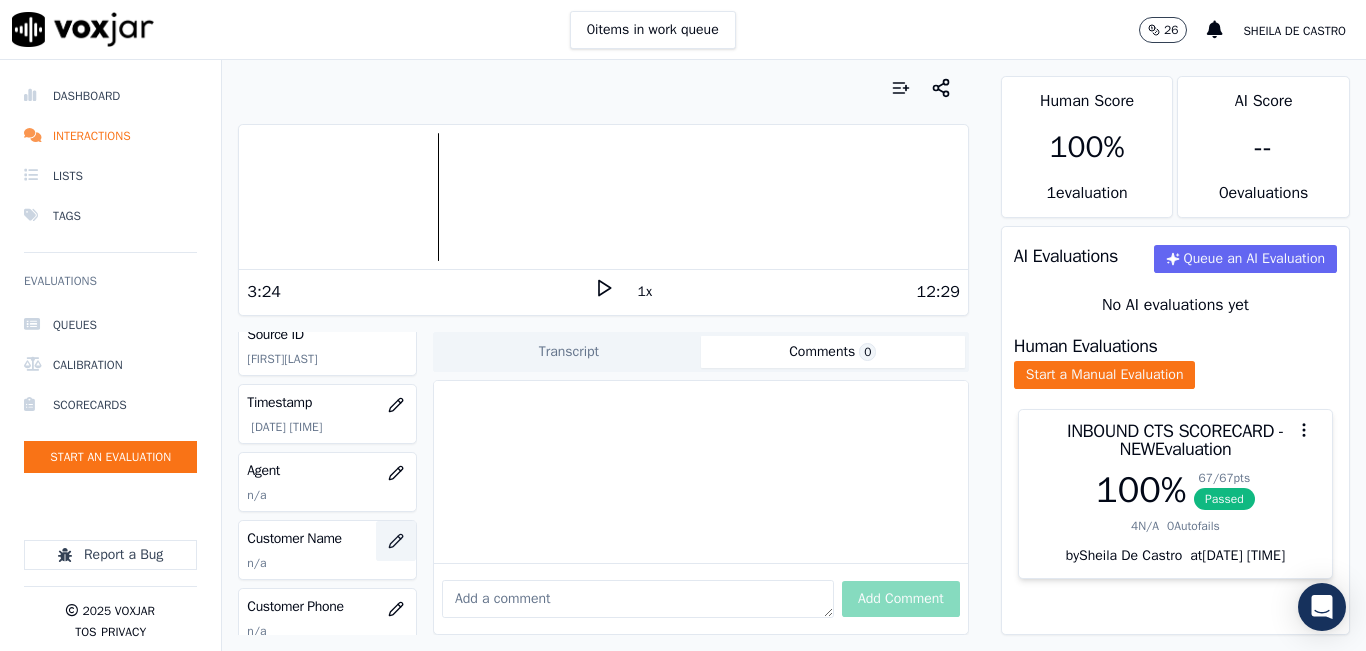 click at bounding box center (396, 541) 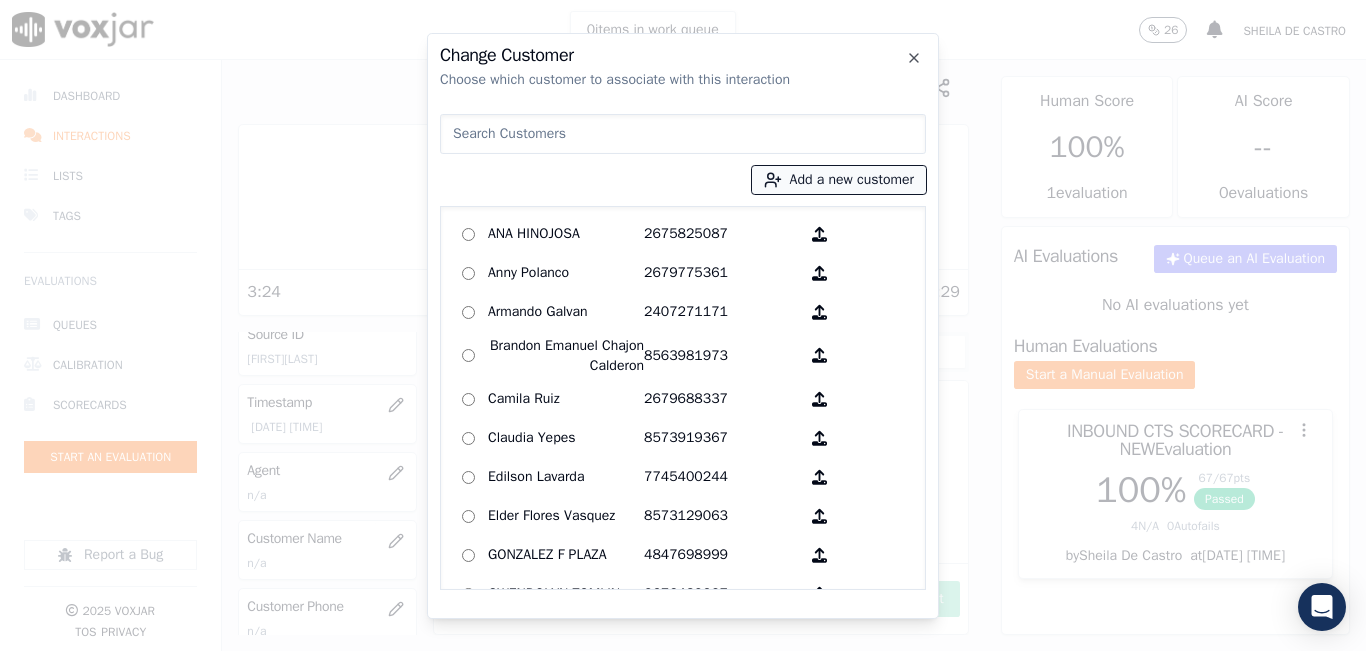 click on "Add a new customer" at bounding box center (839, 180) 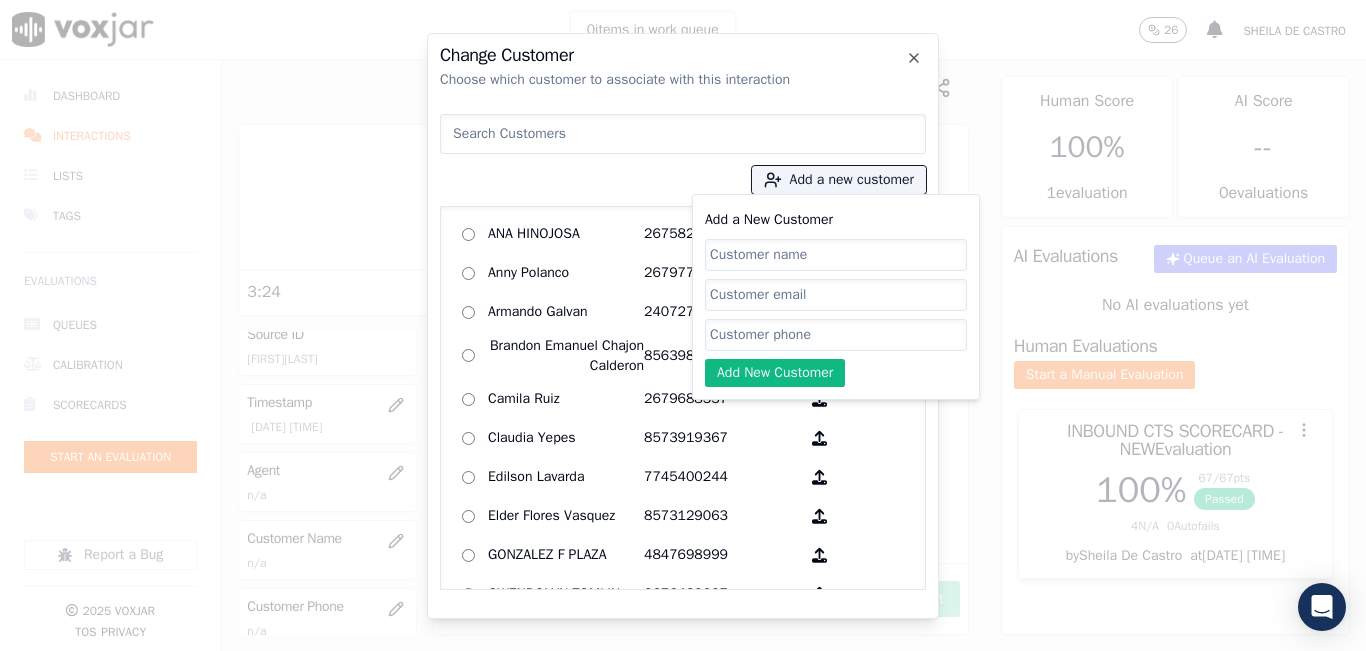 click on "Add a New Customer" 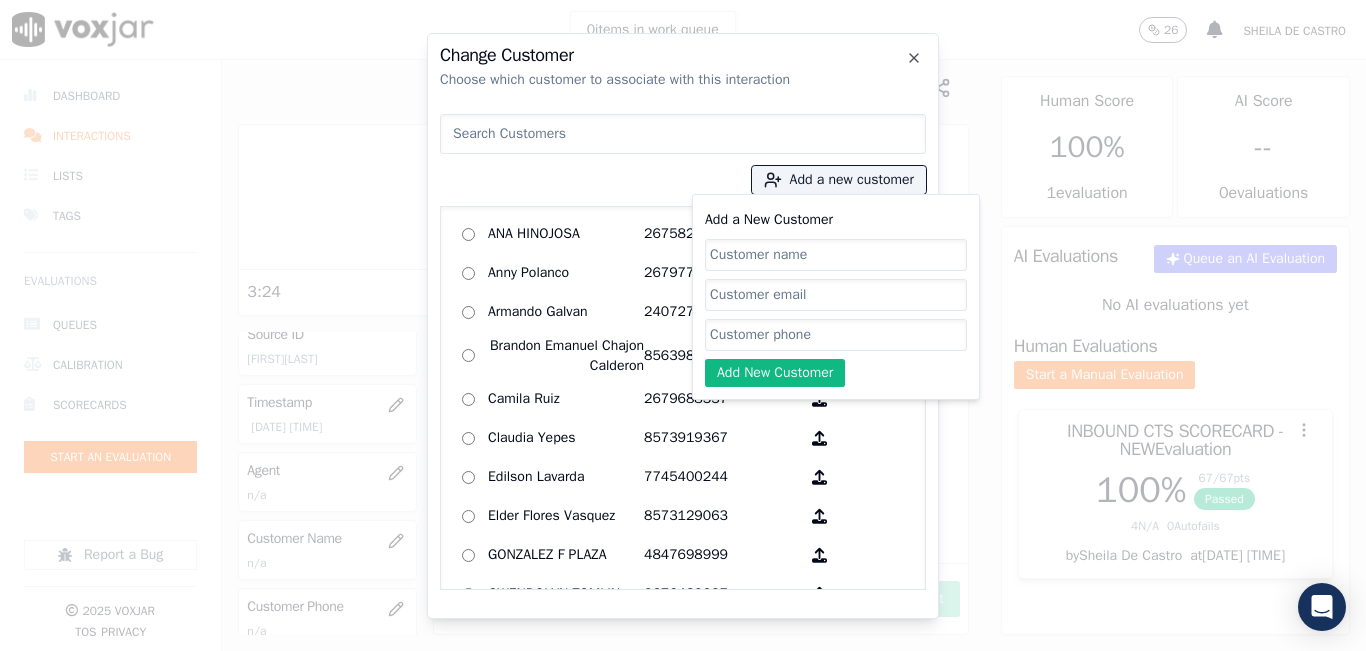 click on "Add a New Customer" 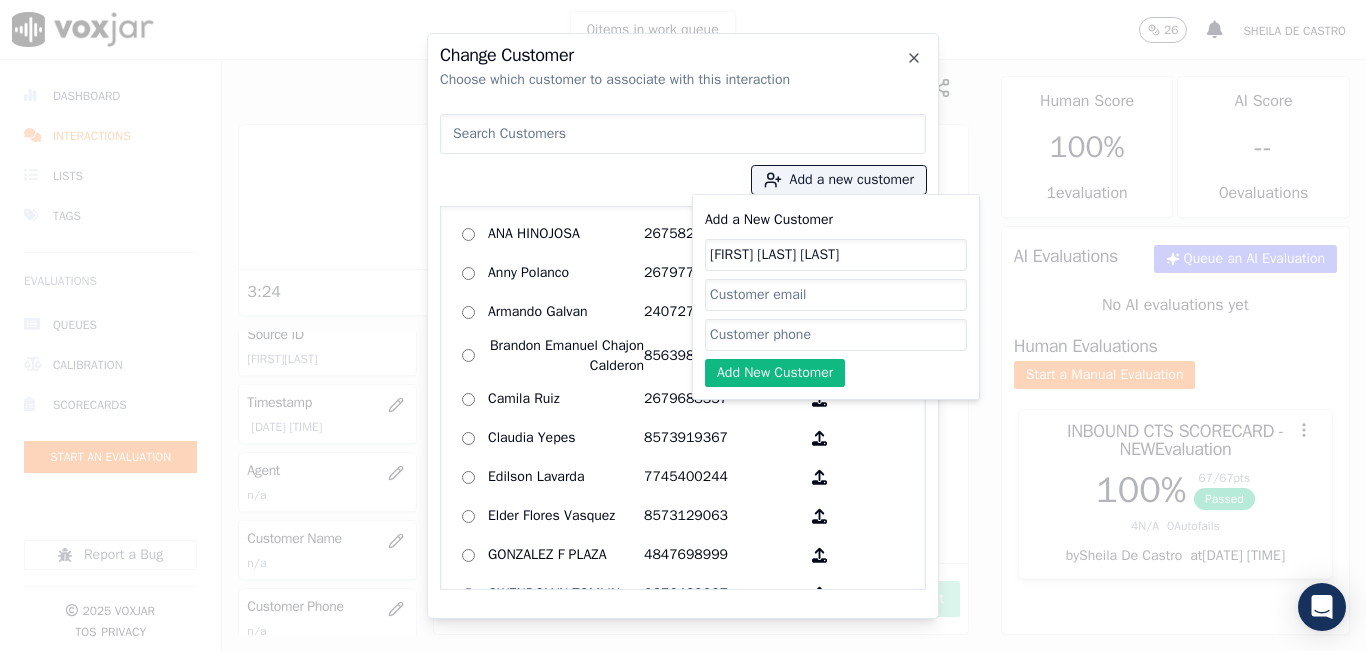 type on "Brian Vieira De Souza" 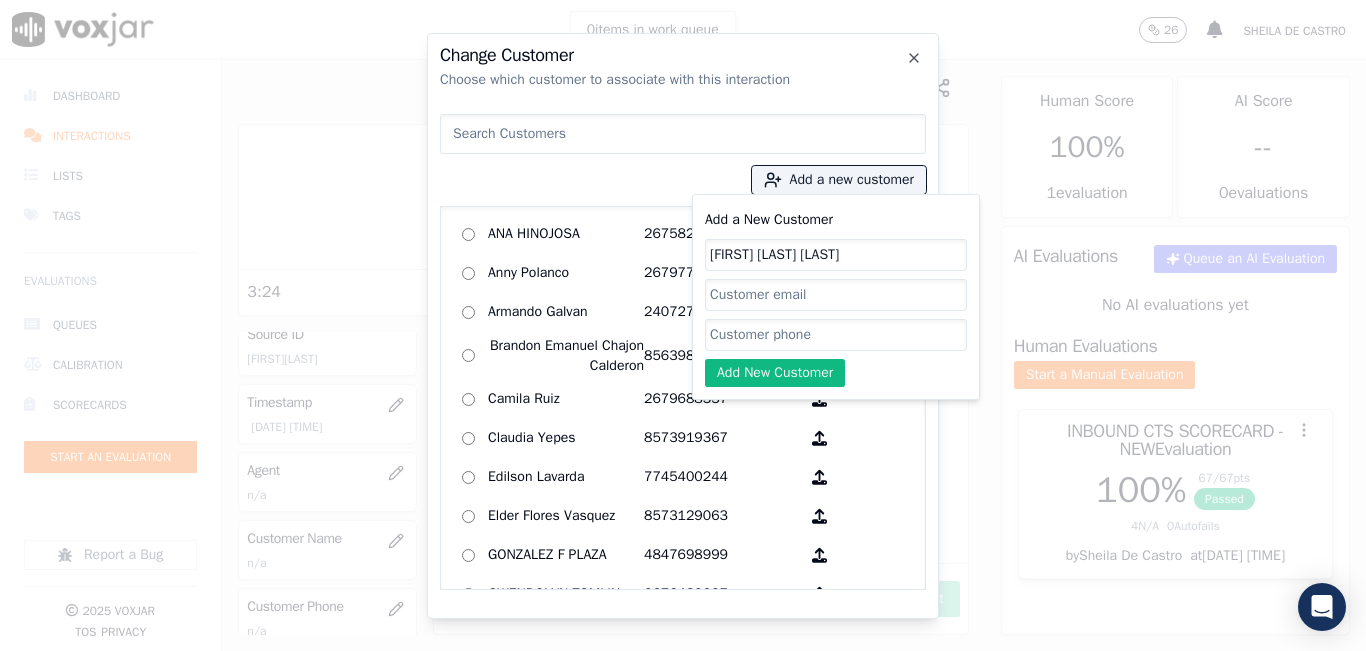 click on "Add a New Customer" 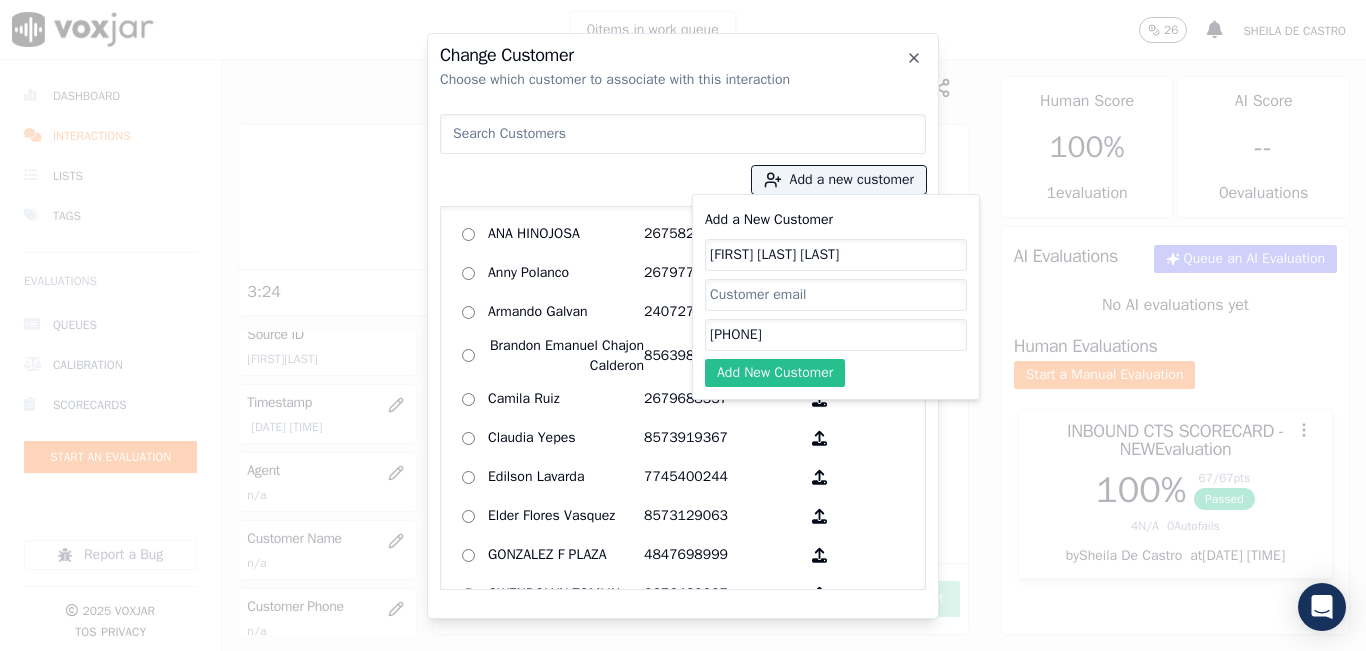 type on "2158200022" 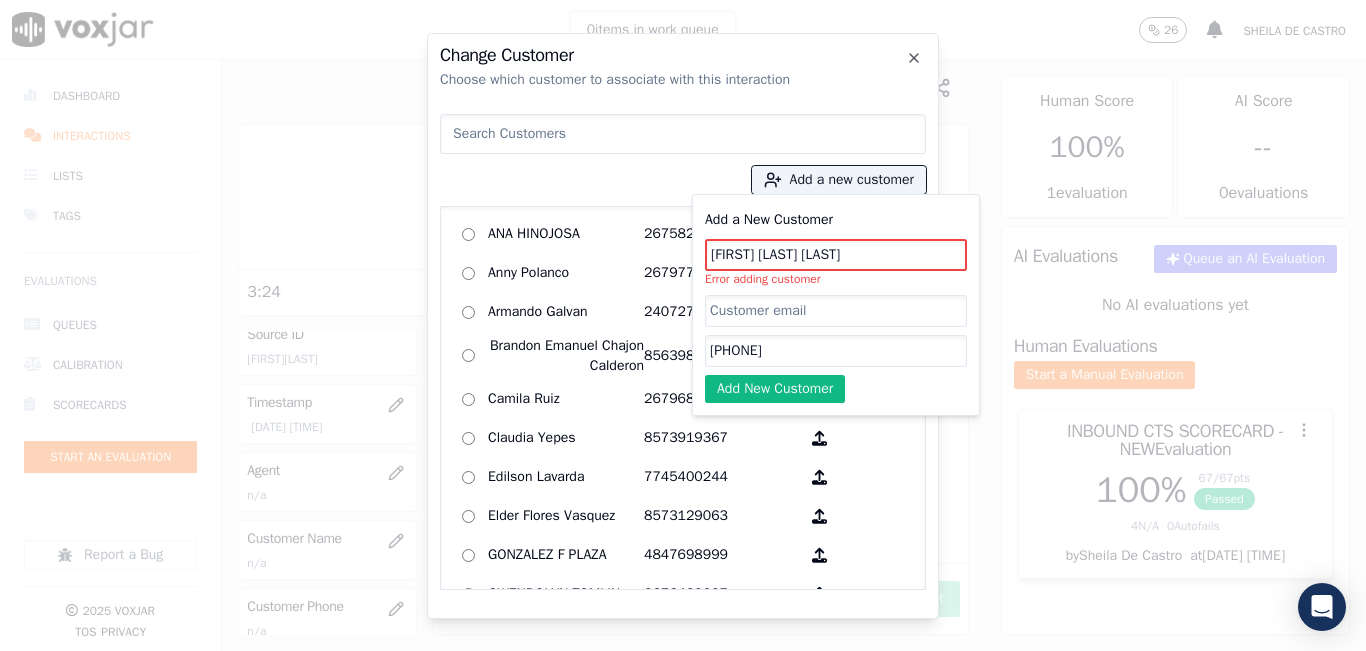 click at bounding box center (683, 134) 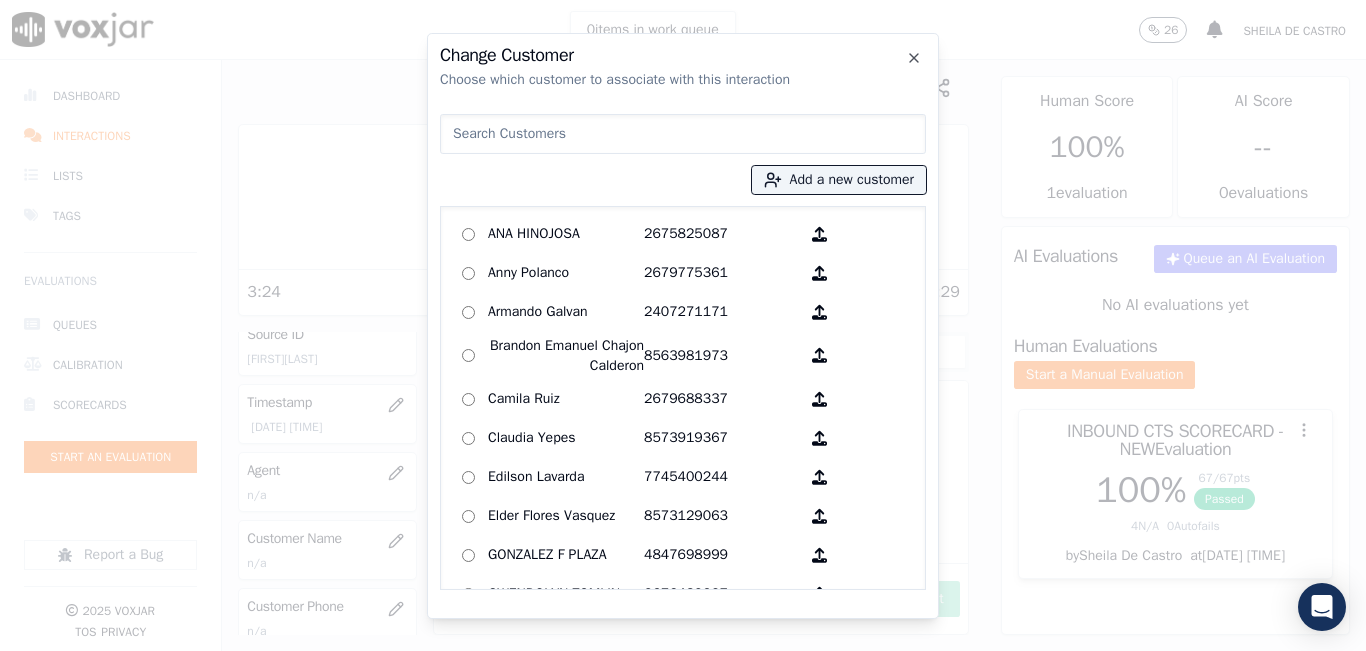 click at bounding box center [683, 134] 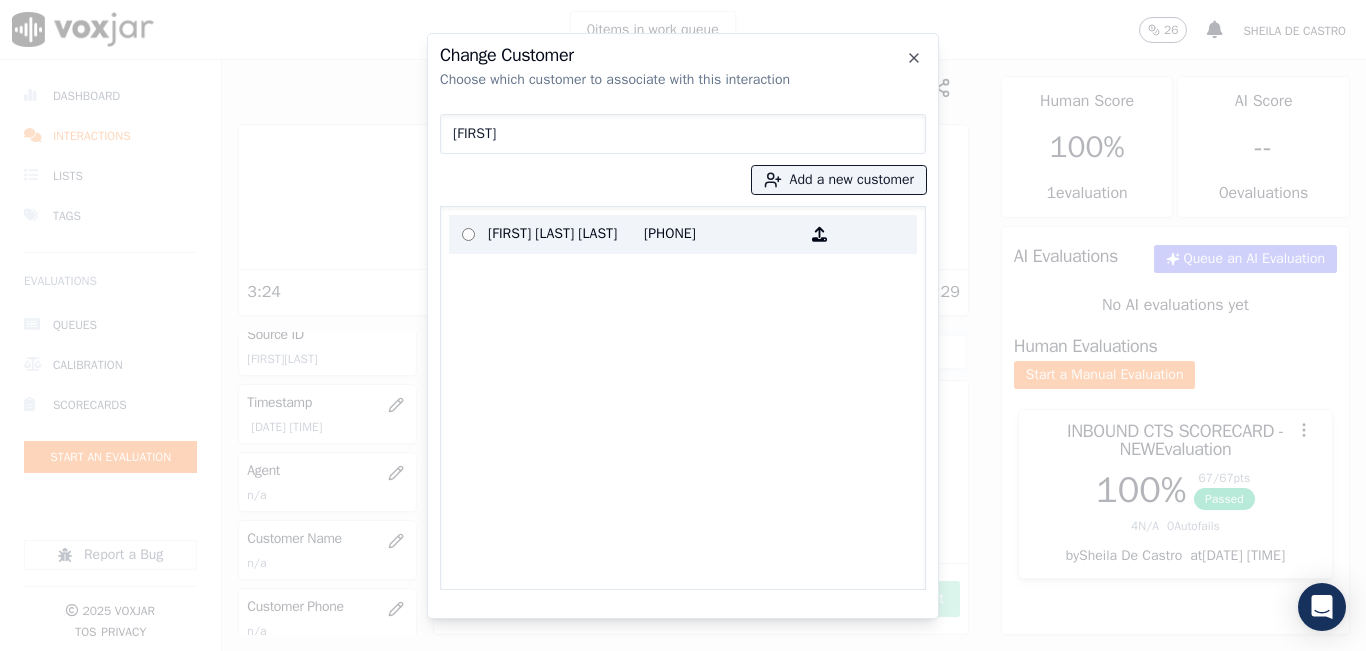 type on "brian" 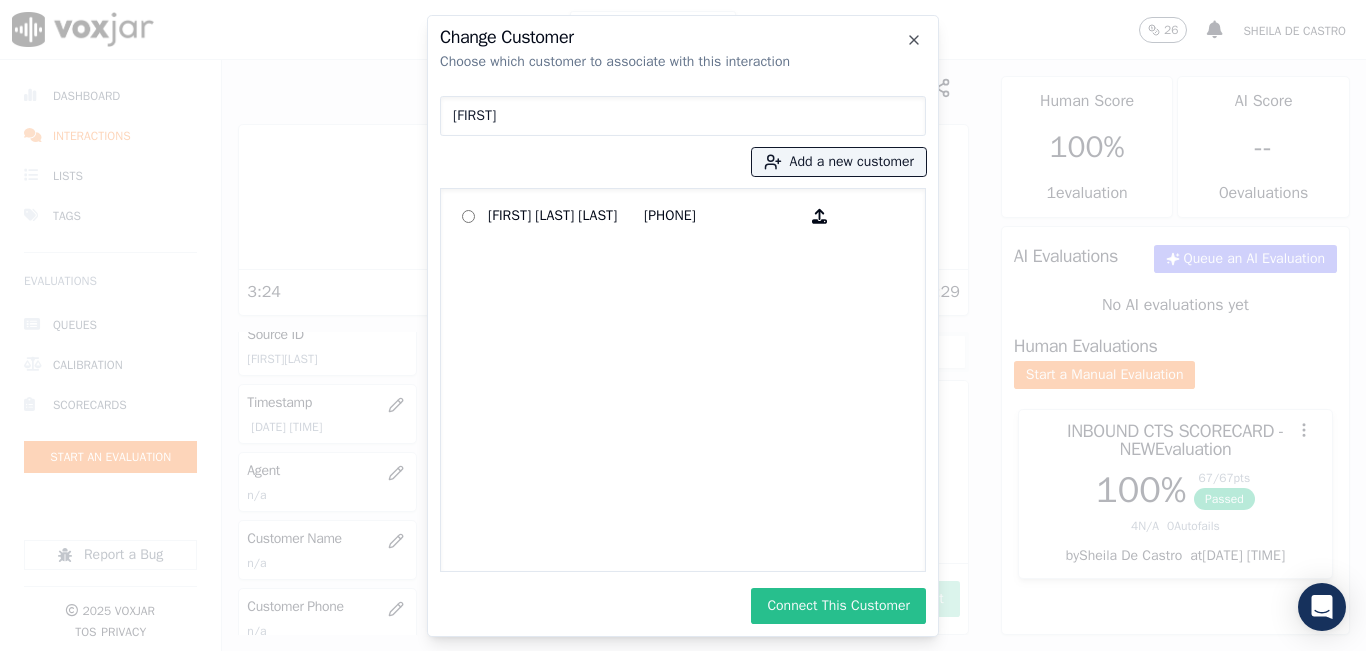 click on "Connect This Customer" at bounding box center (838, 606) 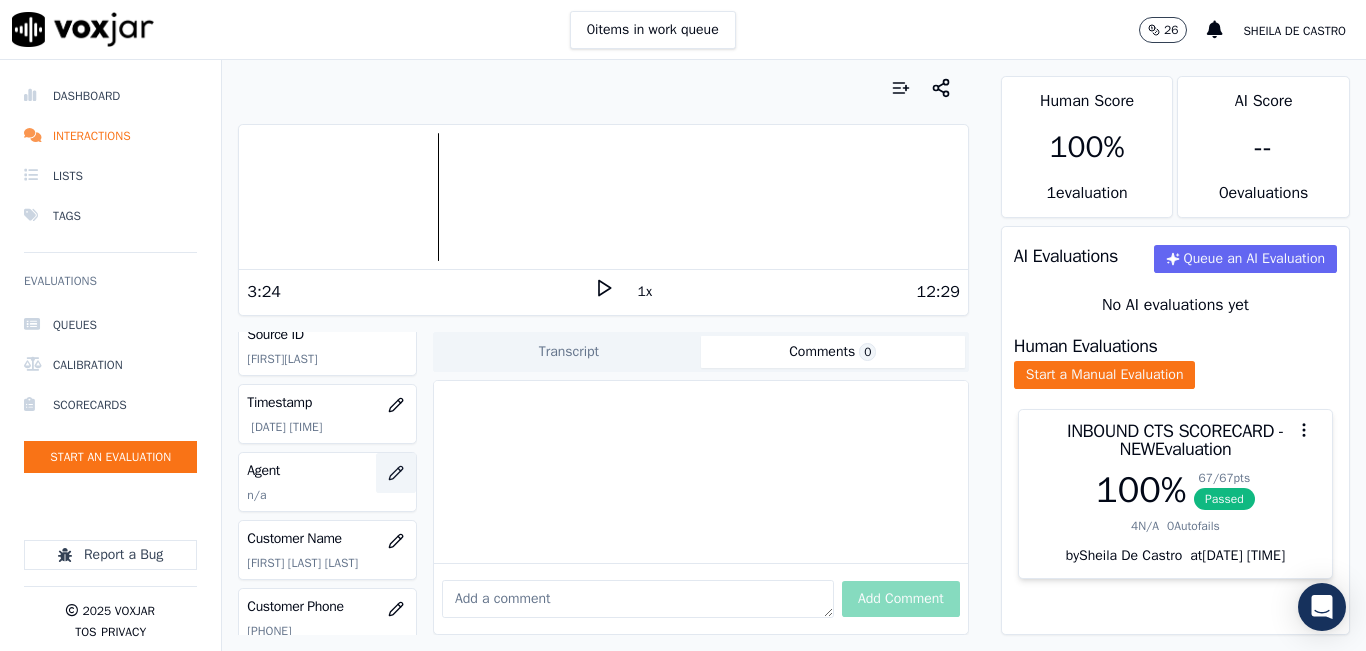 click at bounding box center [396, 473] 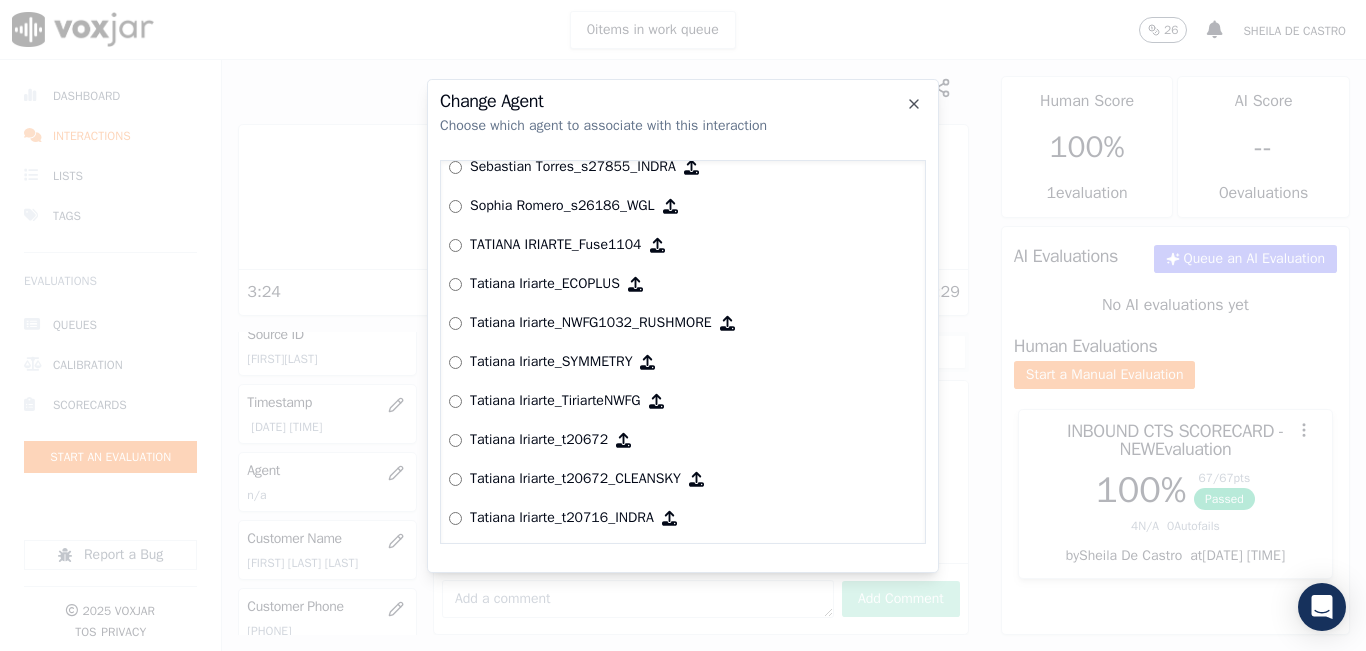 scroll, scrollTop: 8049, scrollLeft: 0, axis: vertical 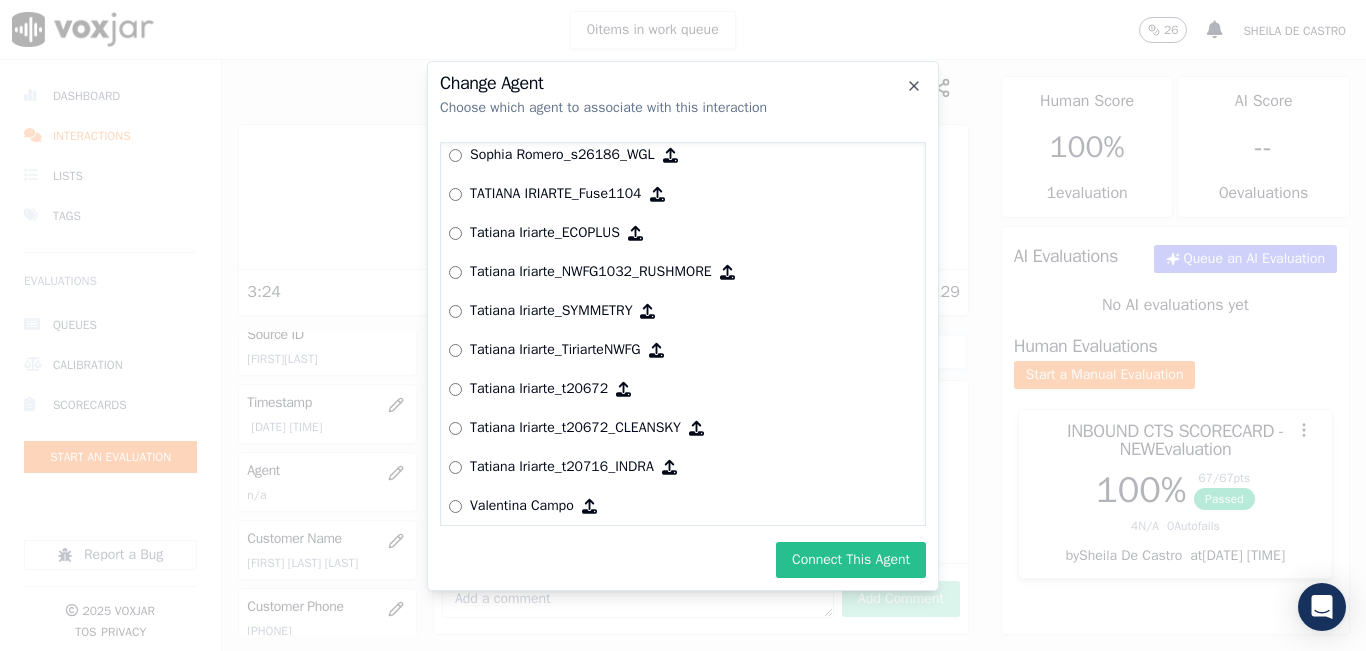 click on "Connect This Agent" at bounding box center [851, 560] 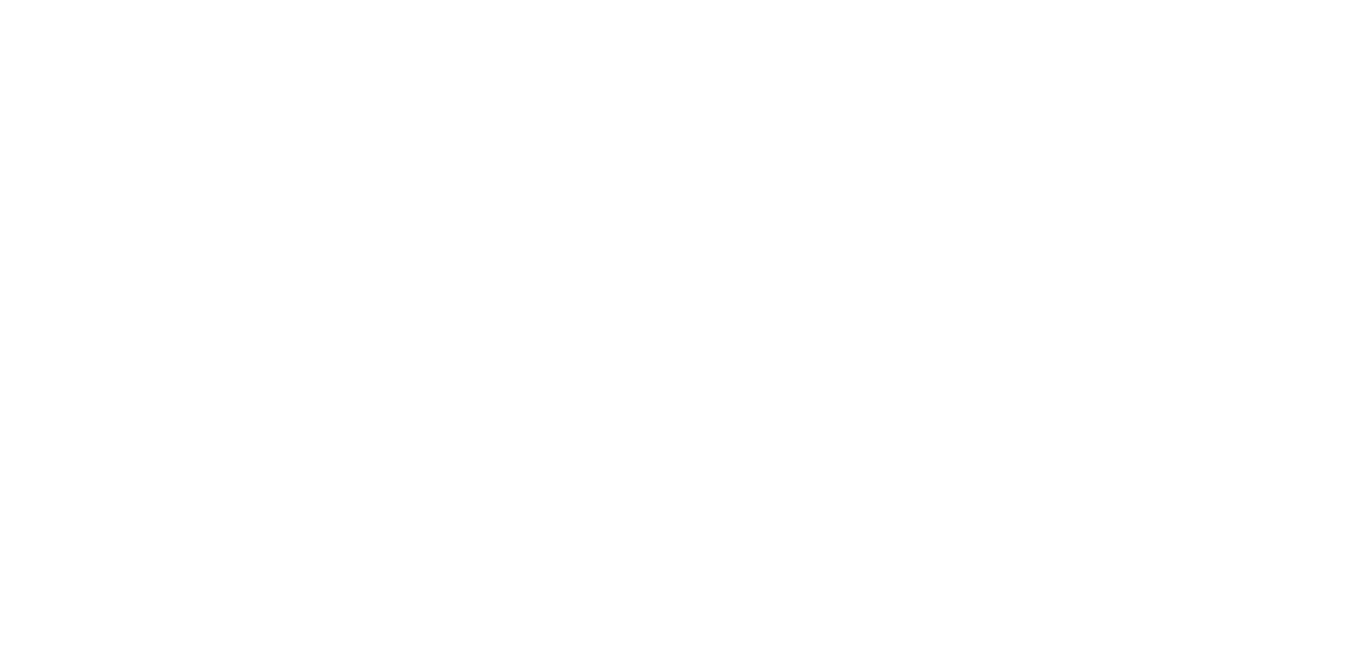 scroll, scrollTop: 0, scrollLeft: 0, axis: both 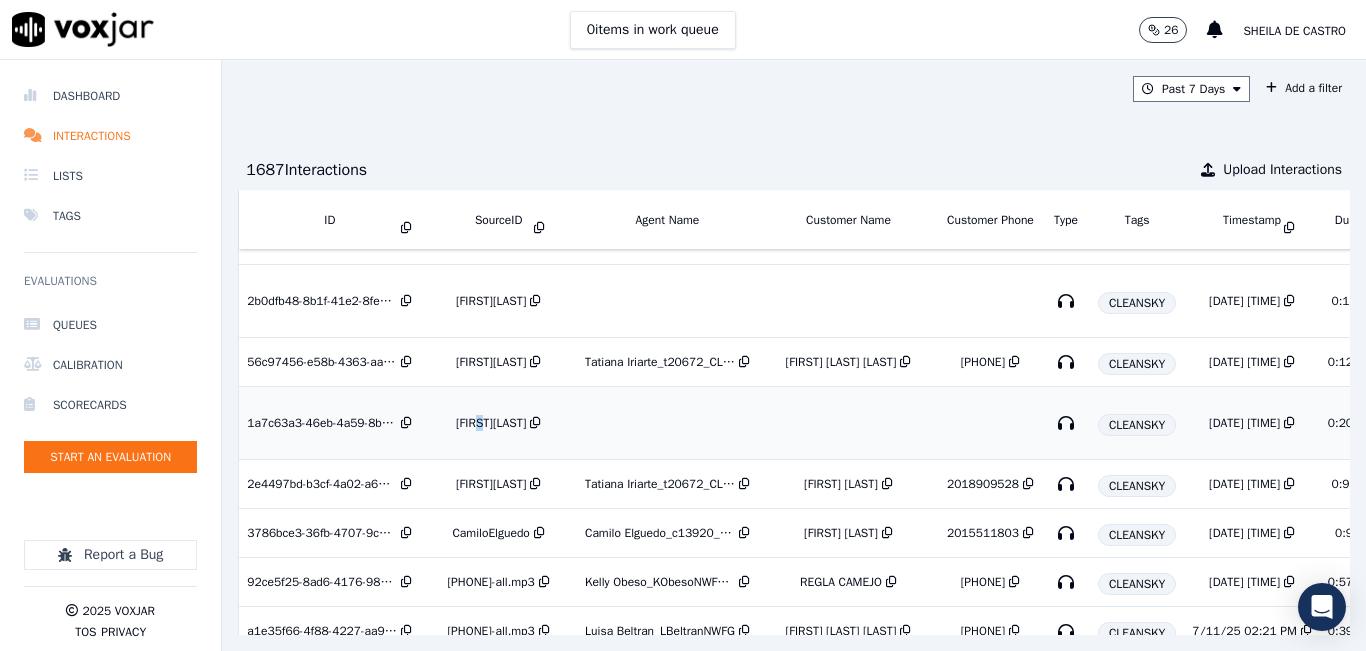 click on "[FIRST][LAST]" at bounding box center (491, 423) 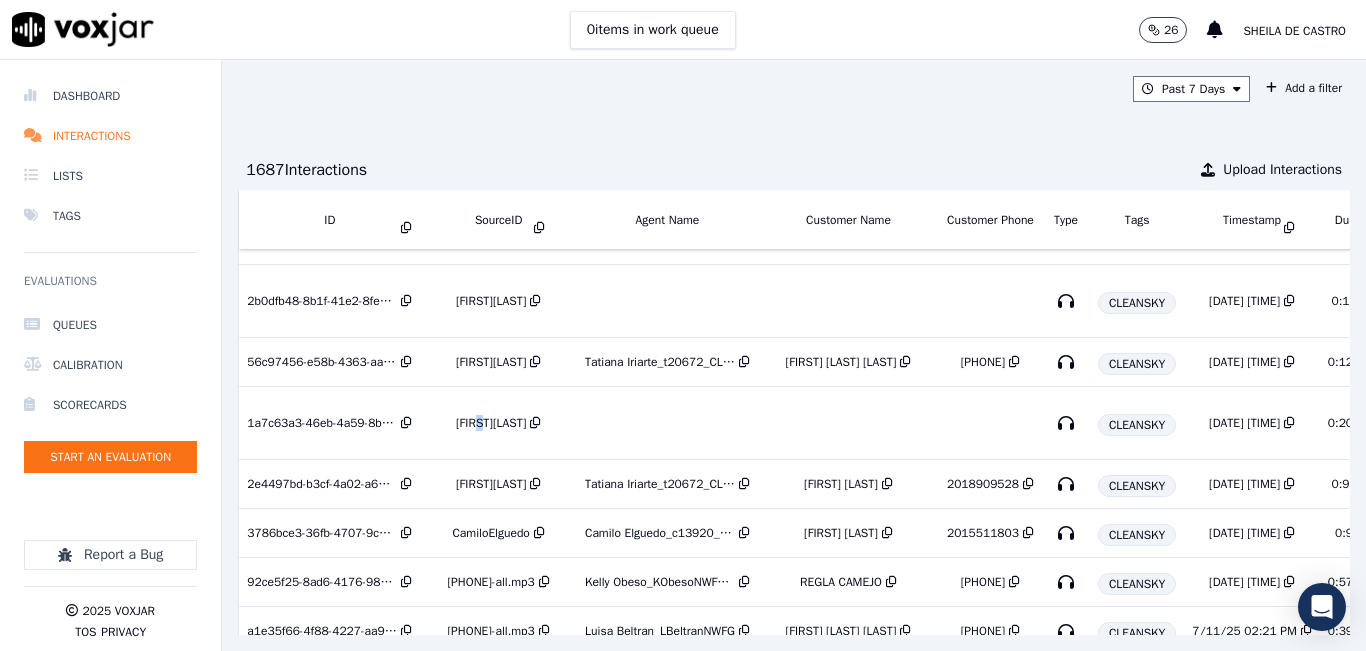 click on "Sheila De Castro" at bounding box center [1294, 31] 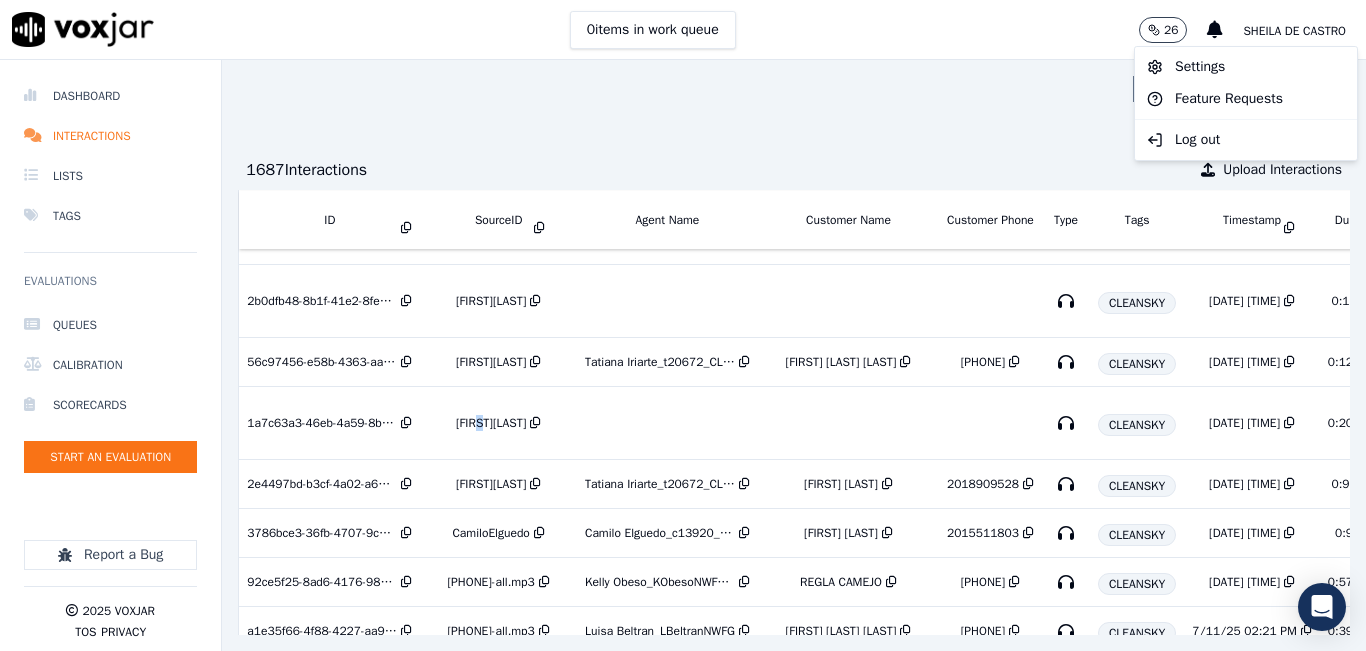 click on "Sheila De Castro" at bounding box center (1294, 31) 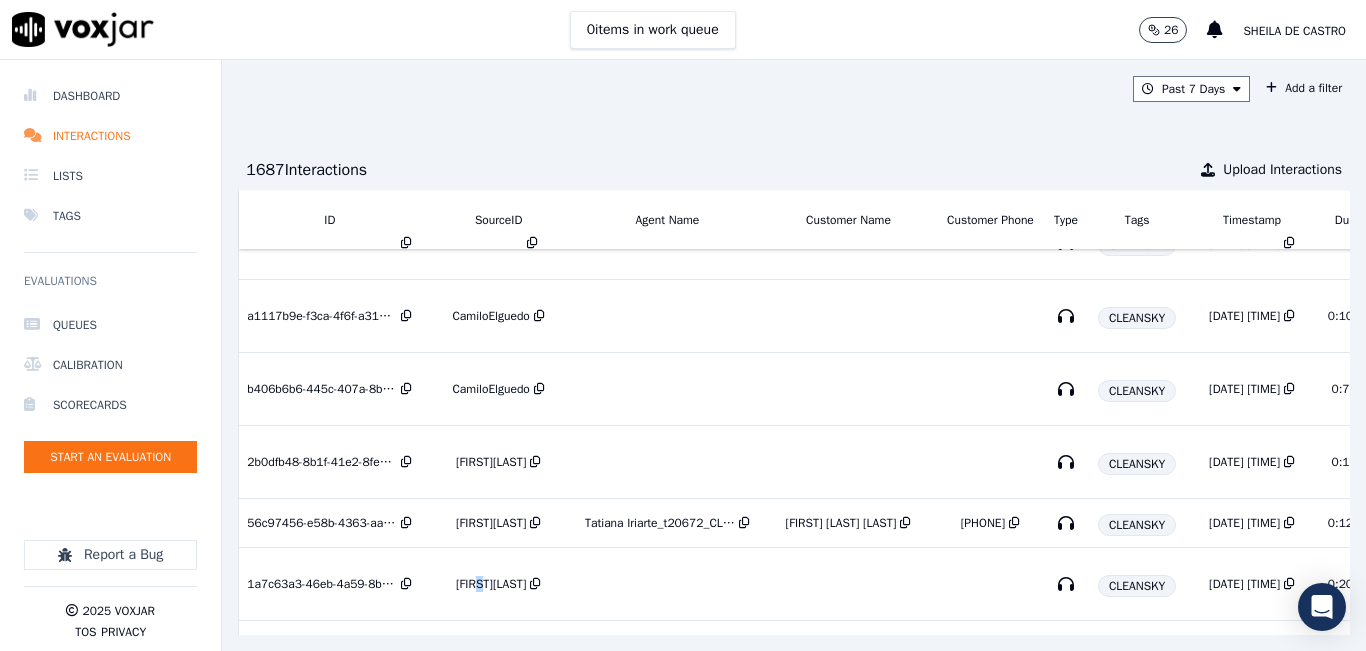scroll, scrollTop: 2011, scrollLeft: 0, axis: vertical 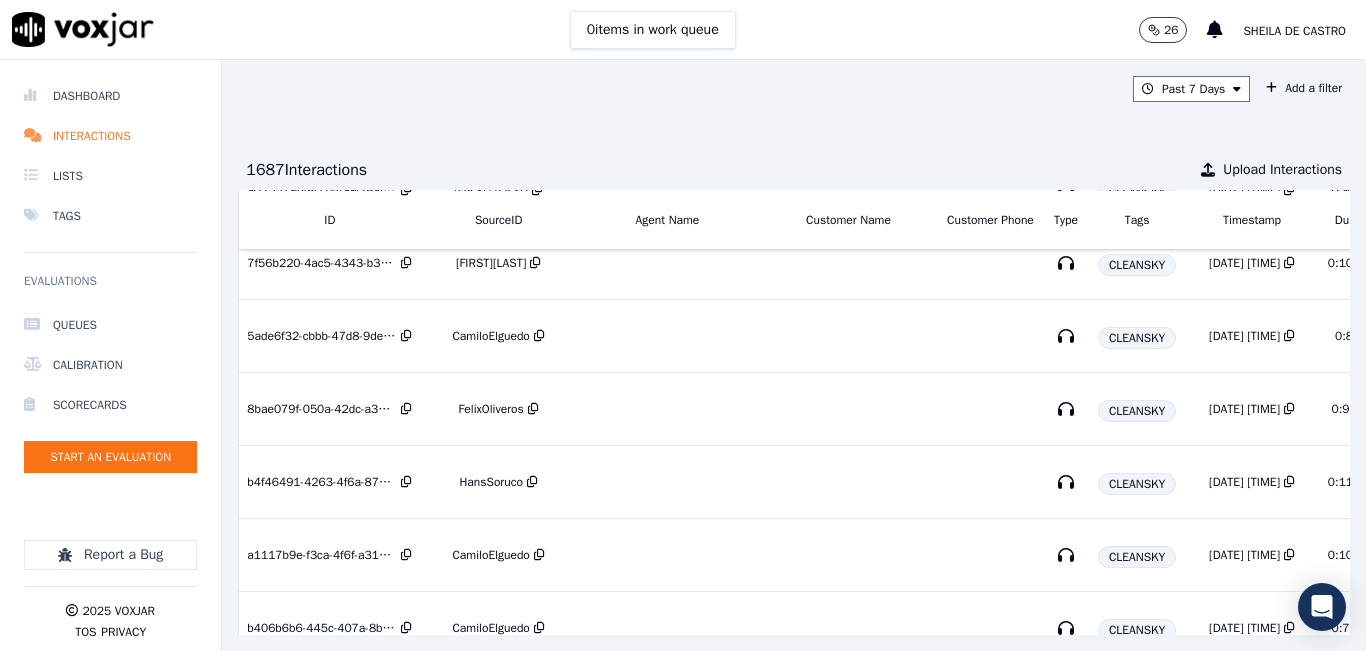 click on "26         [FIRST] [LAST]" 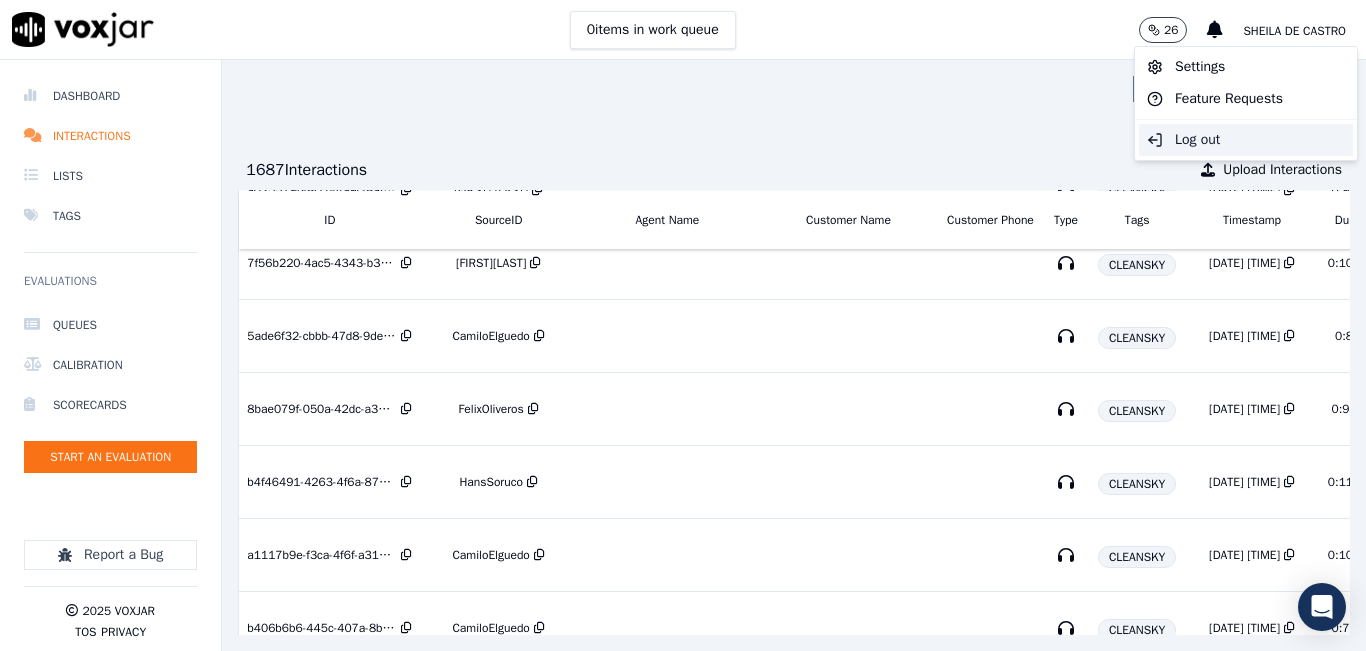 click on "Log out" at bounding box center [1246, 140] 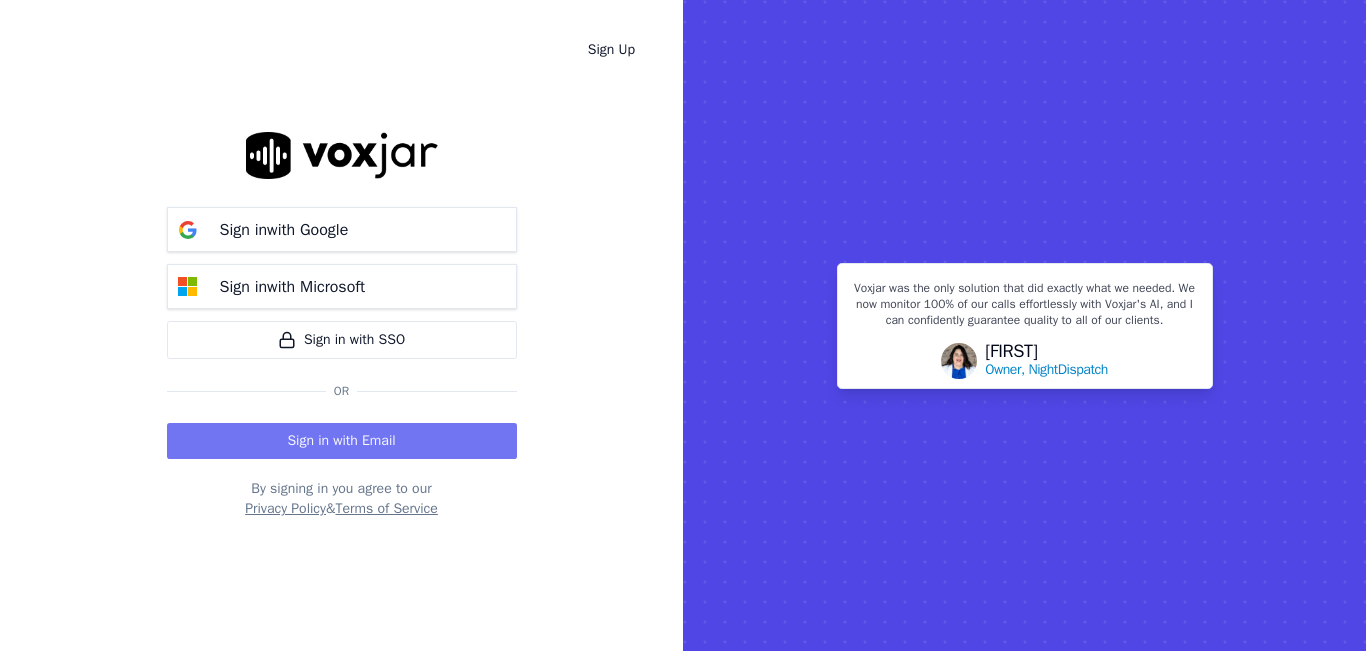 click on "Sign in with Email" at bounding box center (342, 441) 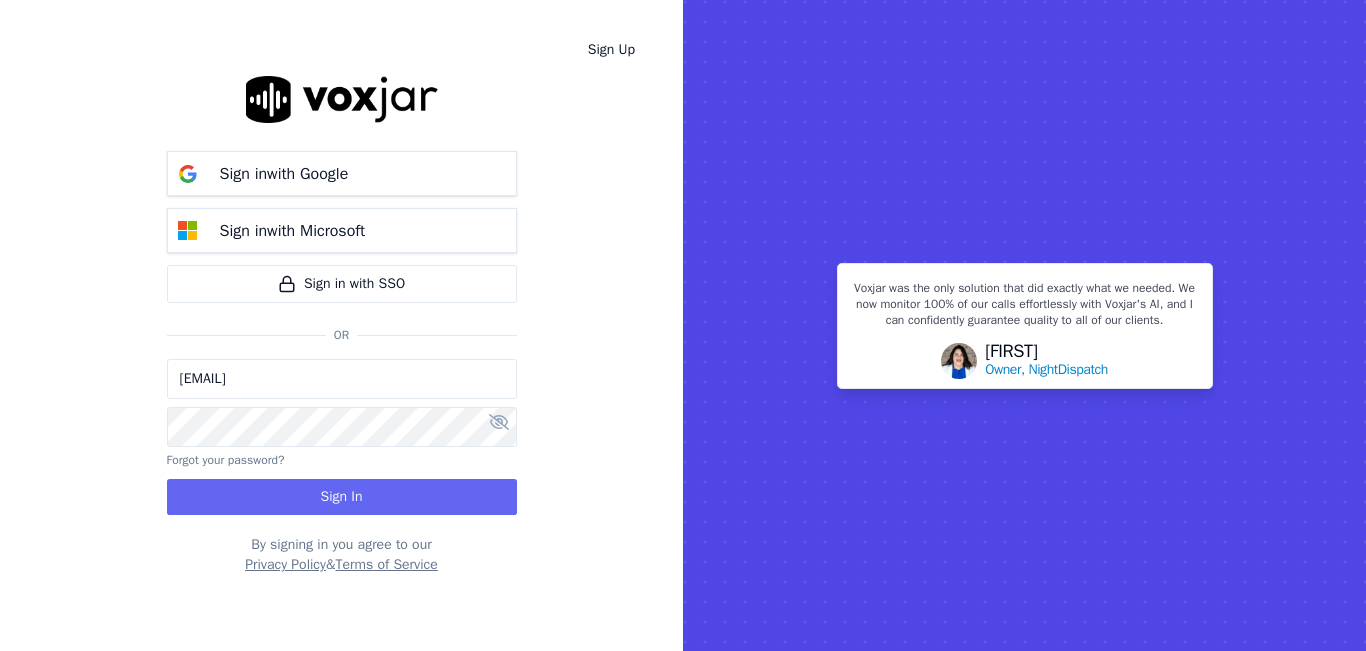 click on "sheila.decastro-new.baq@nwfg.net" at bounding box center (342, 379) 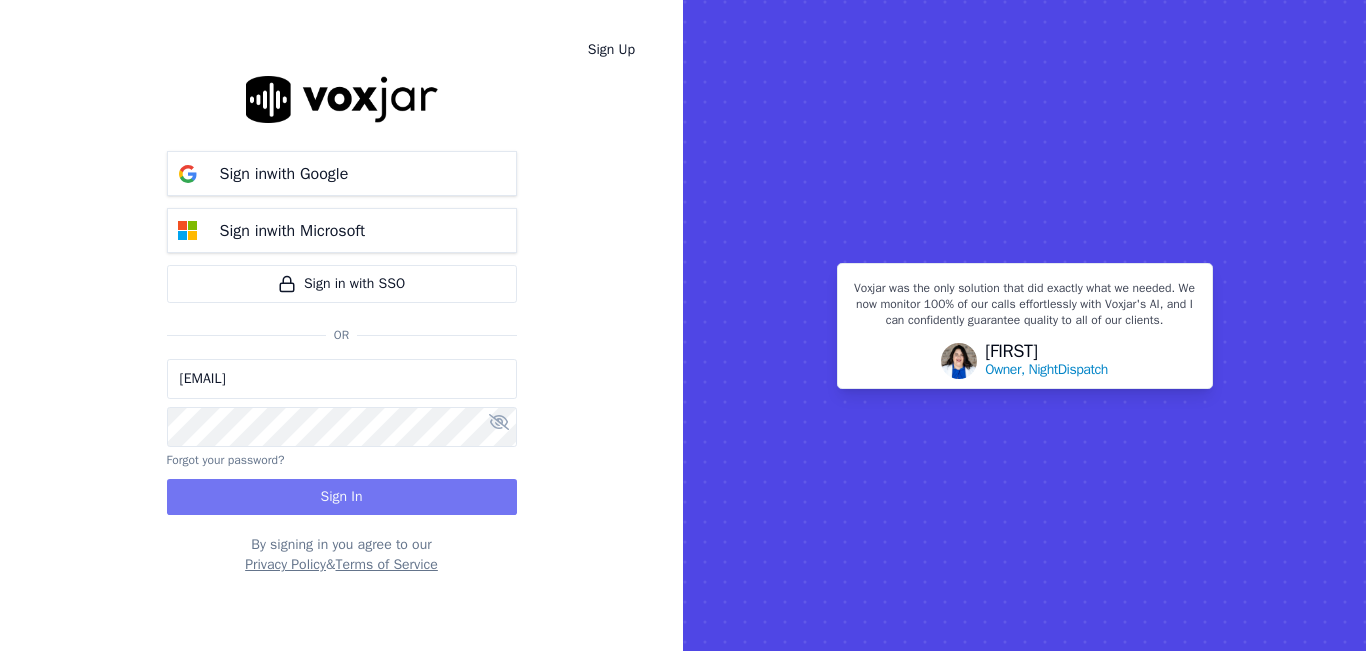 click on "Sign In" at bounding box center [342, 497] 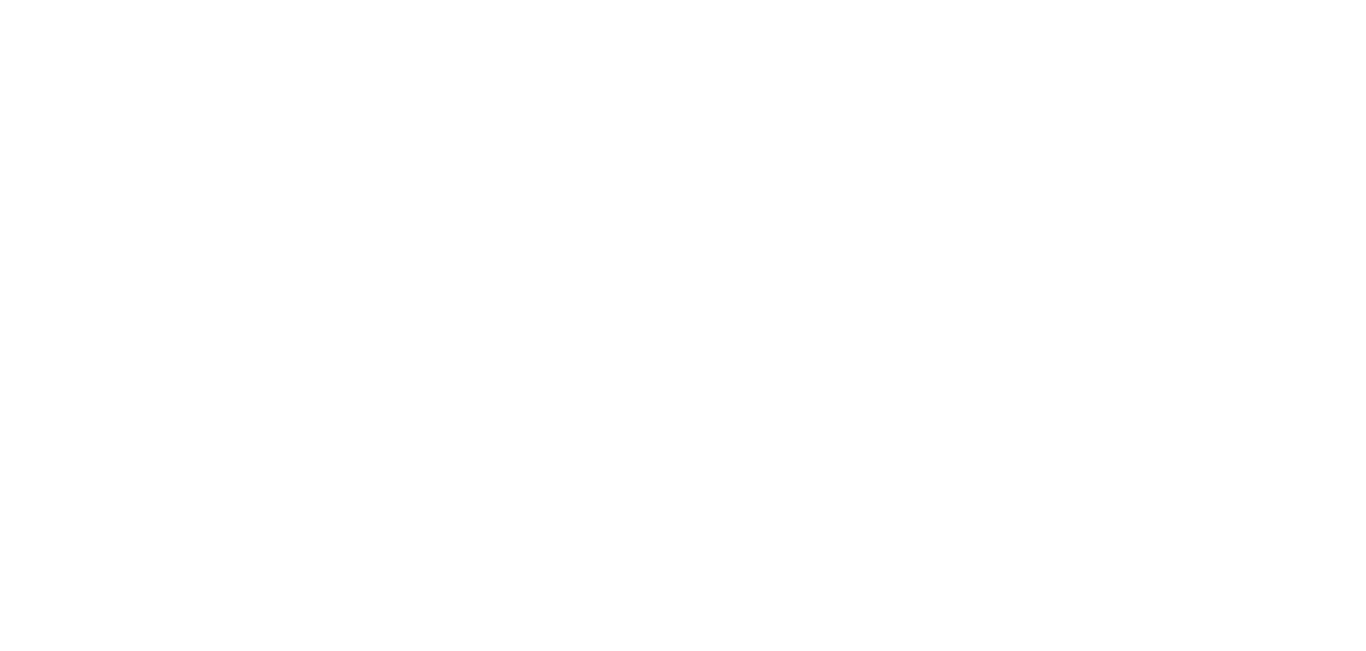 scroll, scrollTop: 0, scrollLeft: 0, axis: both 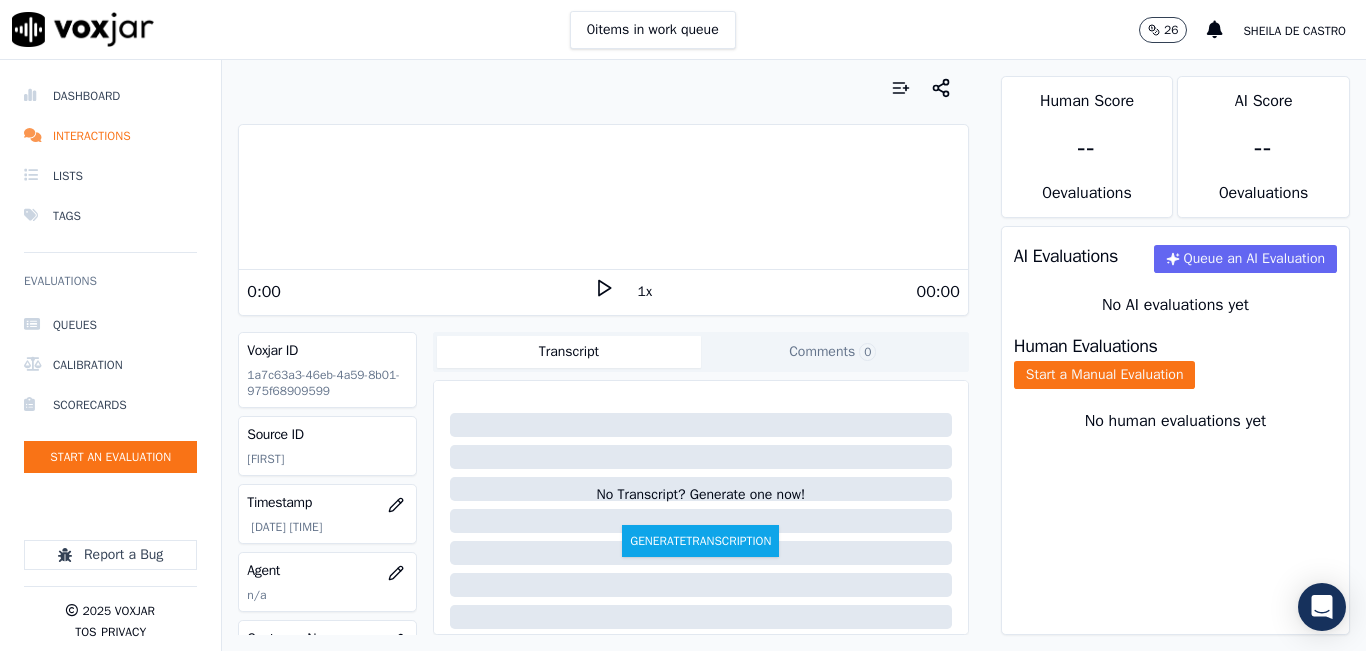 click at bounding box center (603, 88) 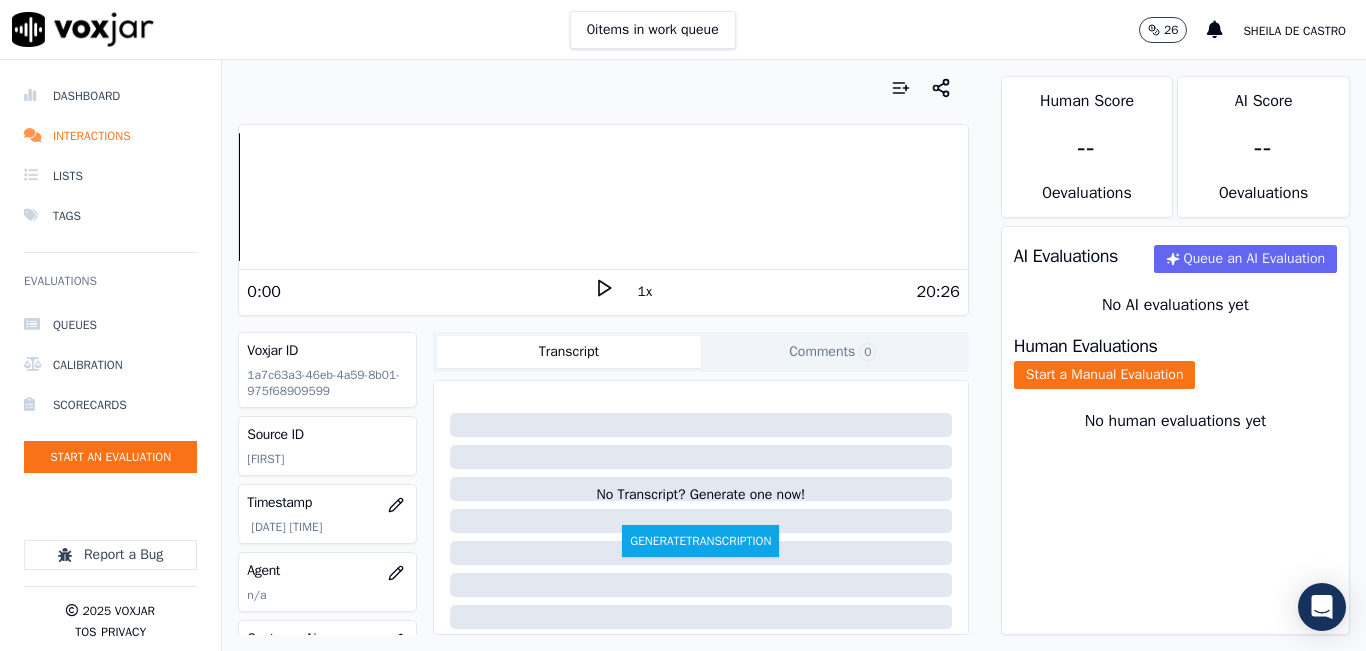 click 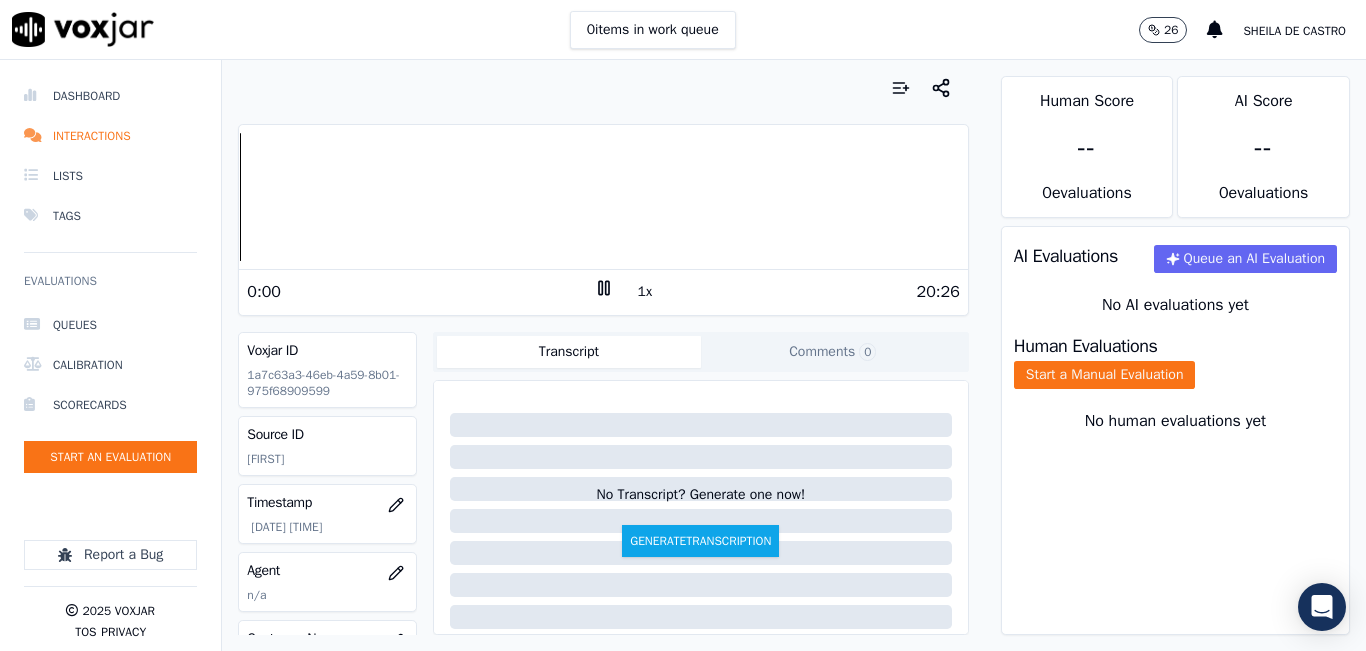 click 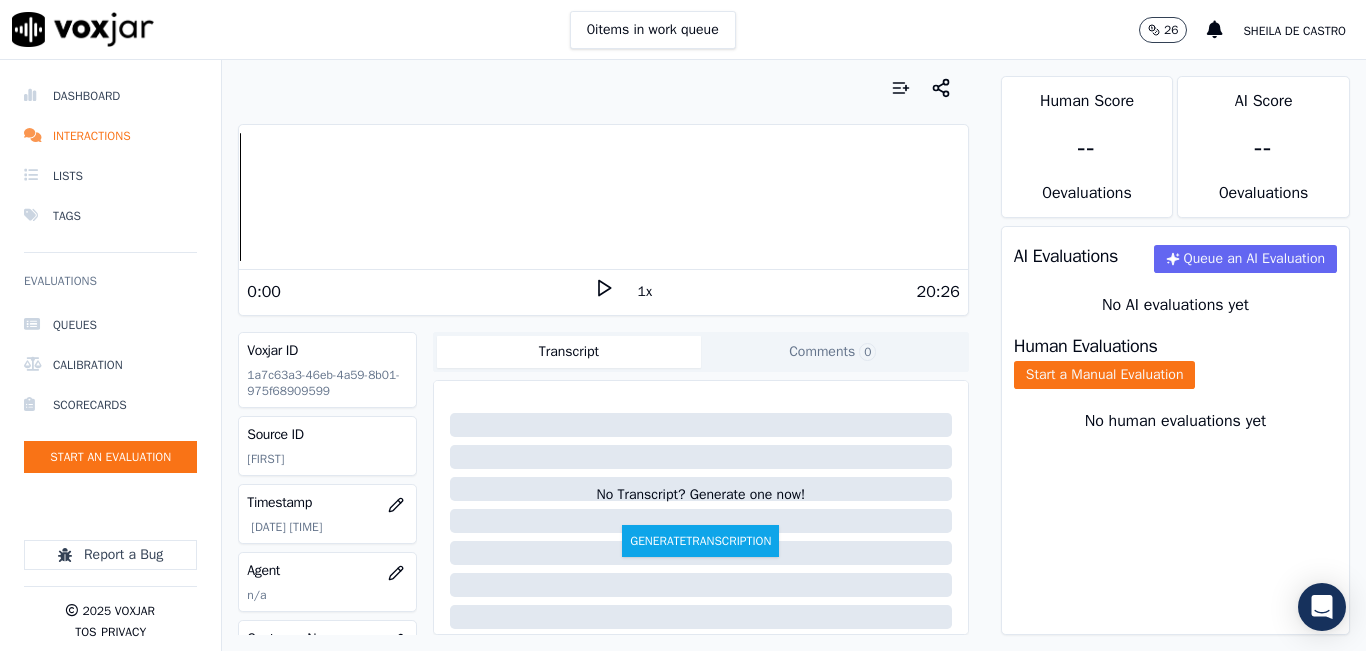 click 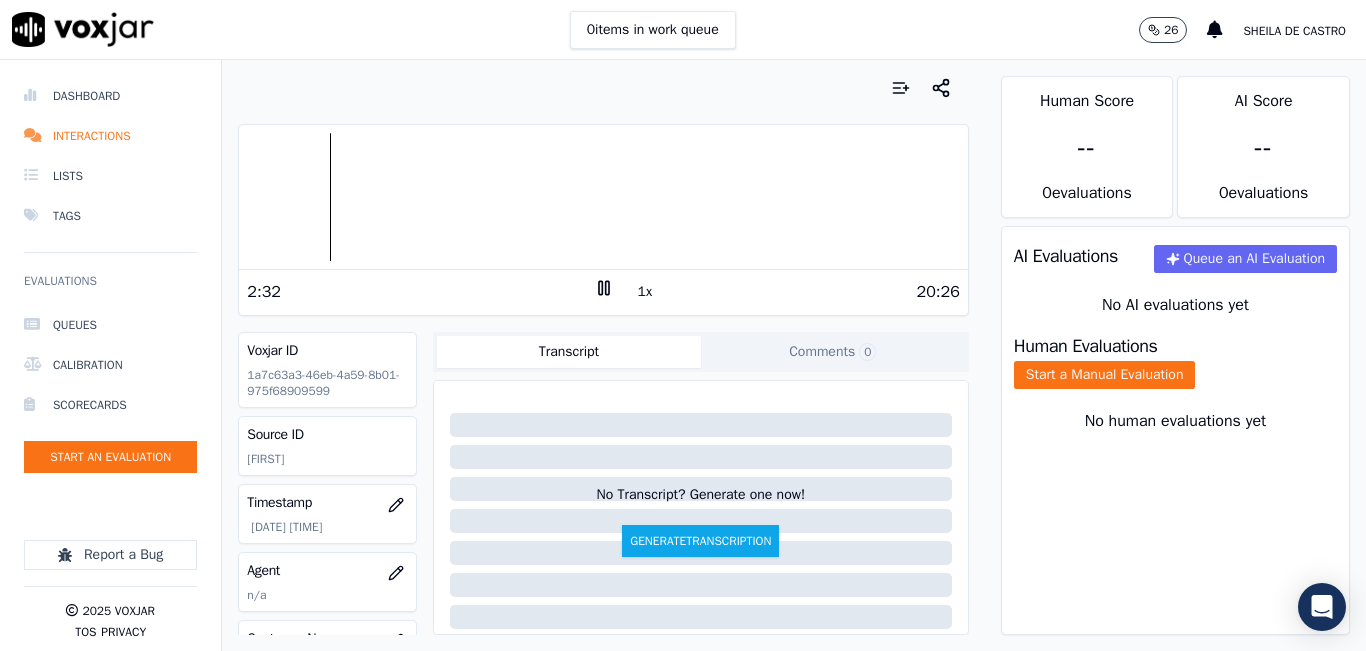 click at bounding box center [603, 197] 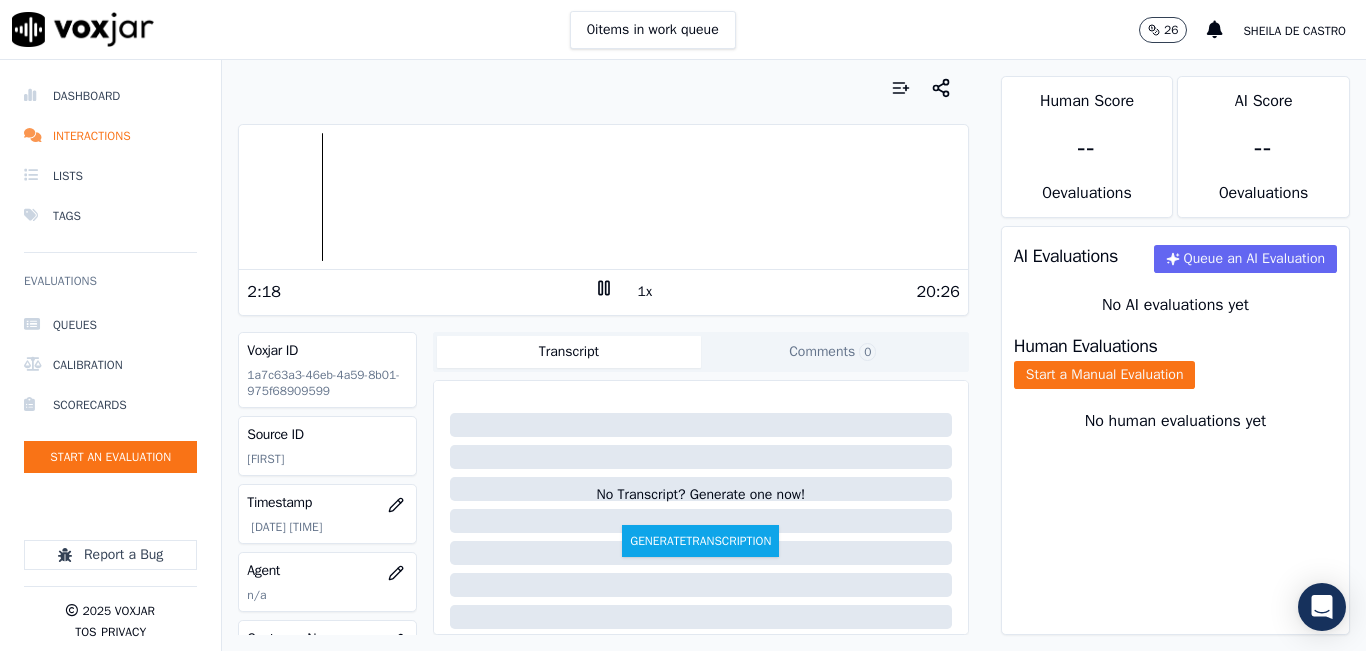 click at bounding box center (603, 197) 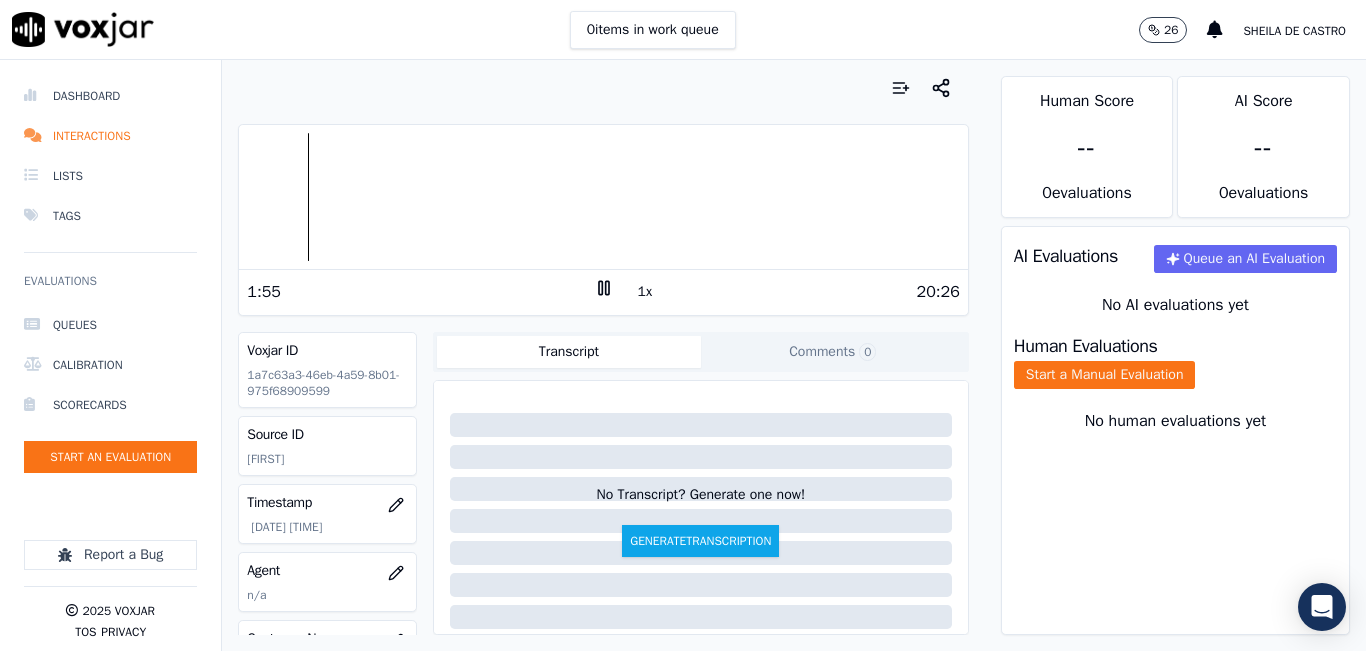 click at bounding box center [603, 197] 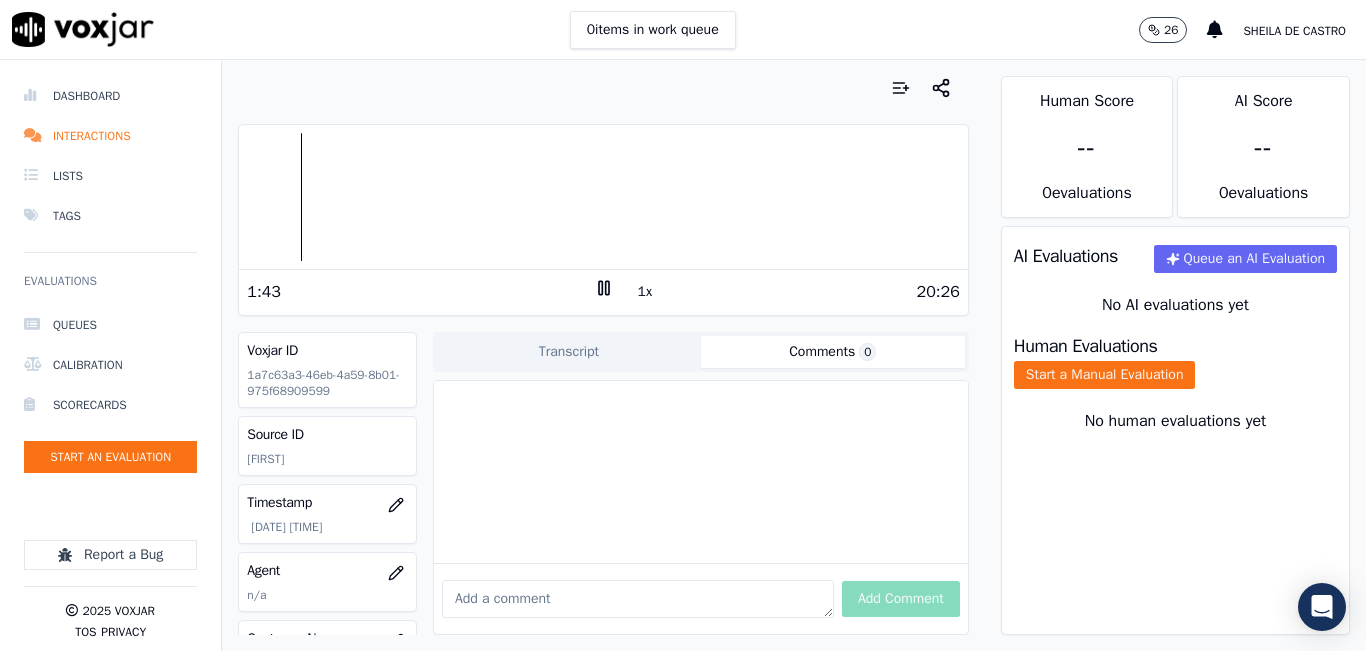 click on "Comments  0" 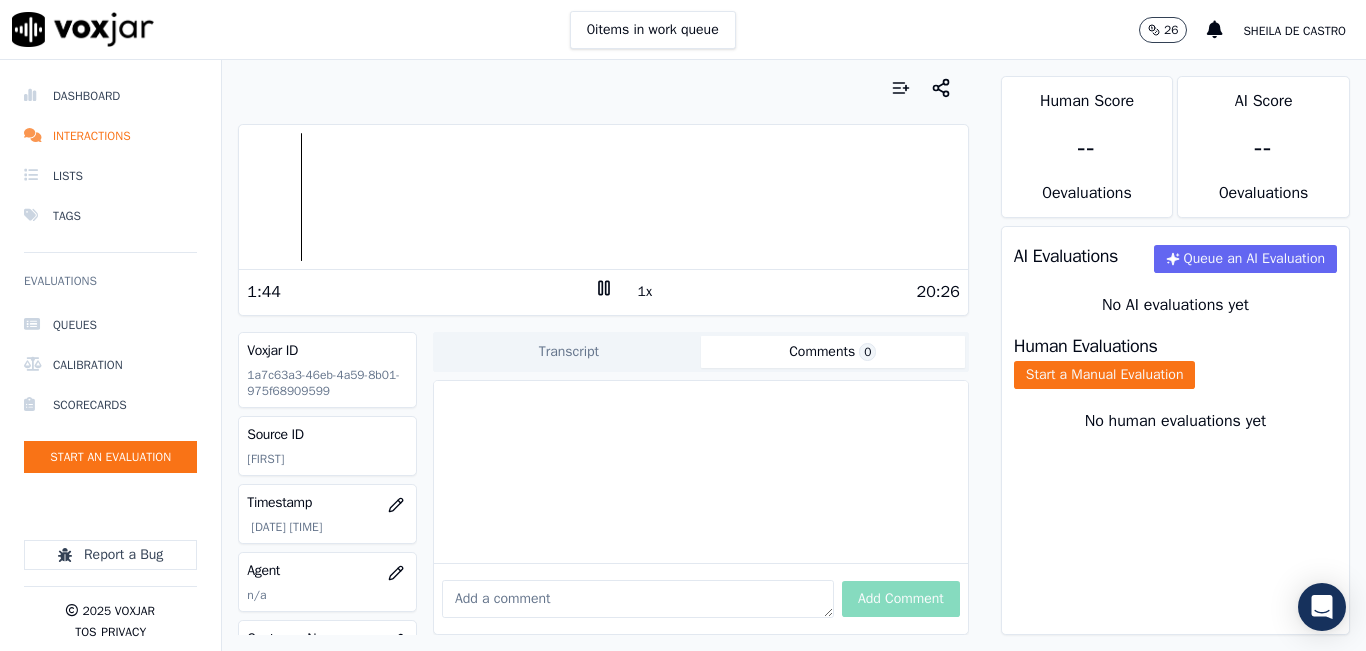click at bounding box center (638, 599) 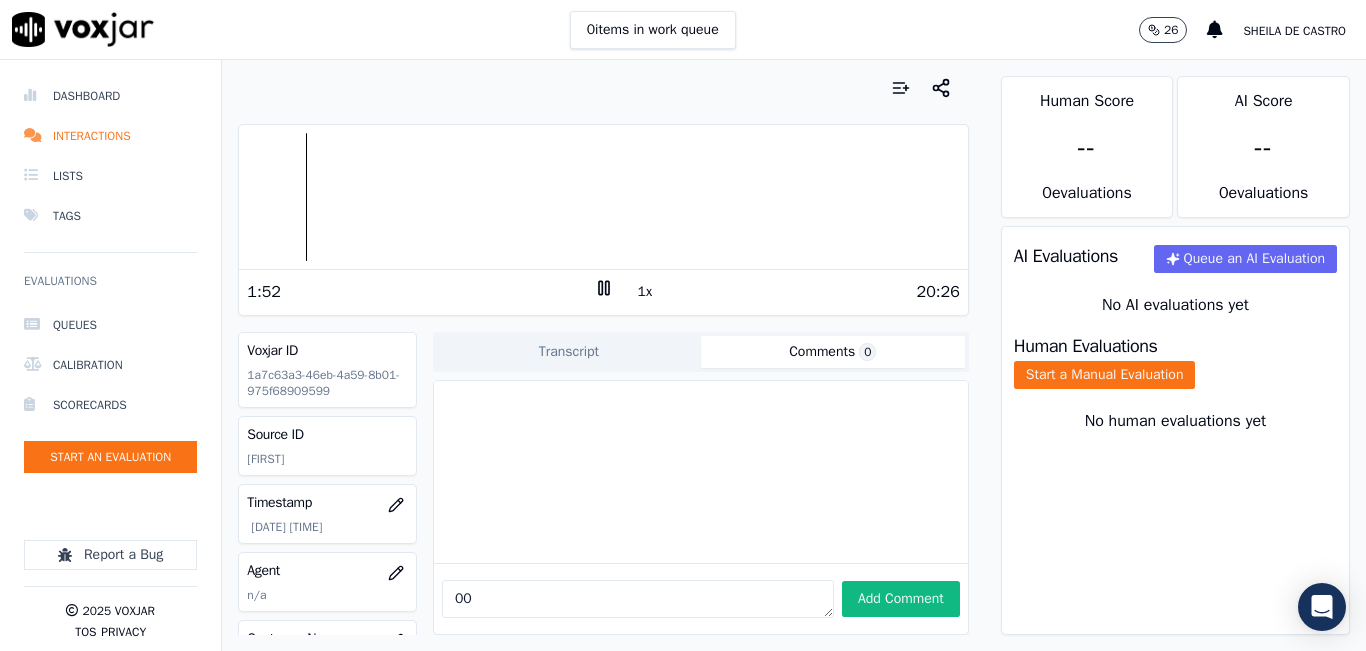 type on "0" 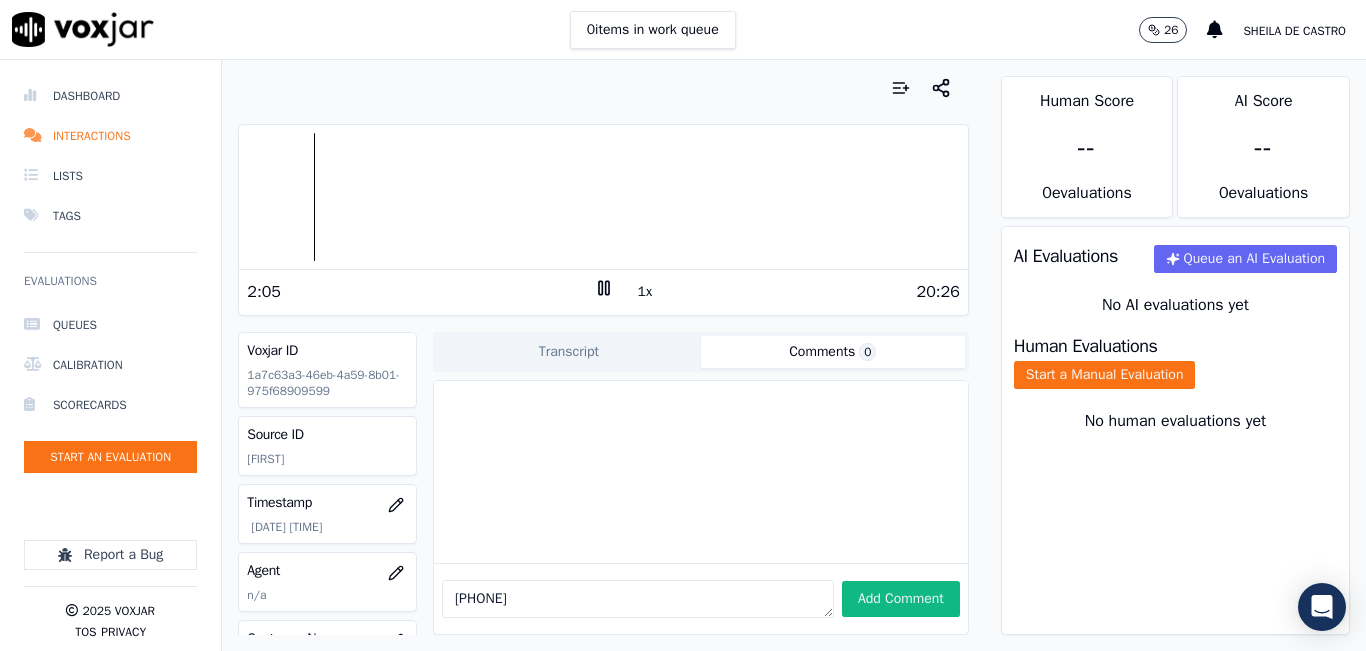 click at bounding box center [603, 197] 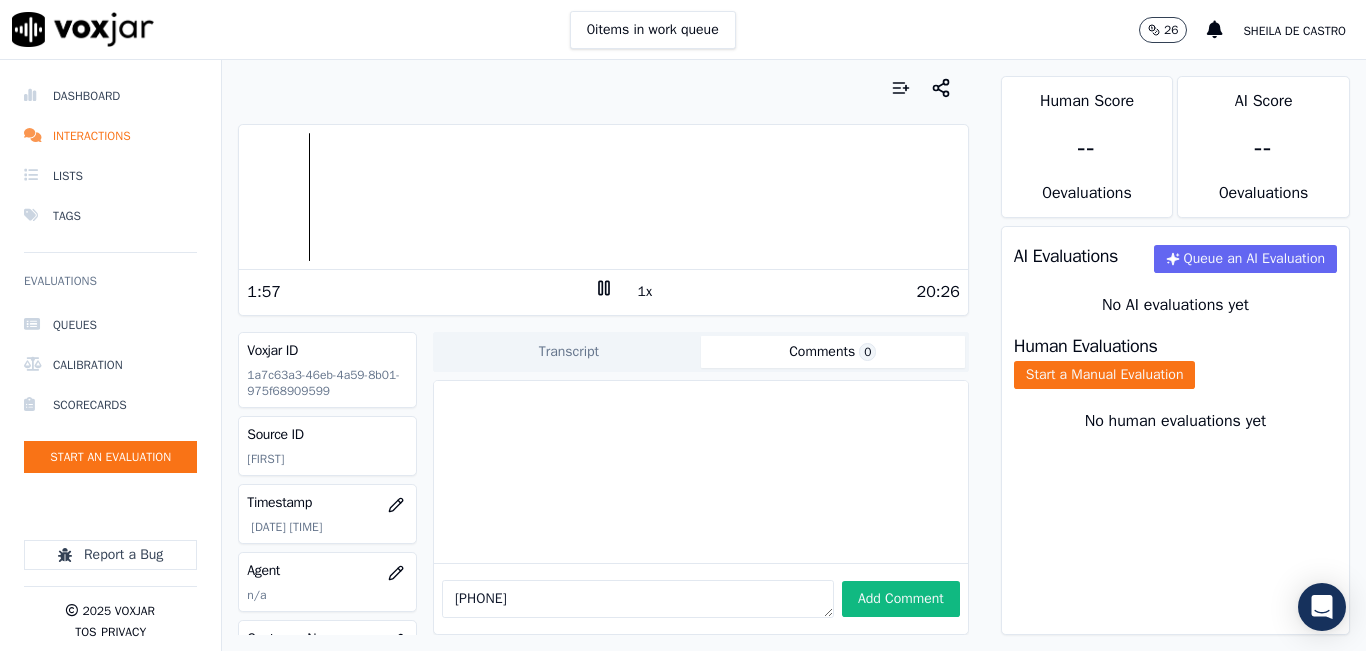 click 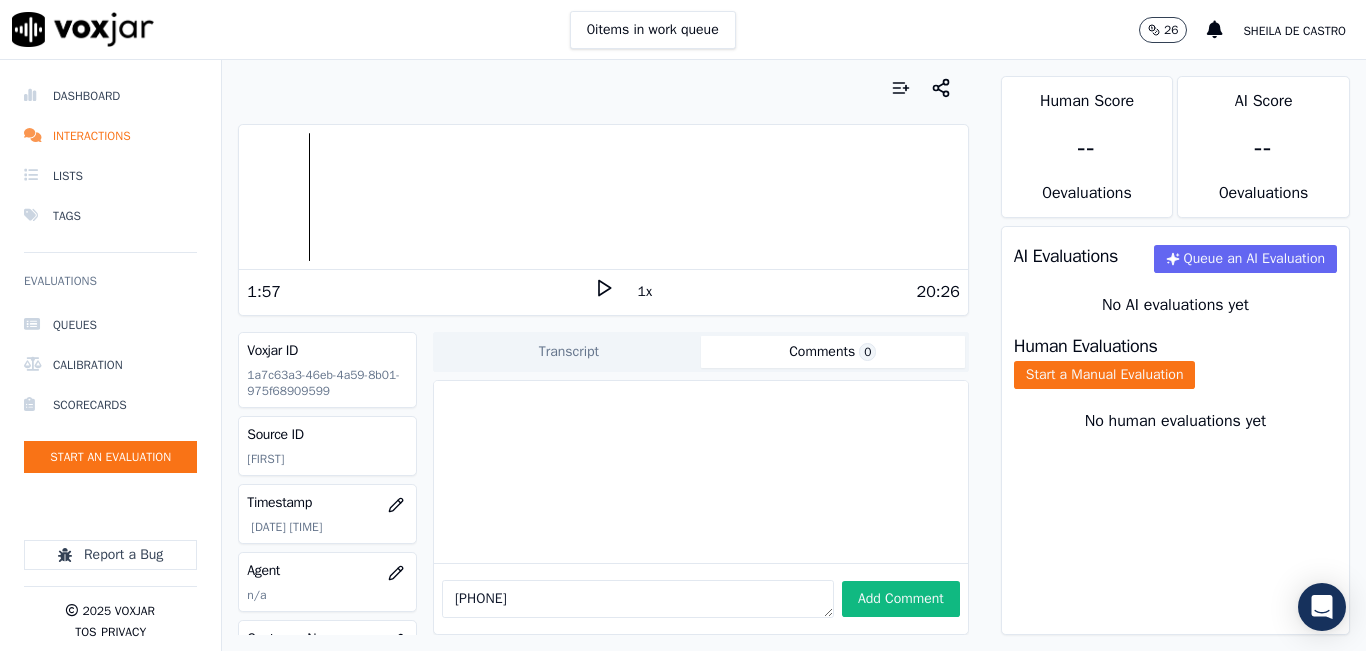 click 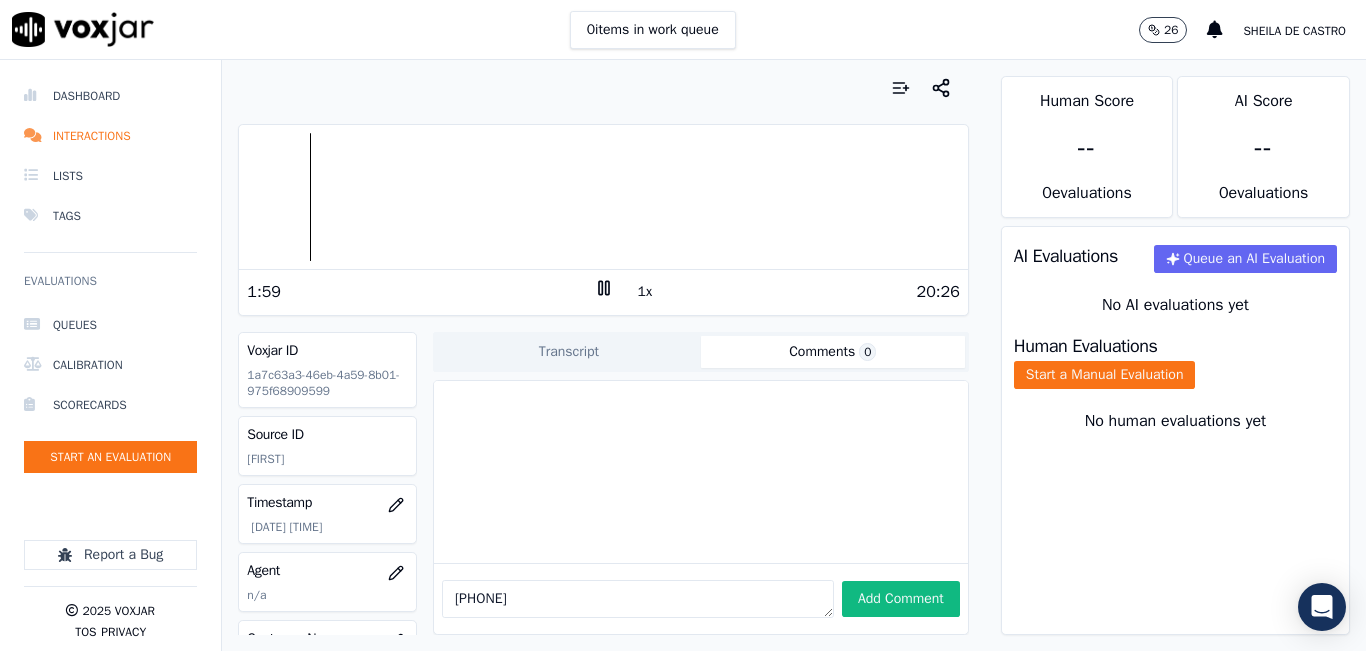 click on "[PHONE]" at bounding box center (638, 599) 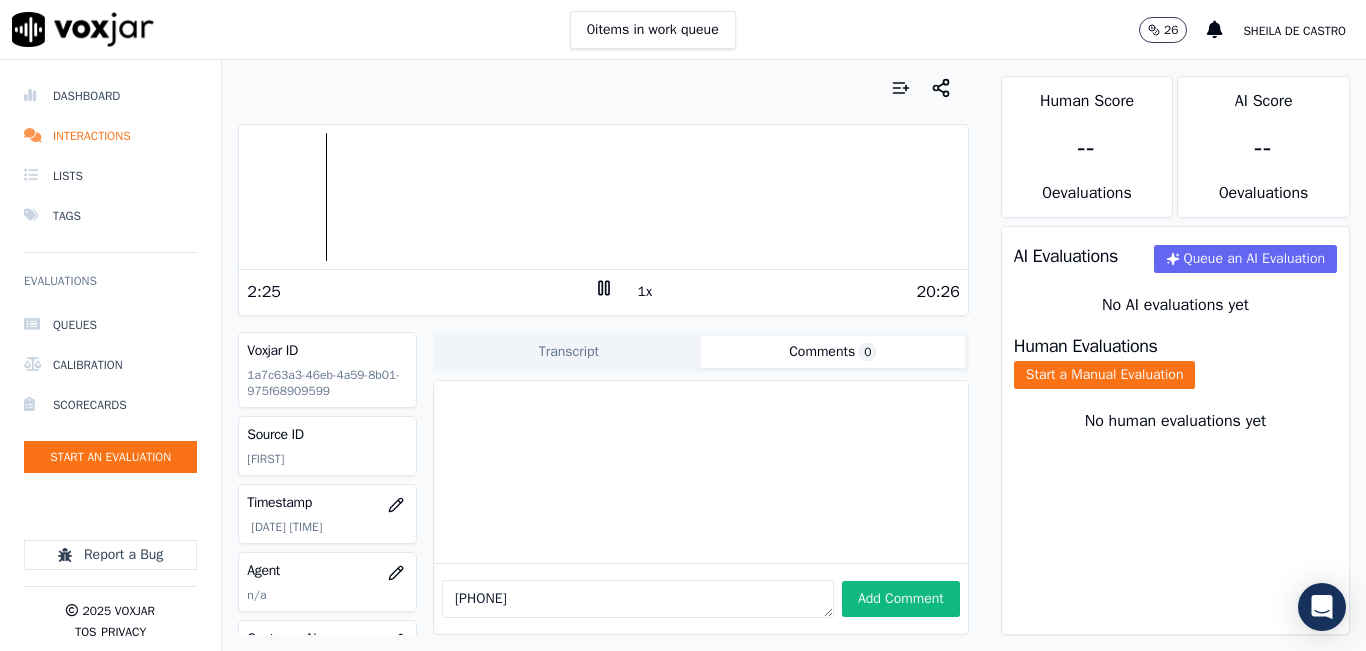 type on "[PHONE]" 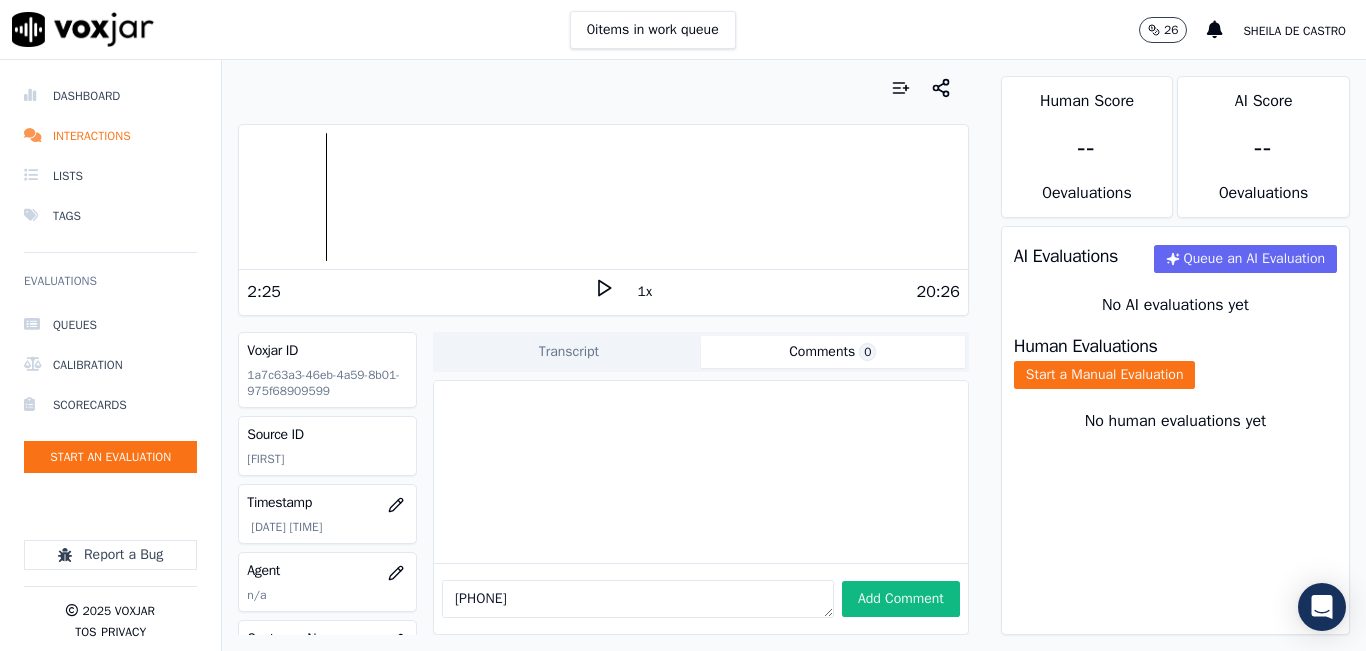 click on "[PHONE]" at bounding box center (638, 599) 